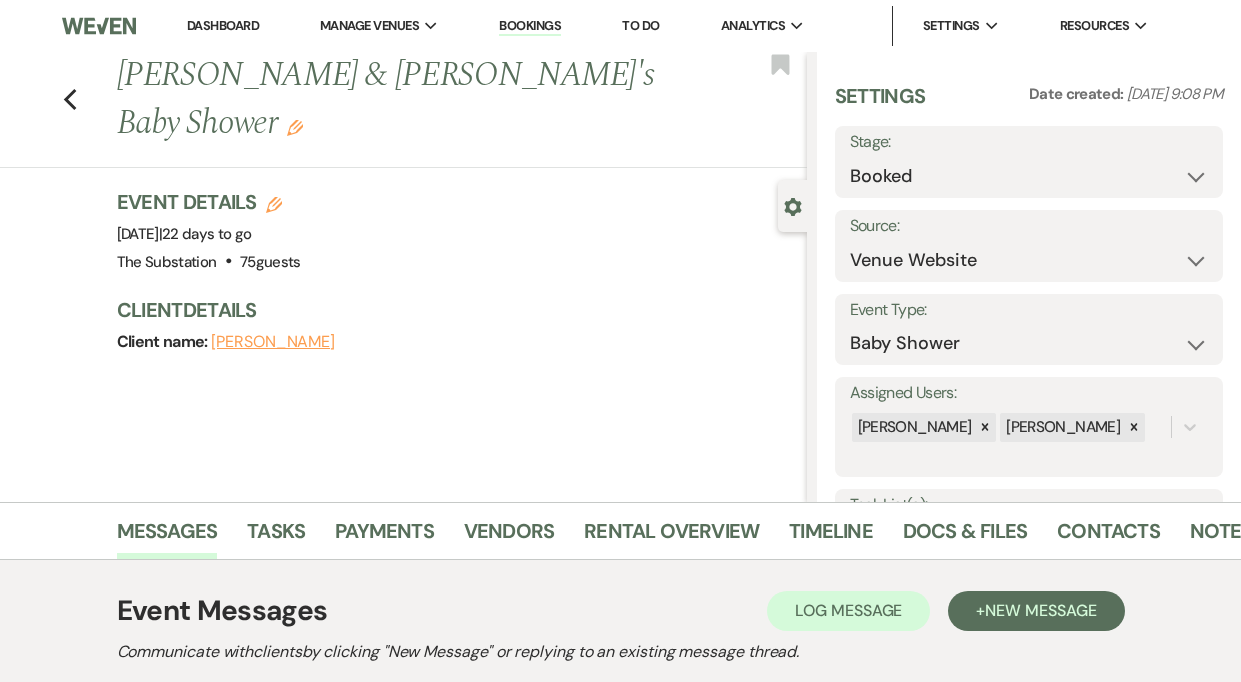 select on "5" 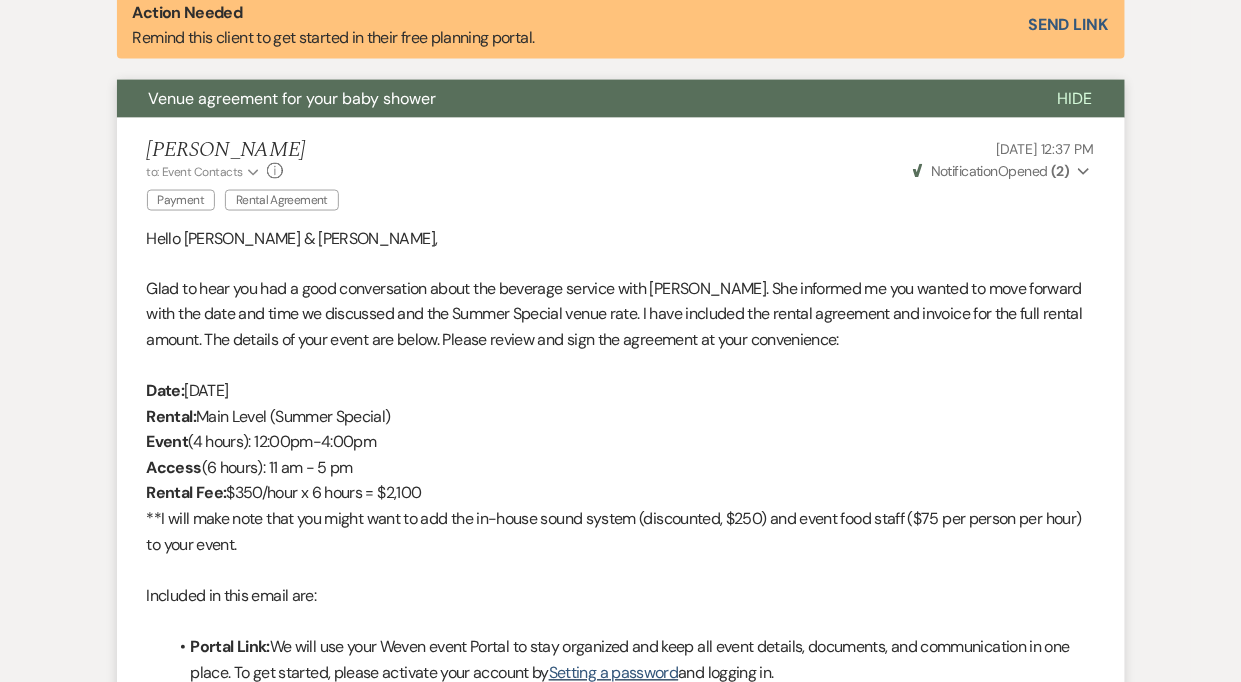 scroll, scrollTop: 0, scrollLeft: 0, axis: both 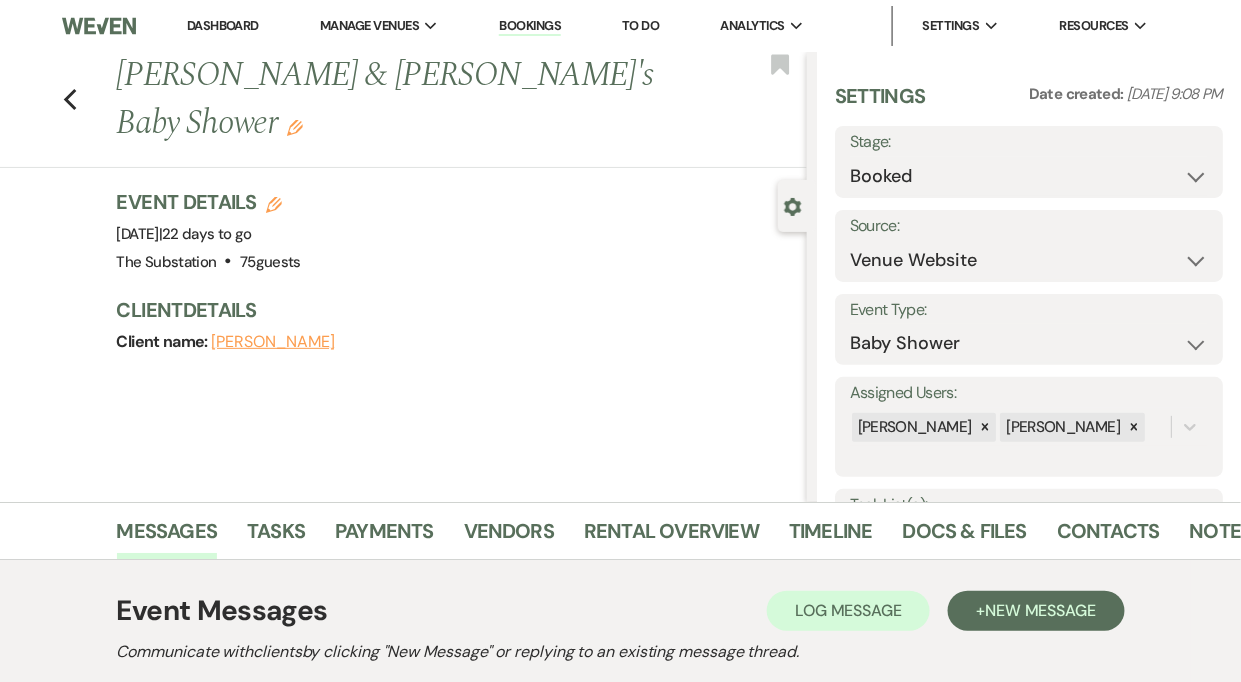 click on "Dashboard" at bounding box center [223, 25] 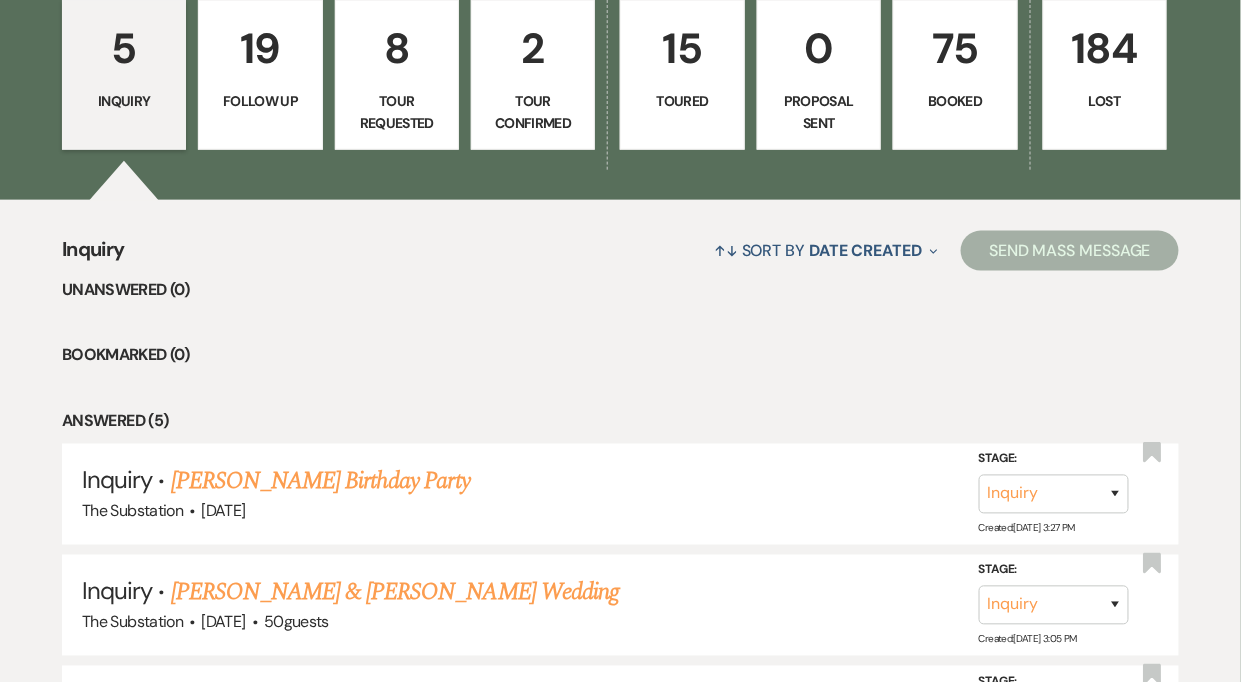 scroll, scrollTop: 315, scrollLeft: 0, axis: vertical 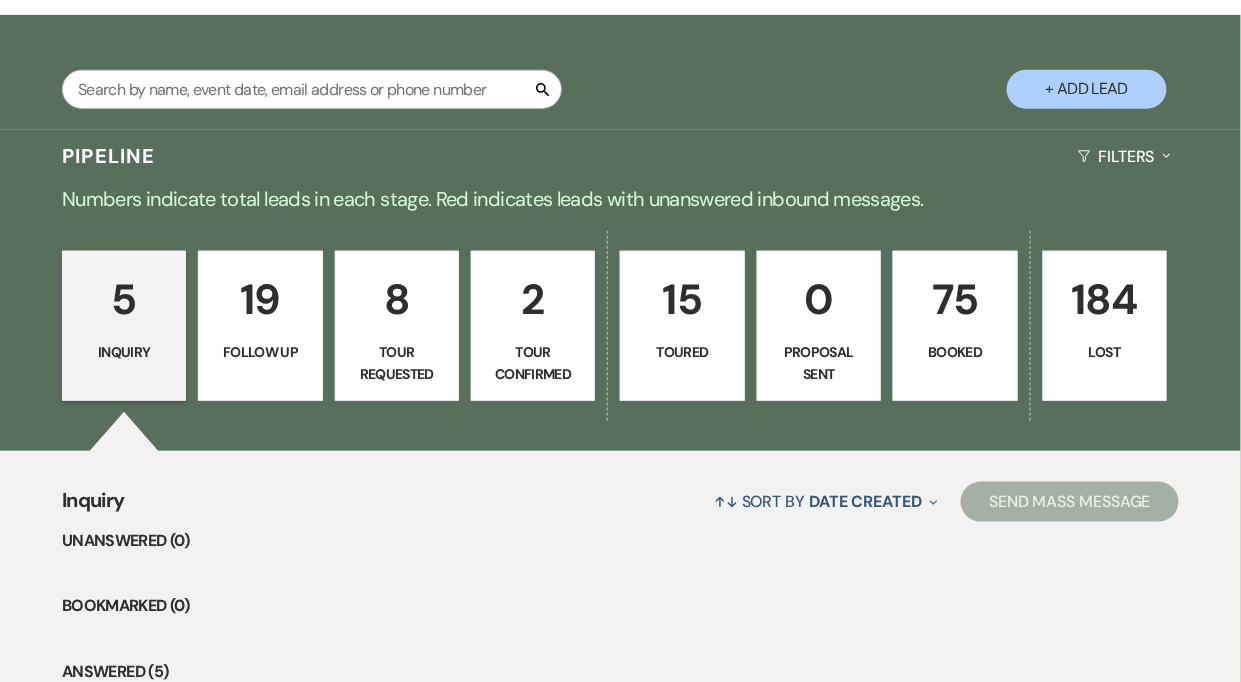 click on "15 Toured" at bounding box center (682, 326) 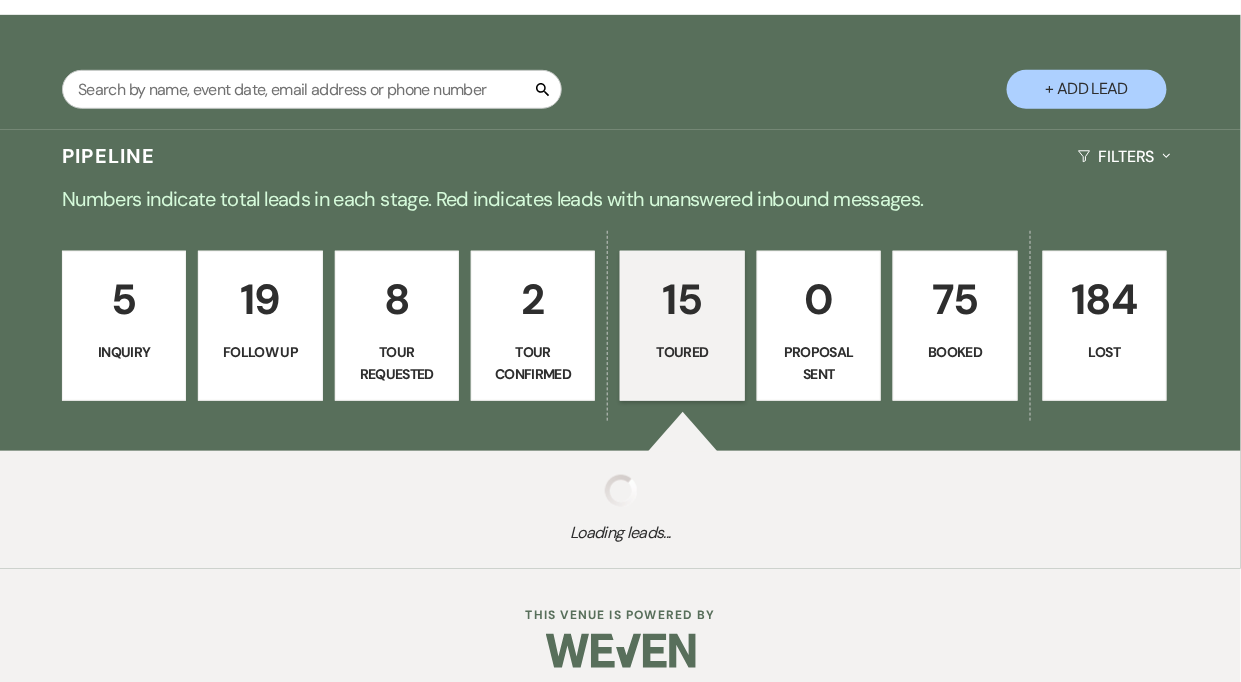 select on "5" 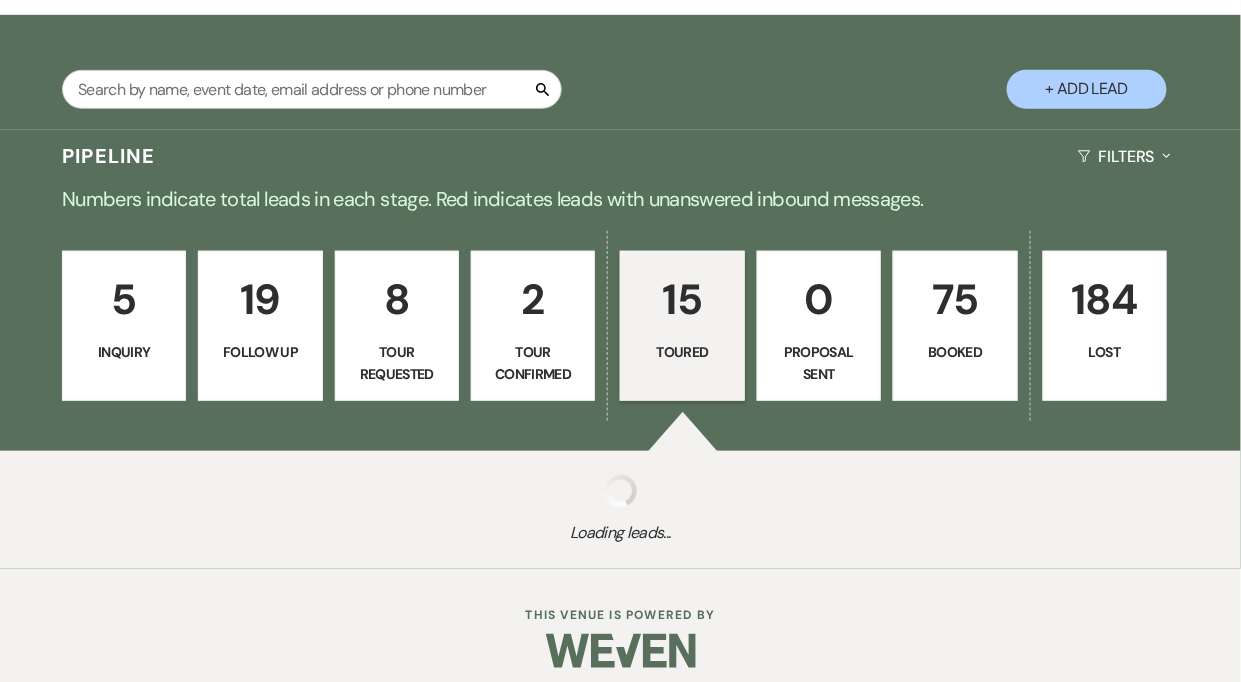 select on "5" 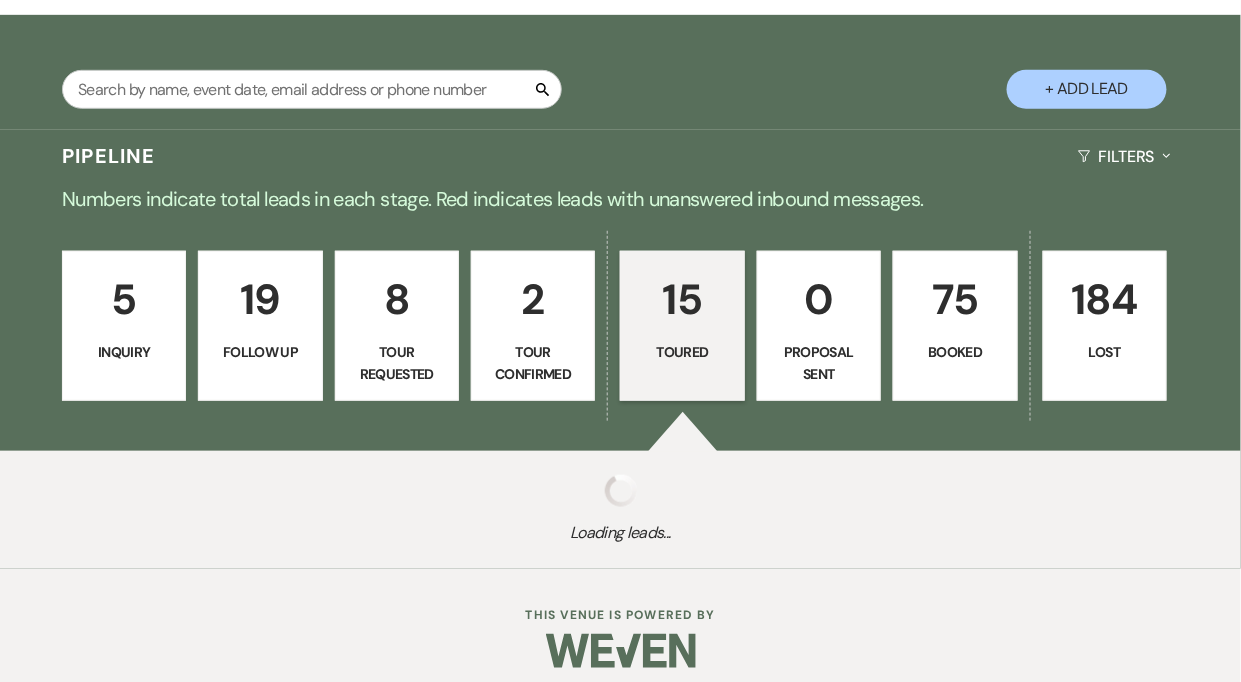 select on "5" 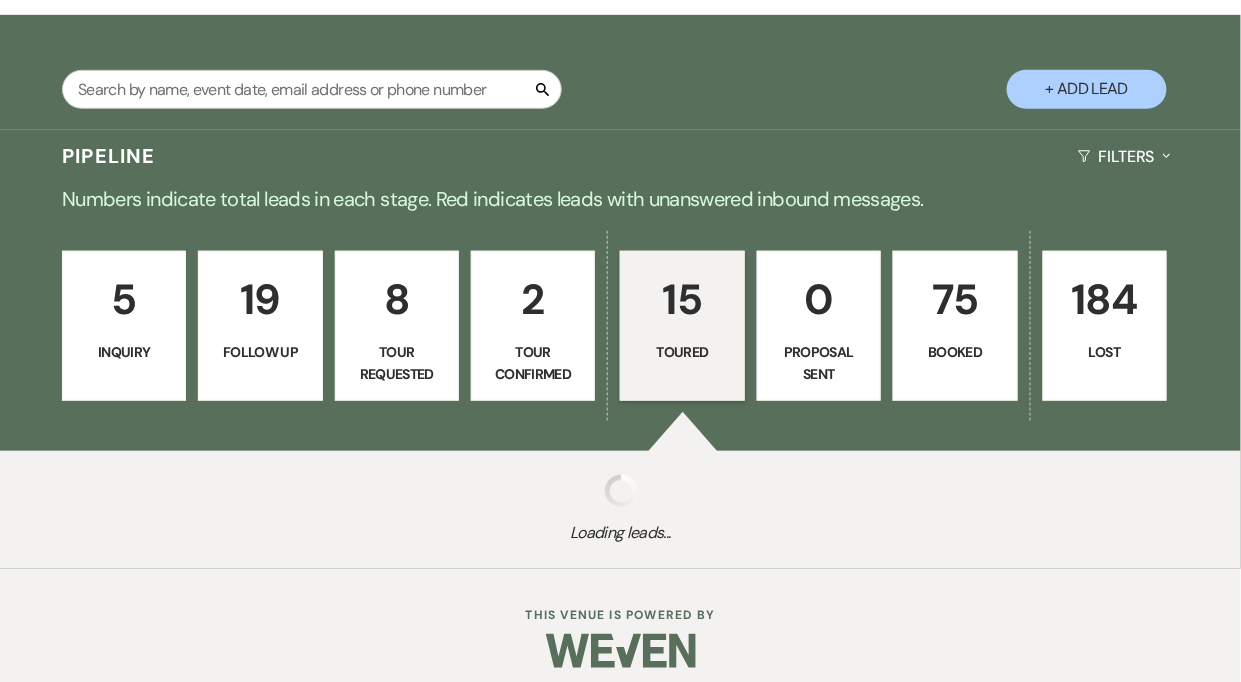 select on "5" 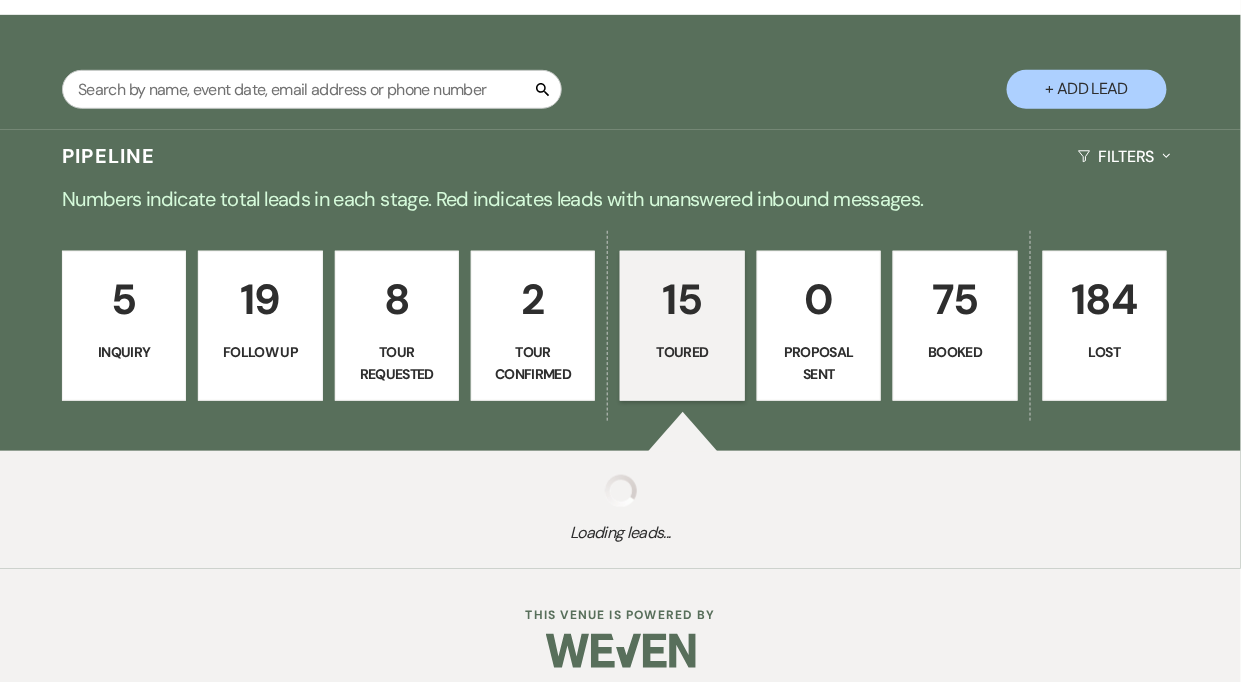 select on "5" 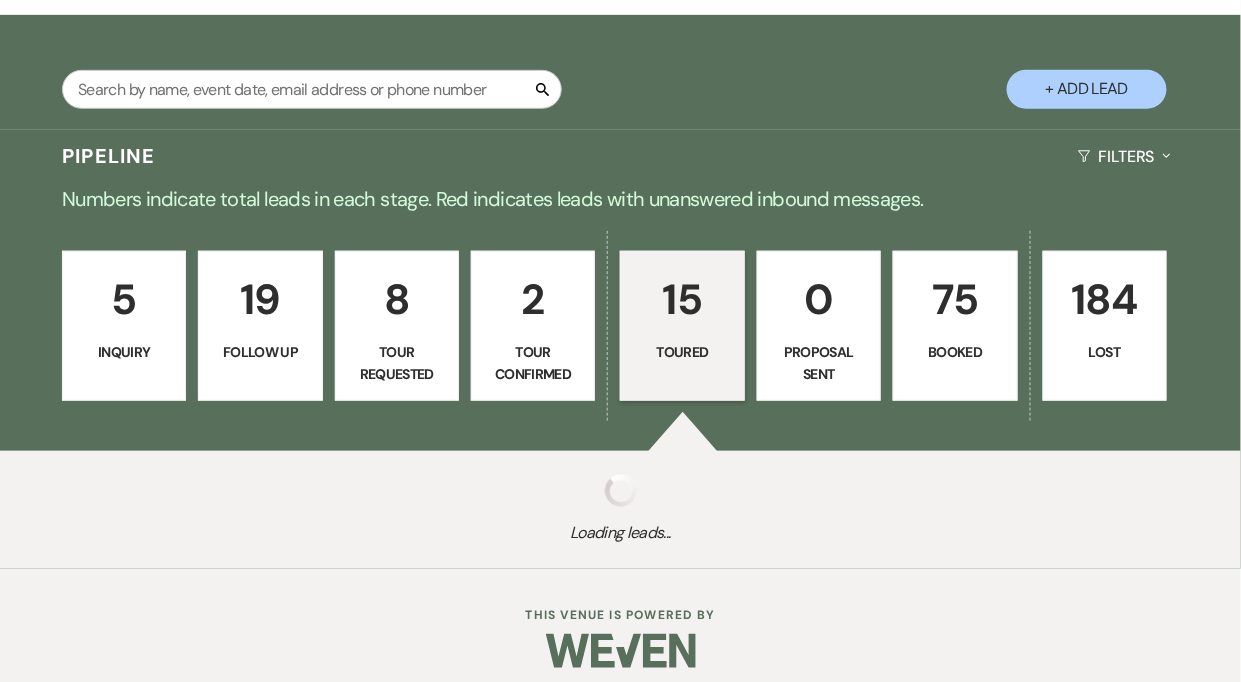 select on "5" 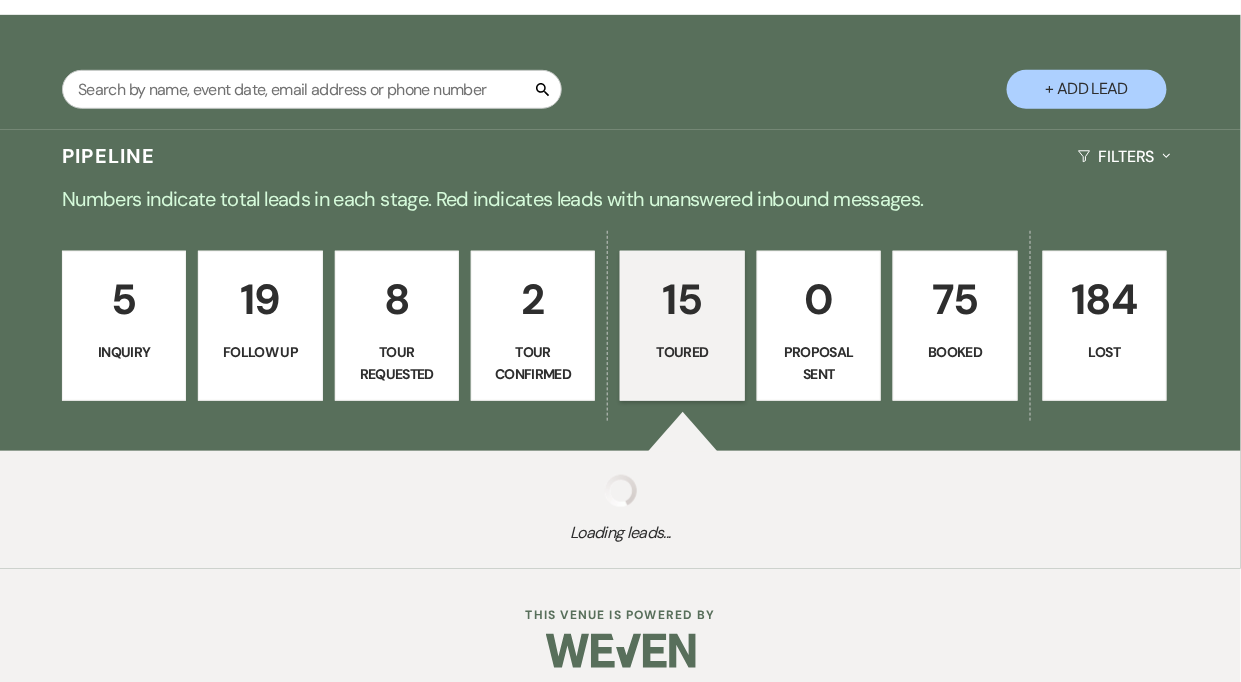 select on "5" 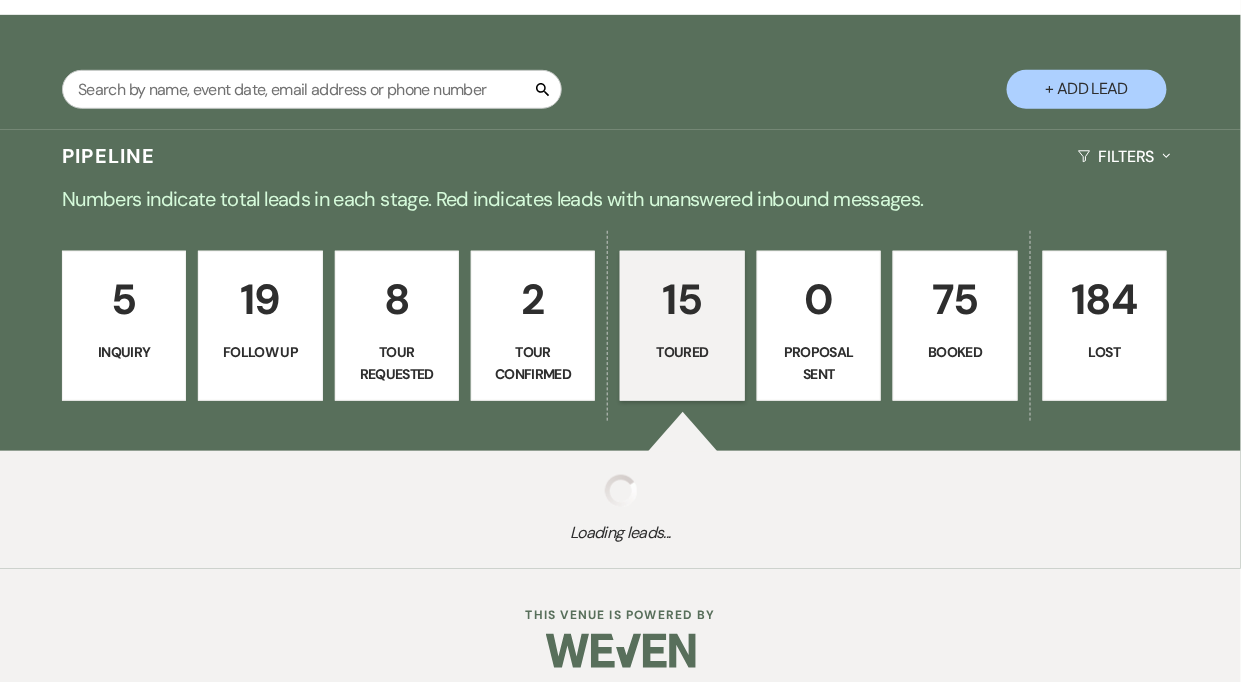 select on "5" 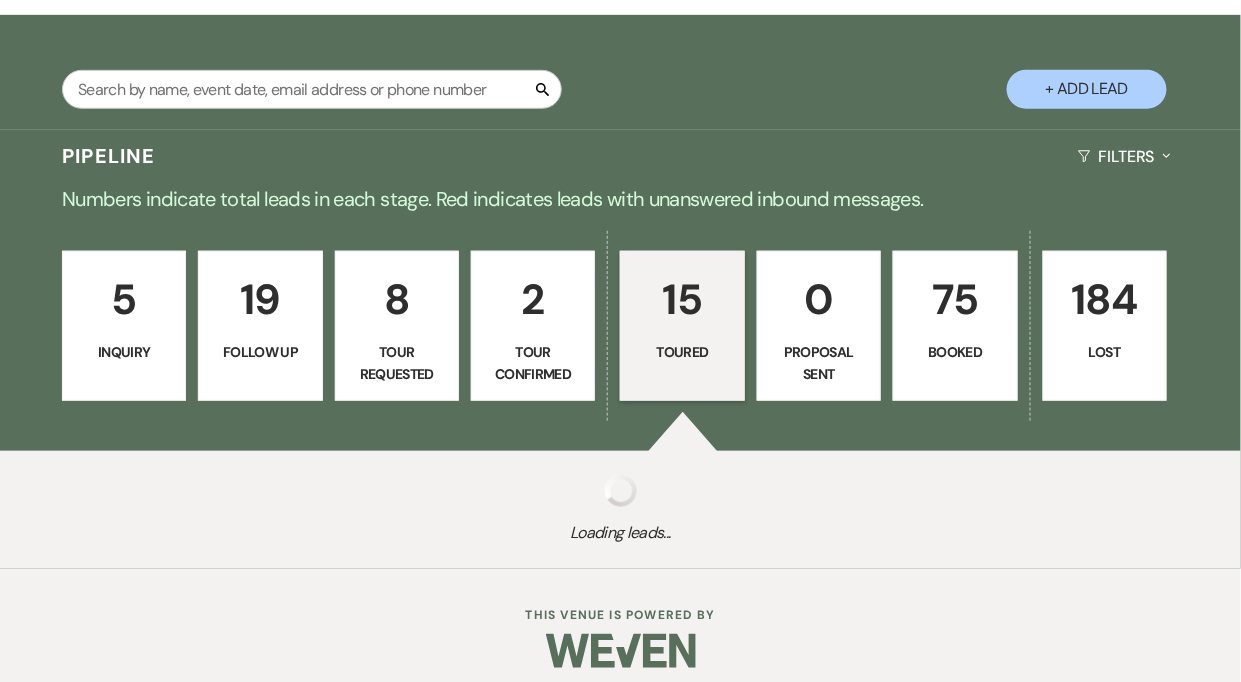 select on "5" 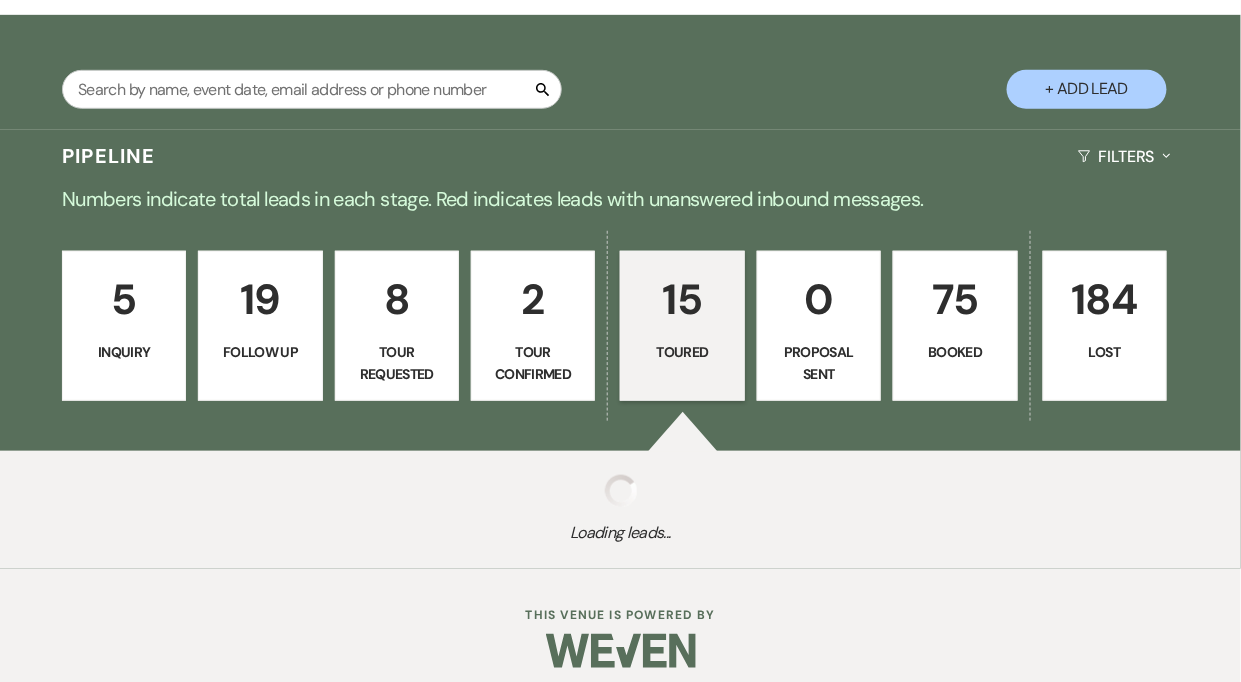 select on "5" 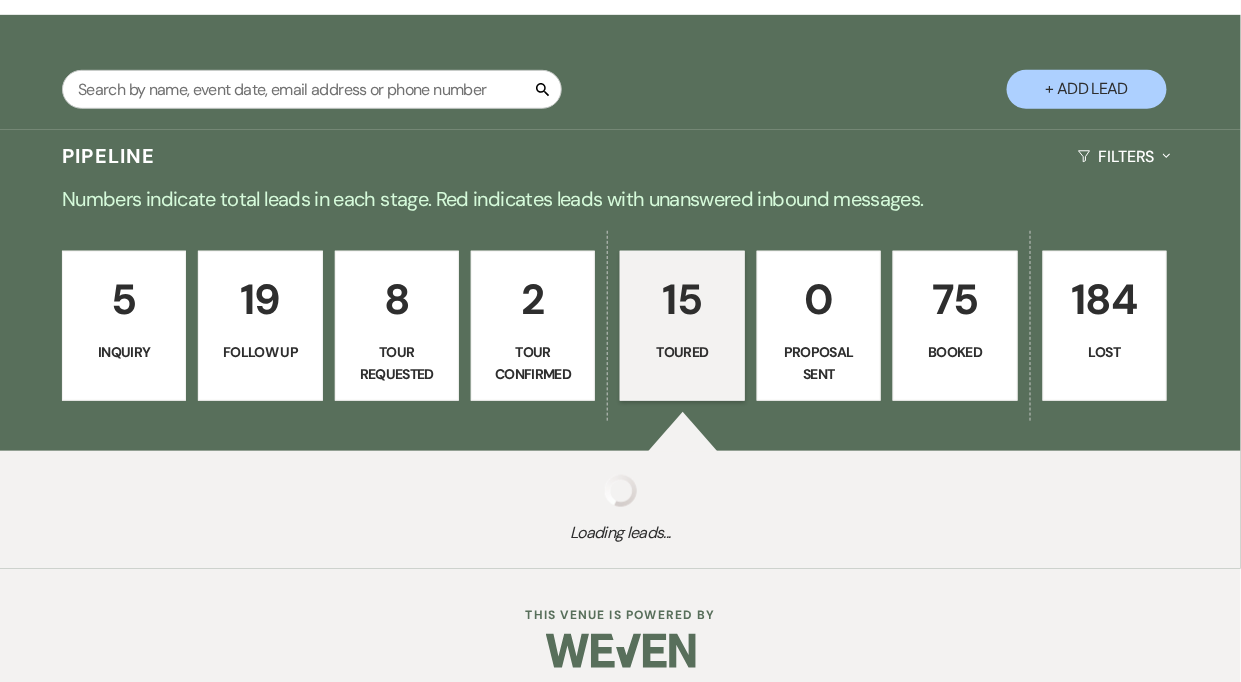 select on "5" 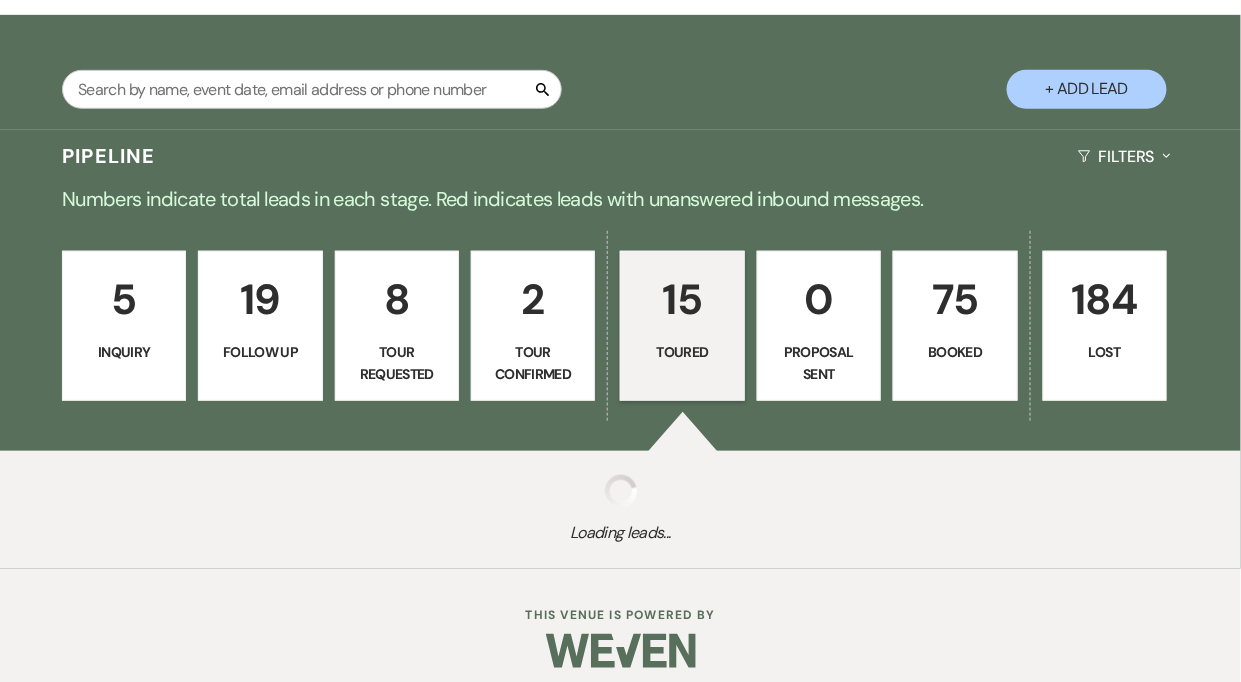 select on "5" 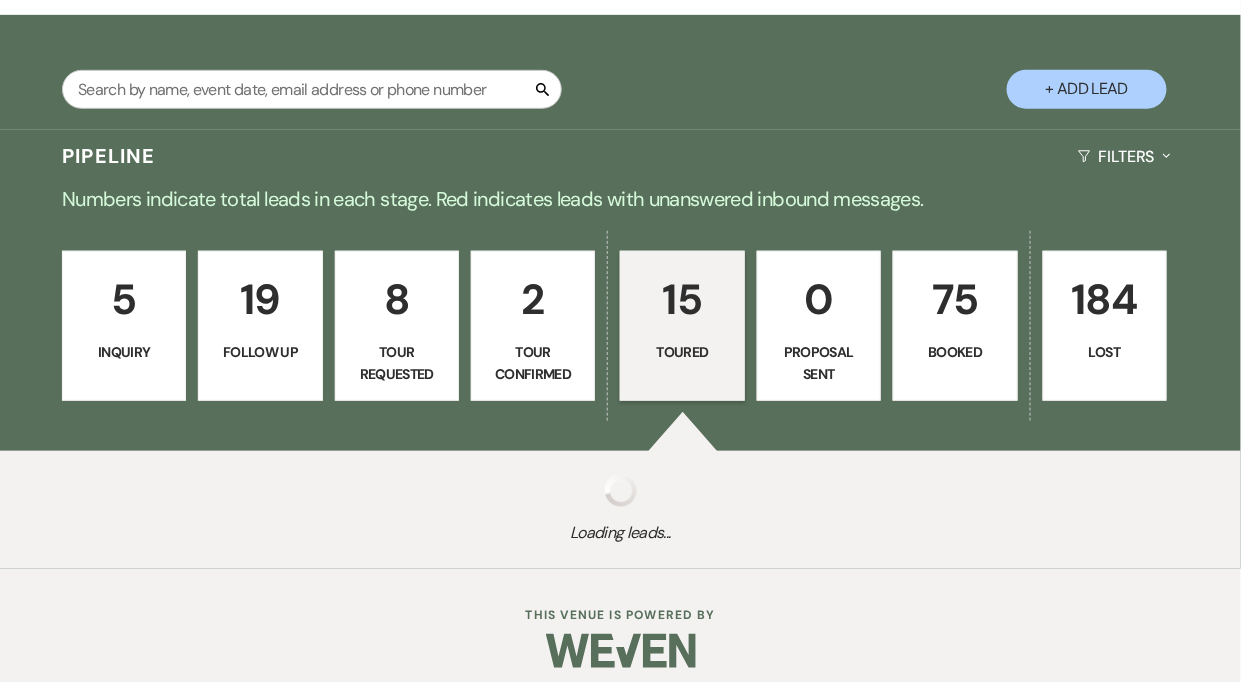select on "5" 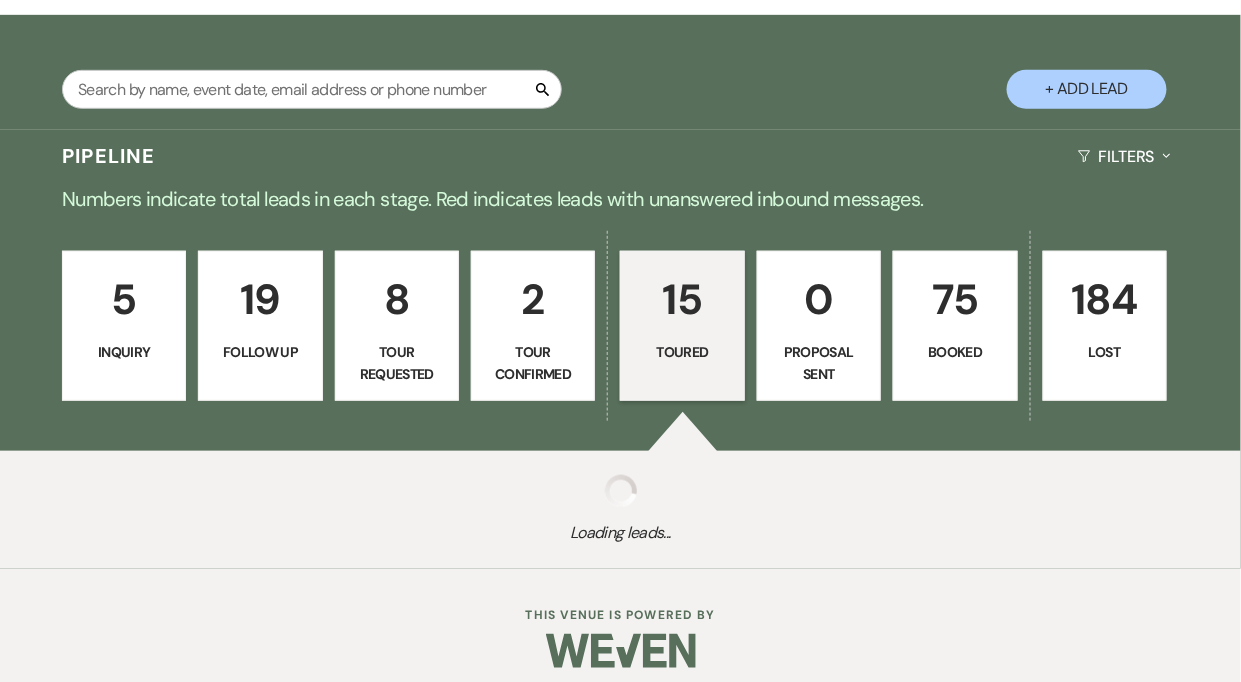 select on "5" 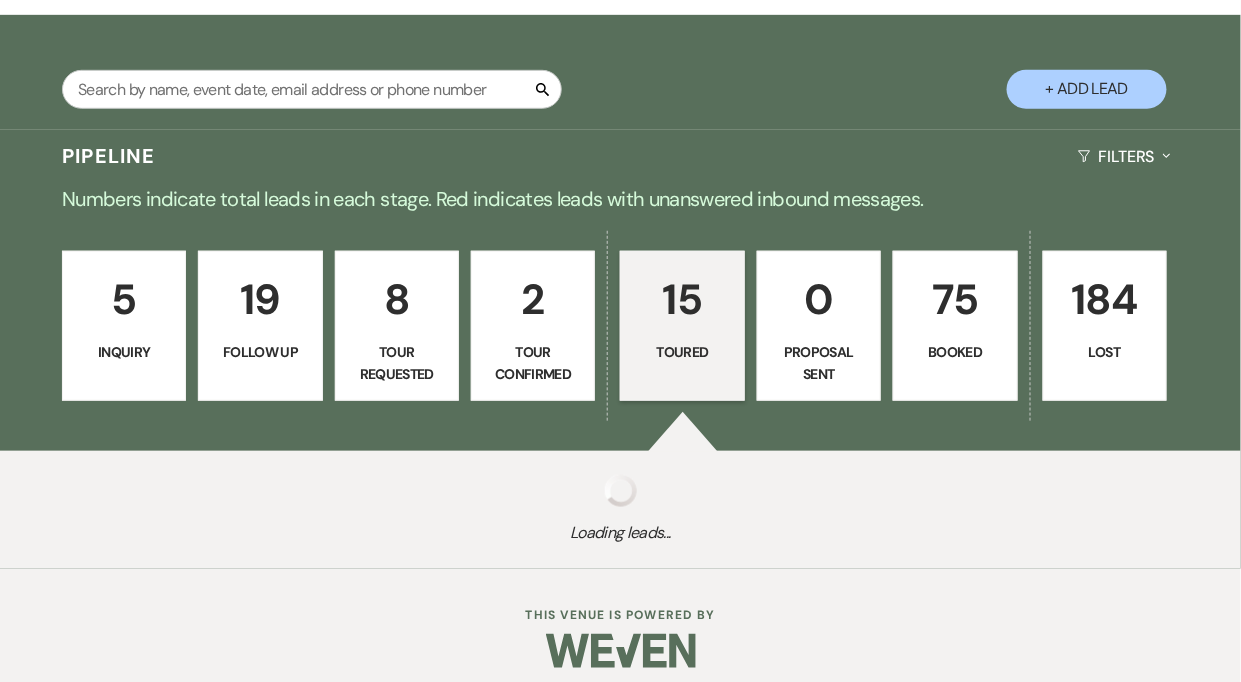 select on "5" 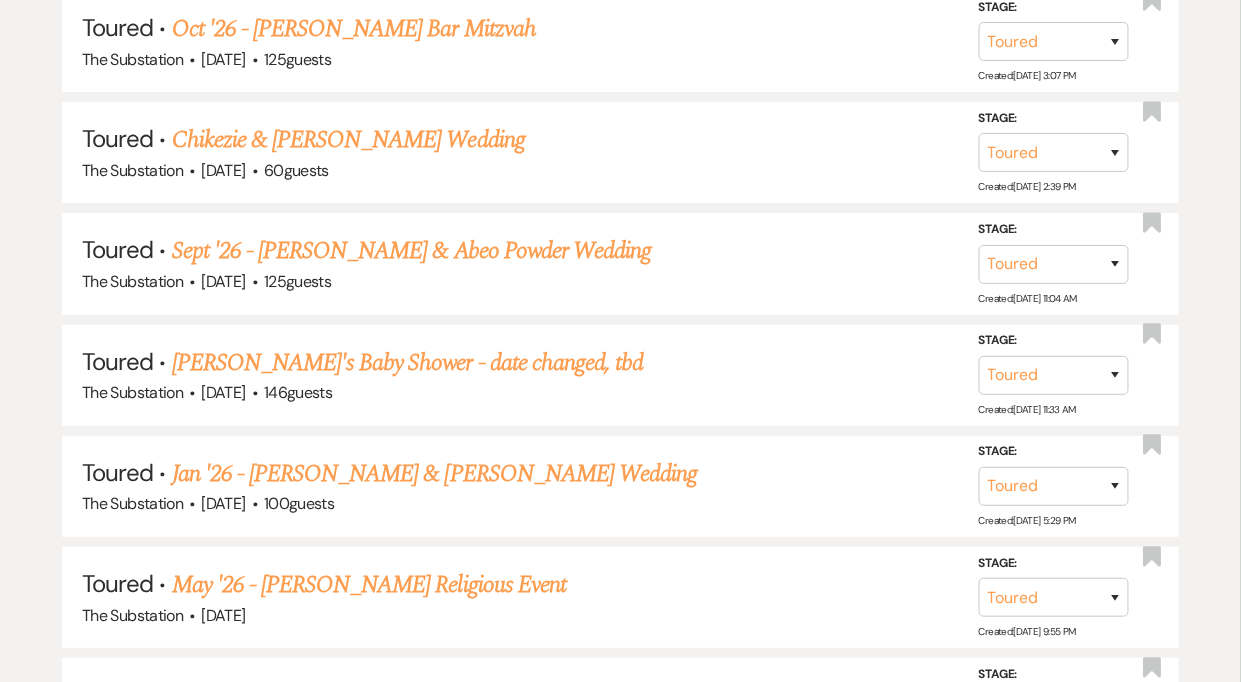 scroll, scrollTop: 2130, scrollLeft: 0, axis: vertical 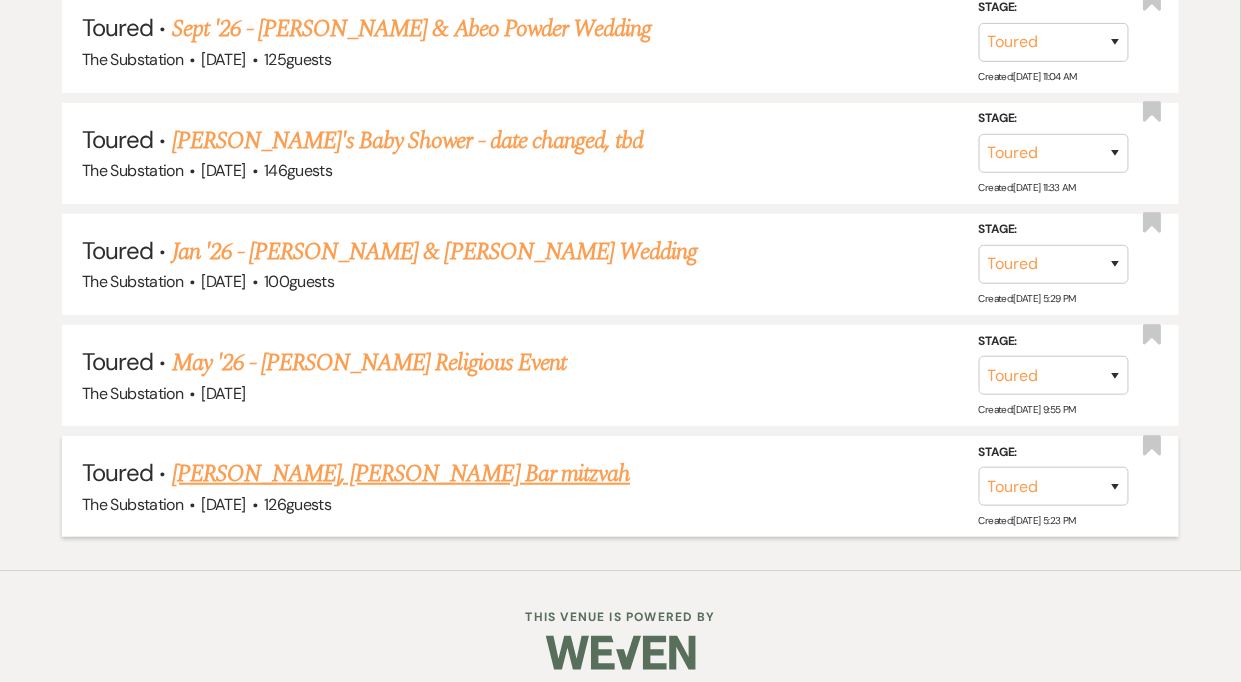 click on "[PERSON_NAME], [PERSON_NAME] Bar mitzvah" at bounding box center (401, 474) 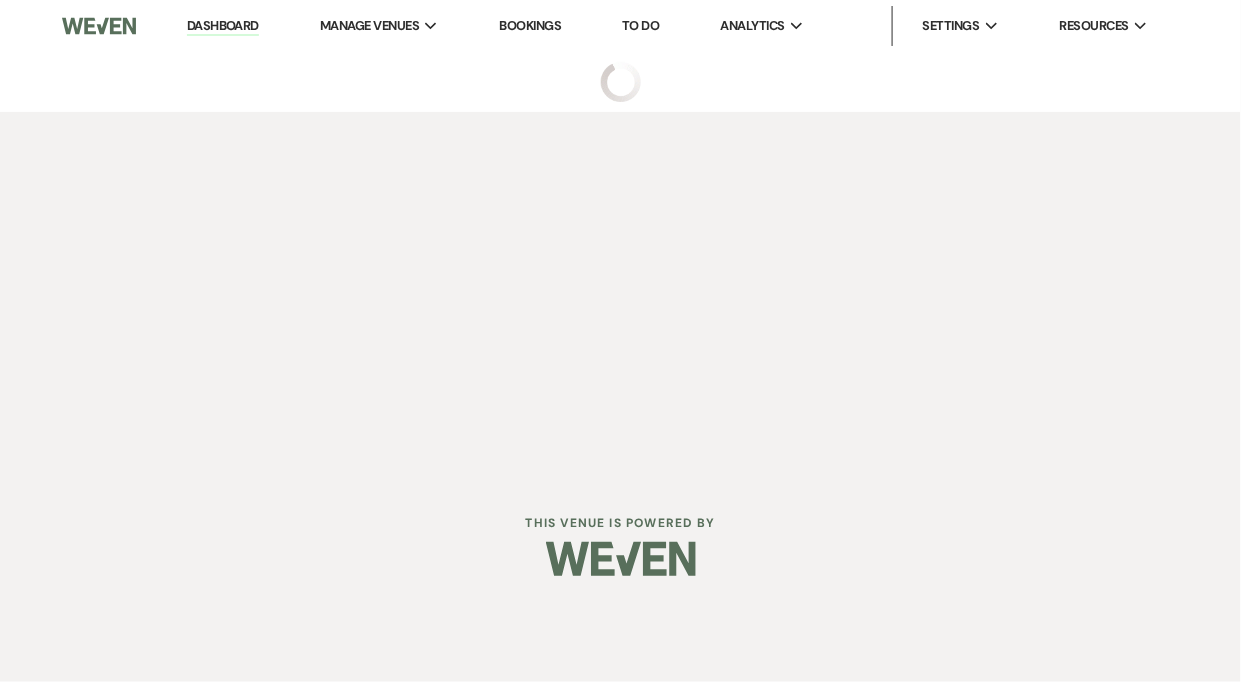 scroll, scrollTop: 0, scrollLeft: 0, axis: both 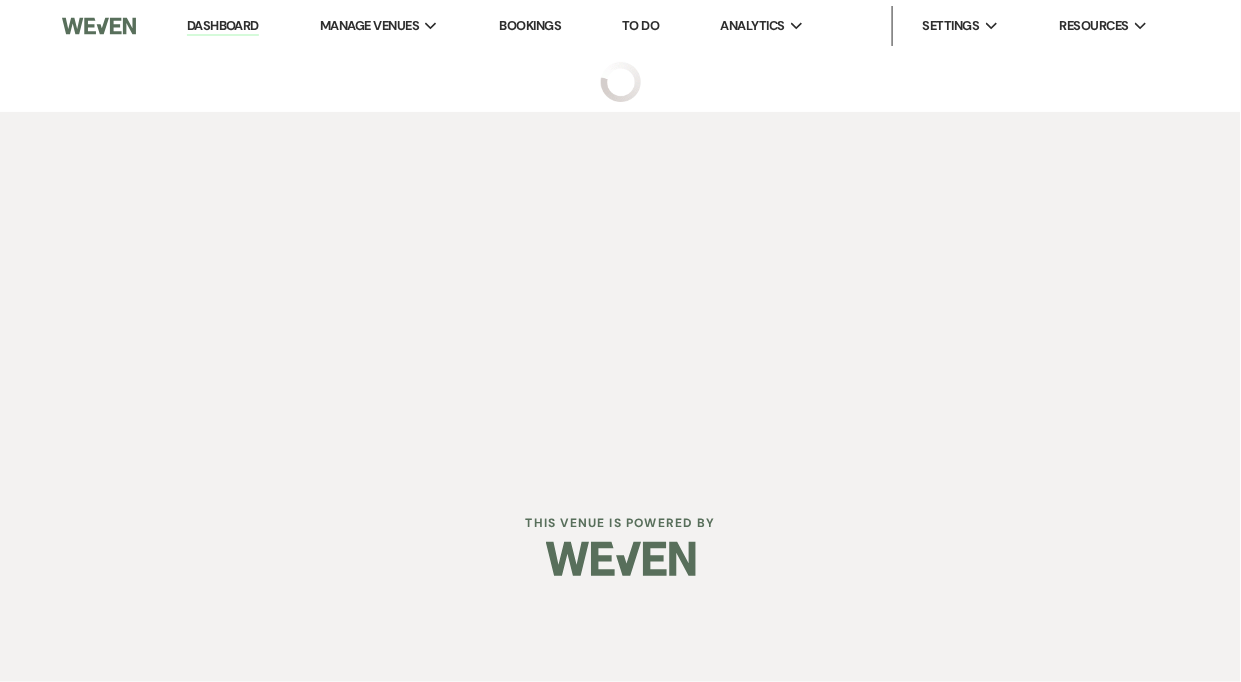 select on "5" 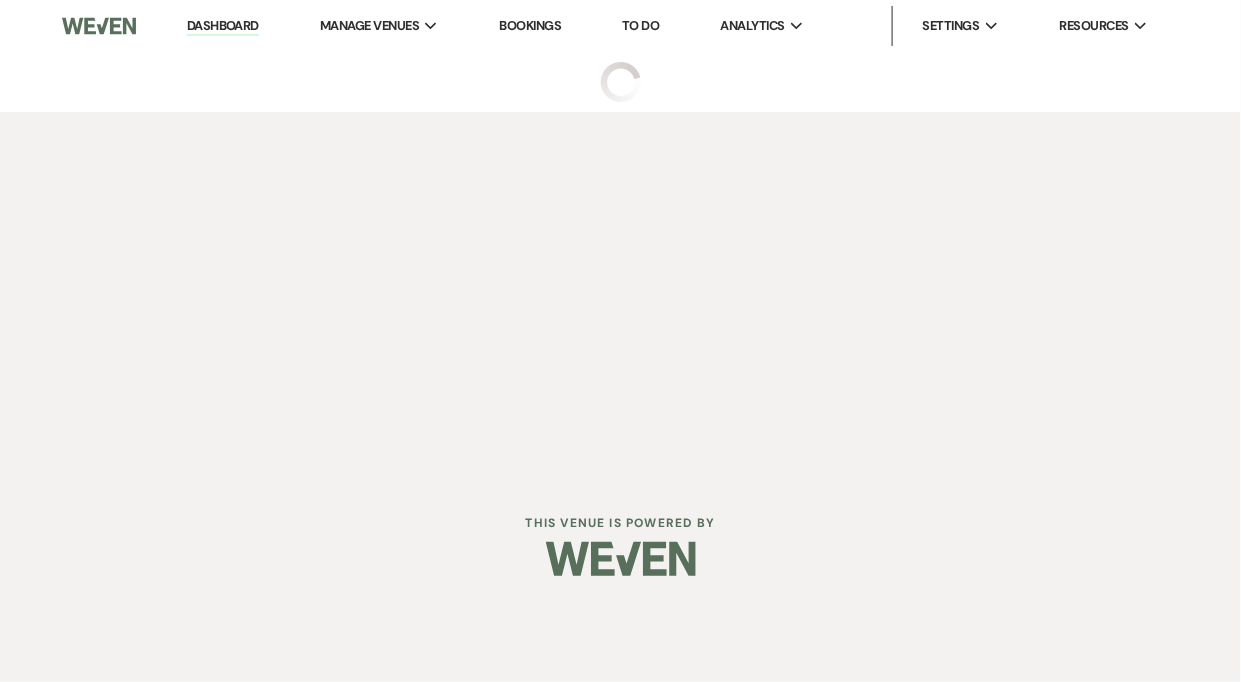 select on "5" 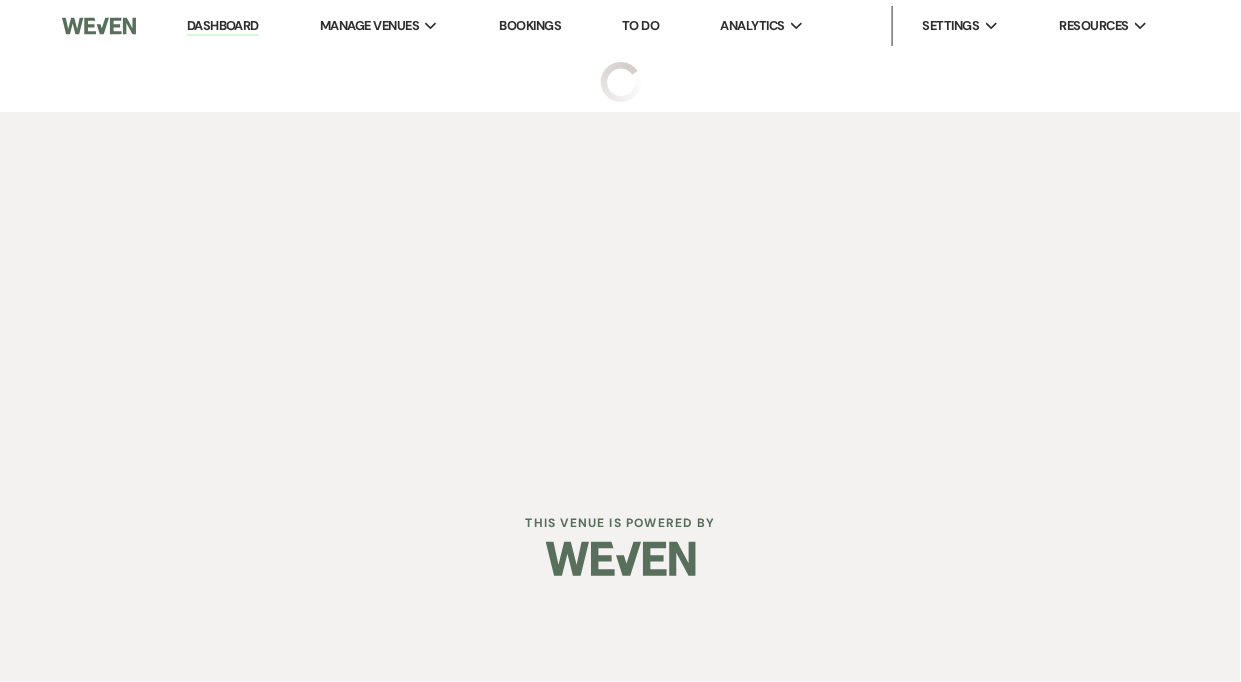 select on "13" 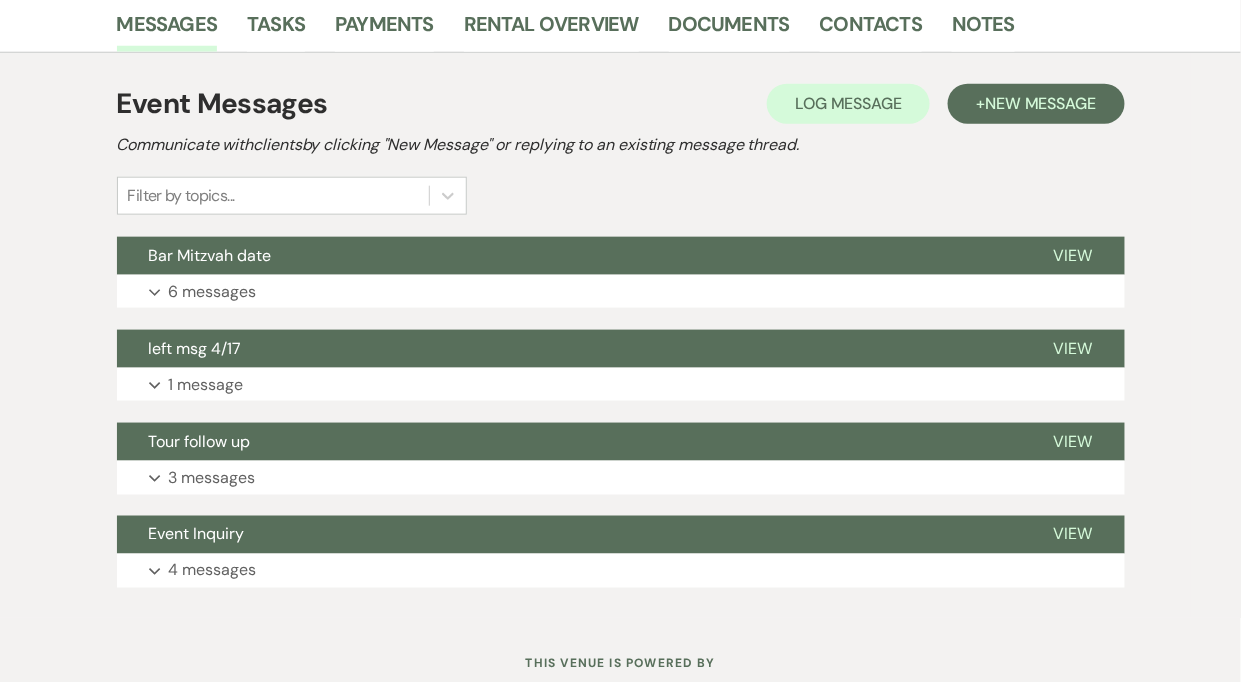scroll, scrollTop: 570, scrollLeft: 0, axis: vertical 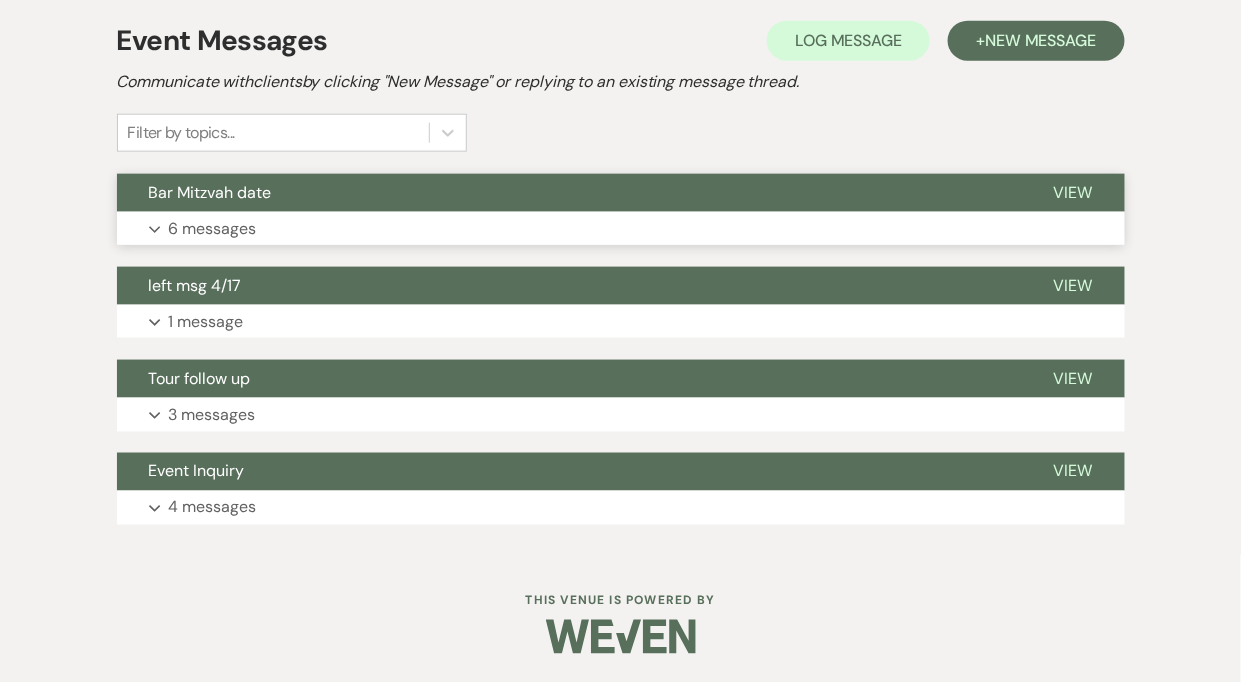 click on "Expand 6 messages" at bounding box center [621, 229] 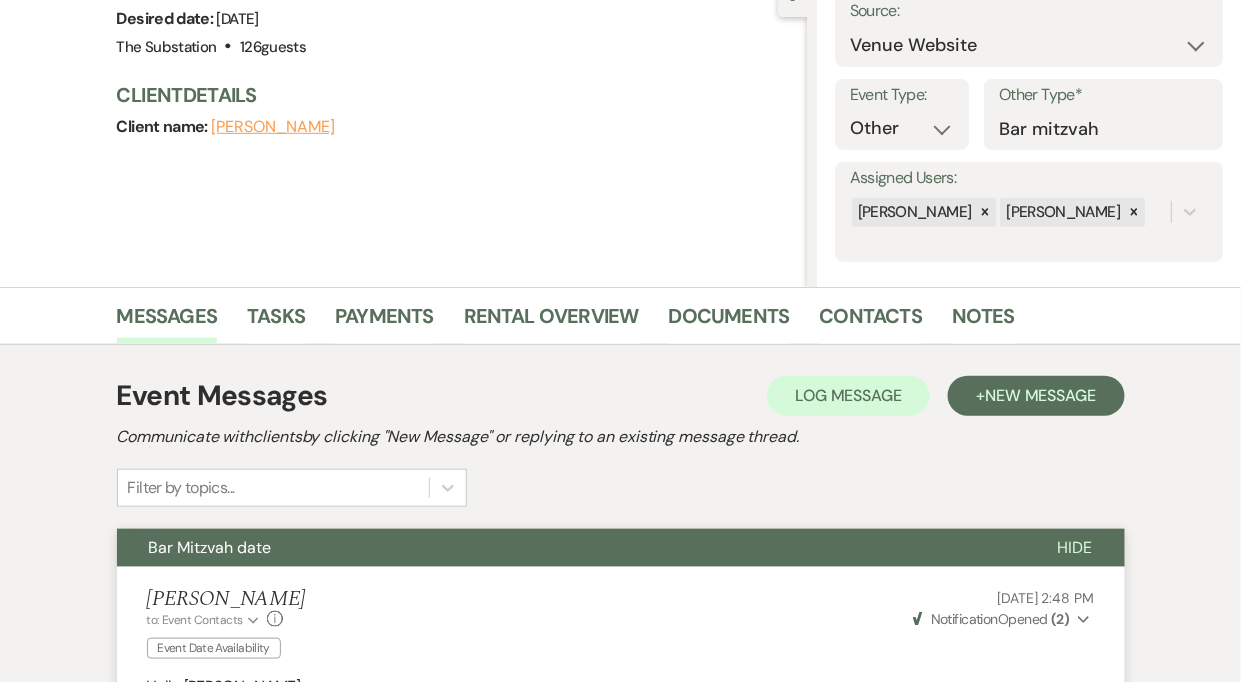 scroll, scrollTop: 0, scrollLeft: 0, axis: both 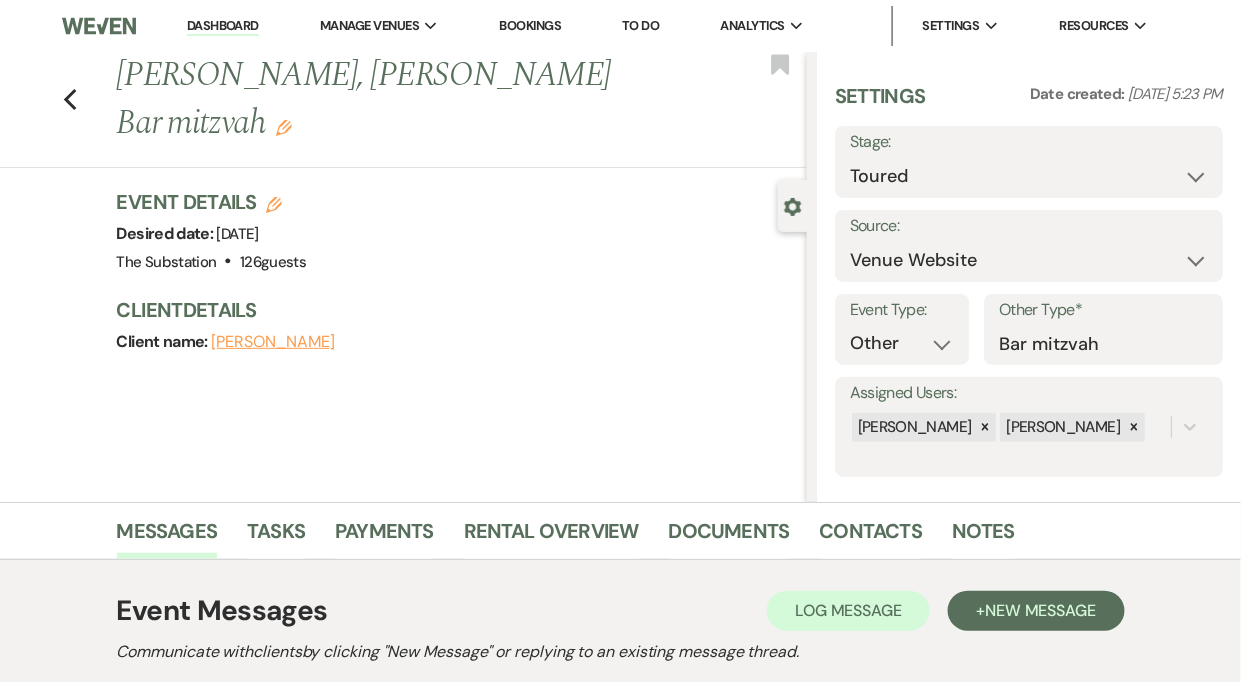 click on "Dashboard" at bounding box center (223, 26) 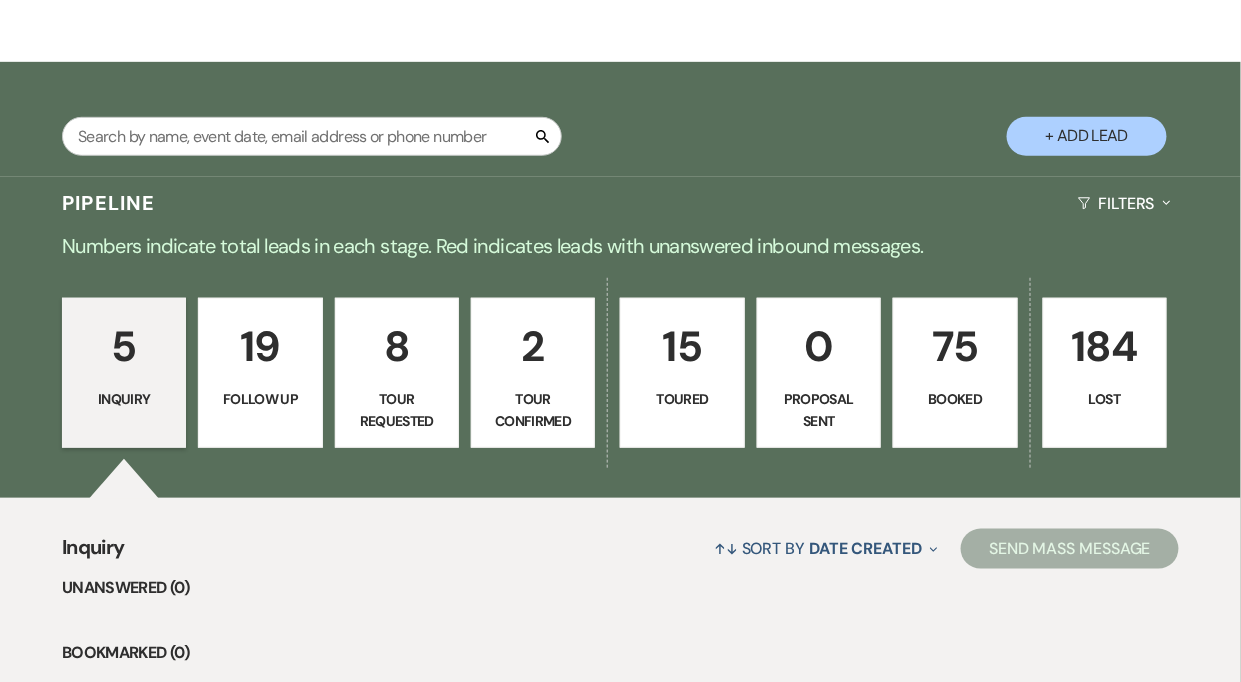 scroll, scrollTop: 266, scrollLeft: 0, axis: vertical 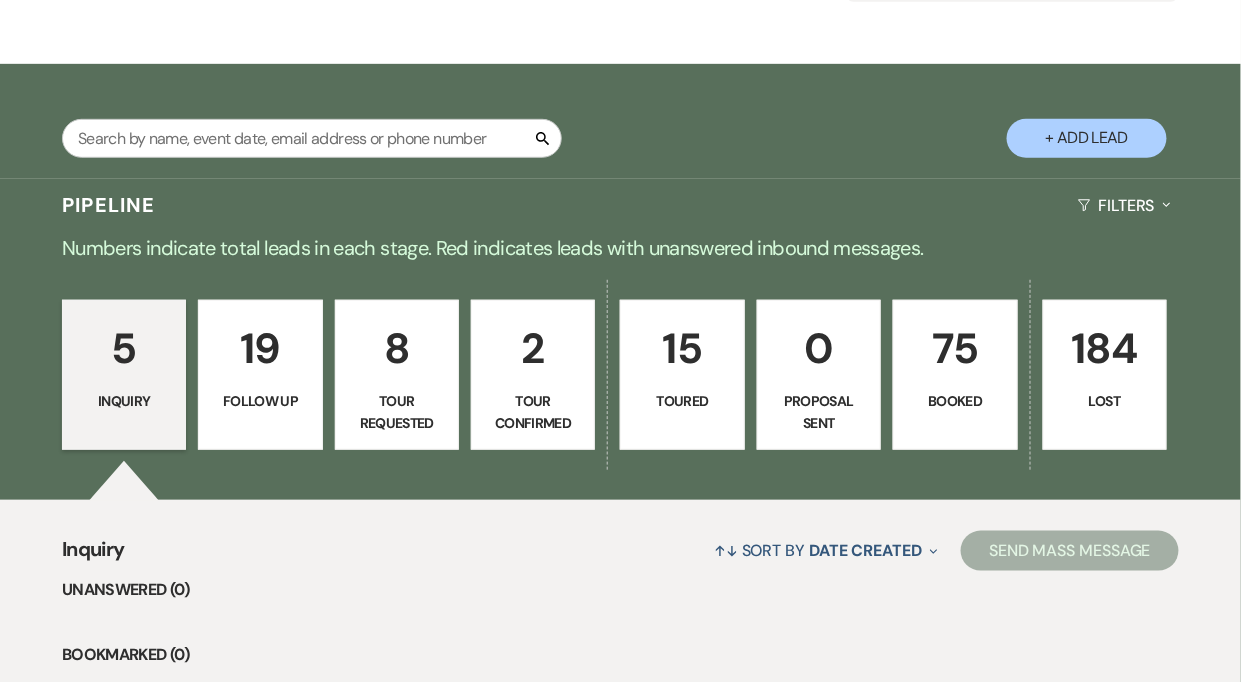 click on "75 Booked" at bounding box center (955, 375) 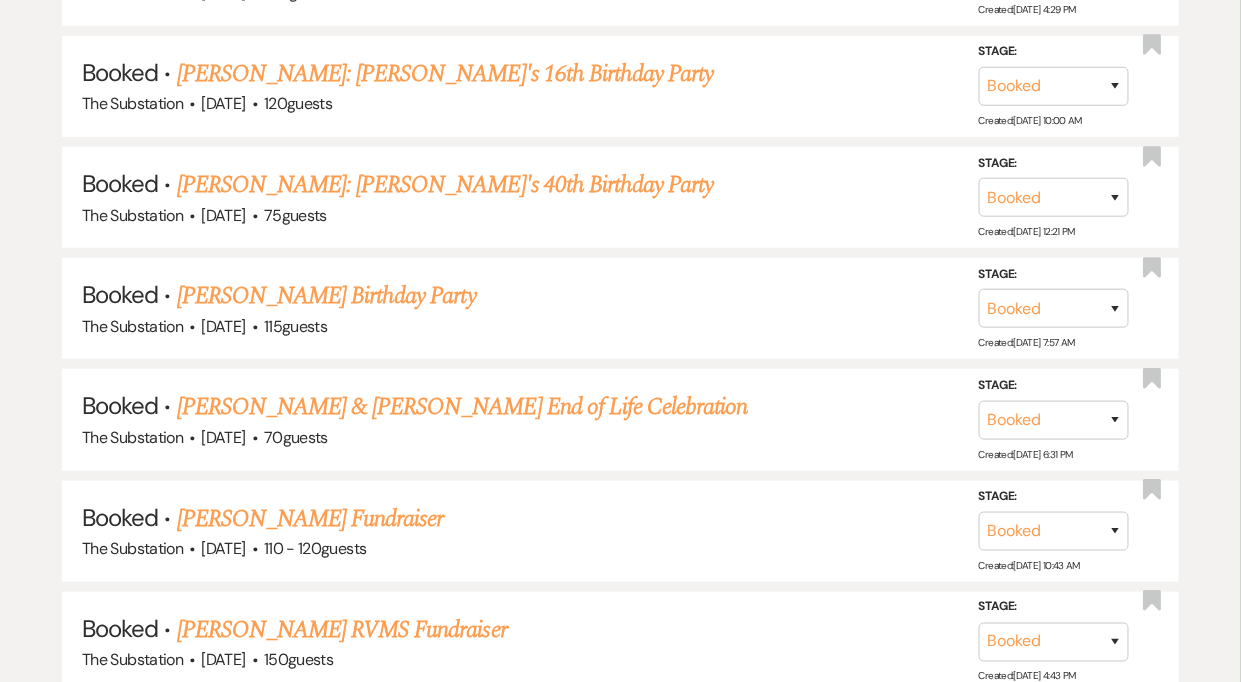 scroll, scrollTop: 2311, scrollLeft: 0, axis: vertical 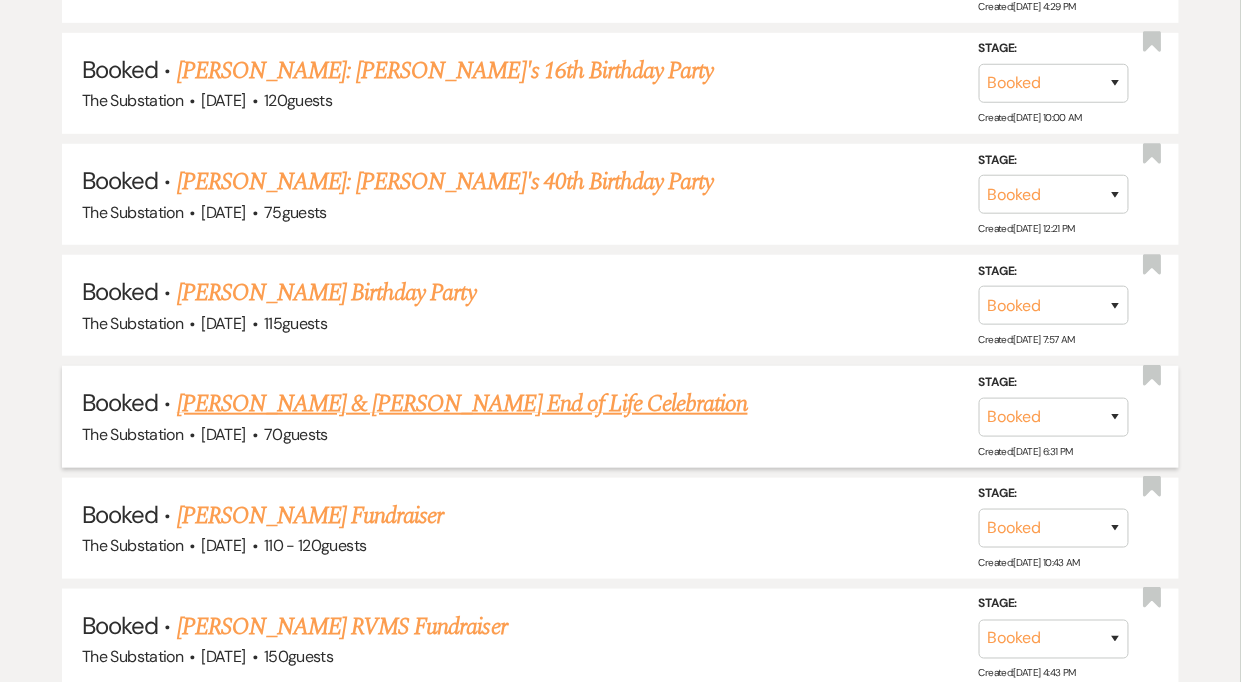click on "[PERSON_NAME] & [PERSON_NAME] End of Life Celebration" at bounding box center [462, 404] 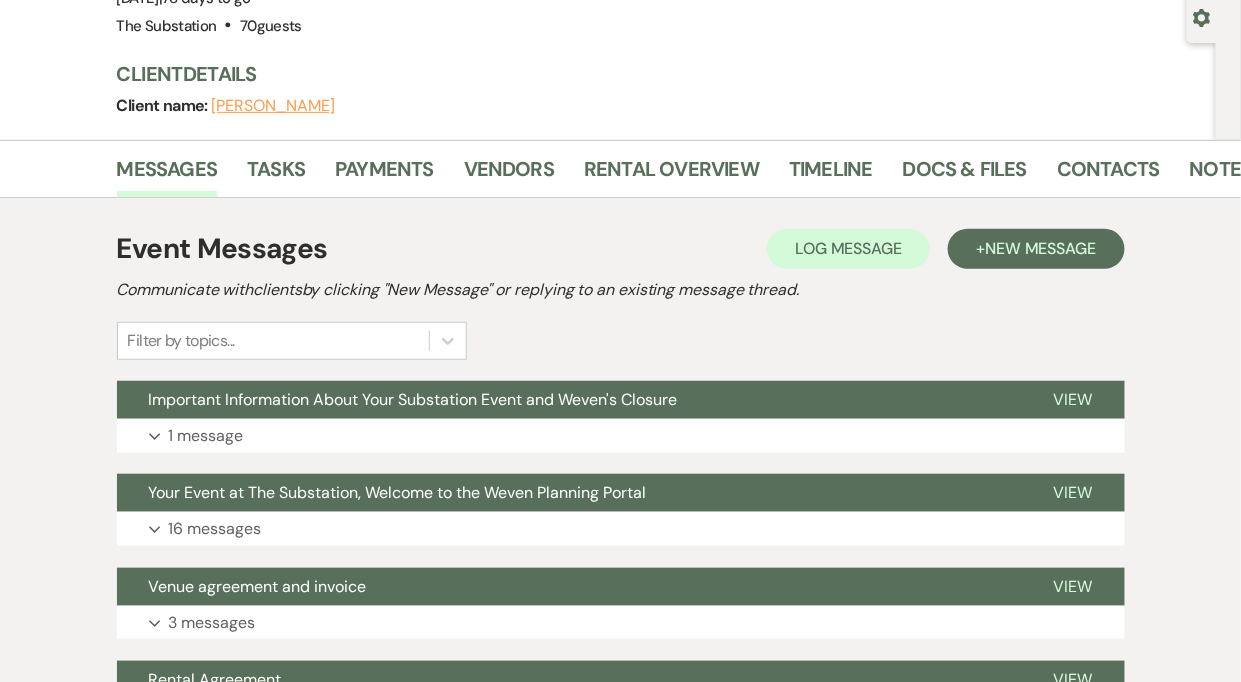 scroll, scrollTop: 194, scrollLeft: 0, axis: vertical 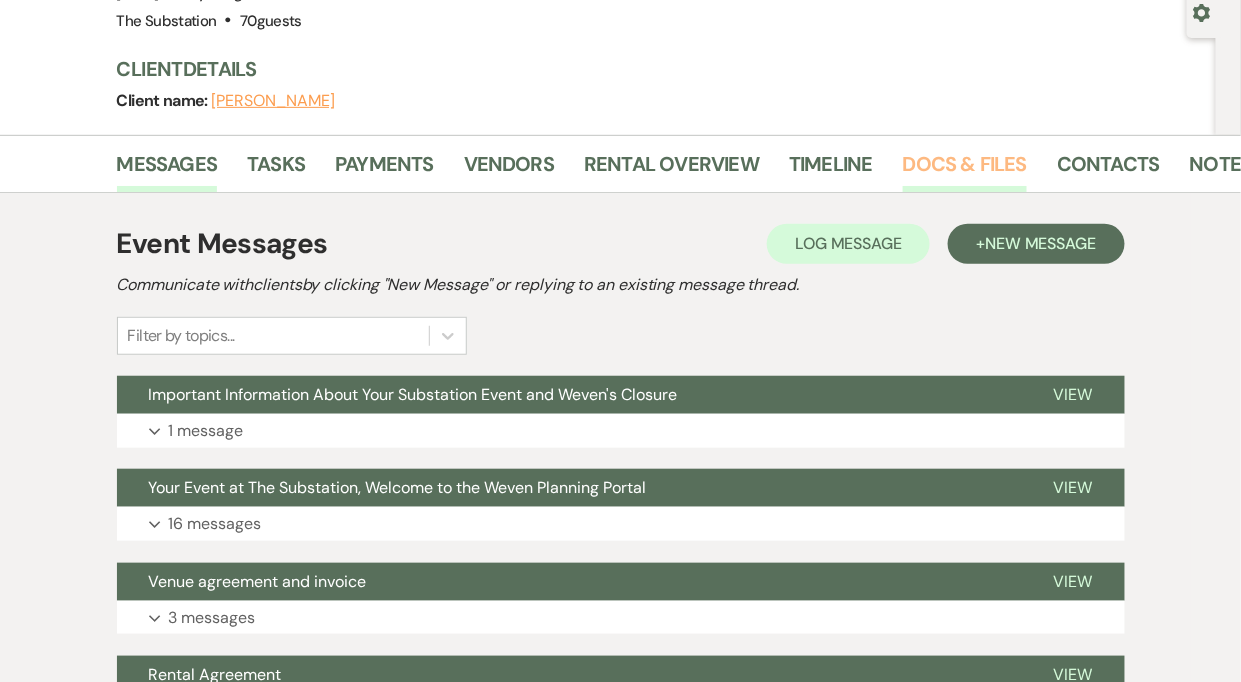 click on "Docs & Files" at bounding box center (965, 170) 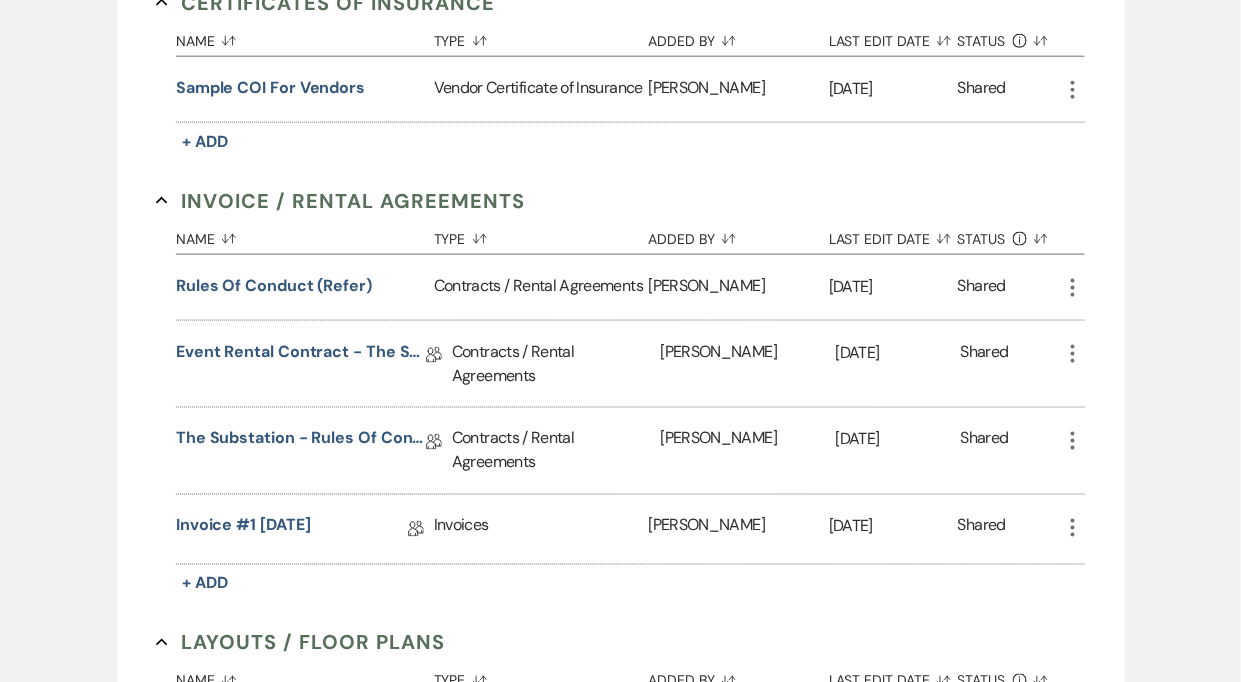 scroll, scrollTop: 594, scrollLeft: 0, axis: vertical 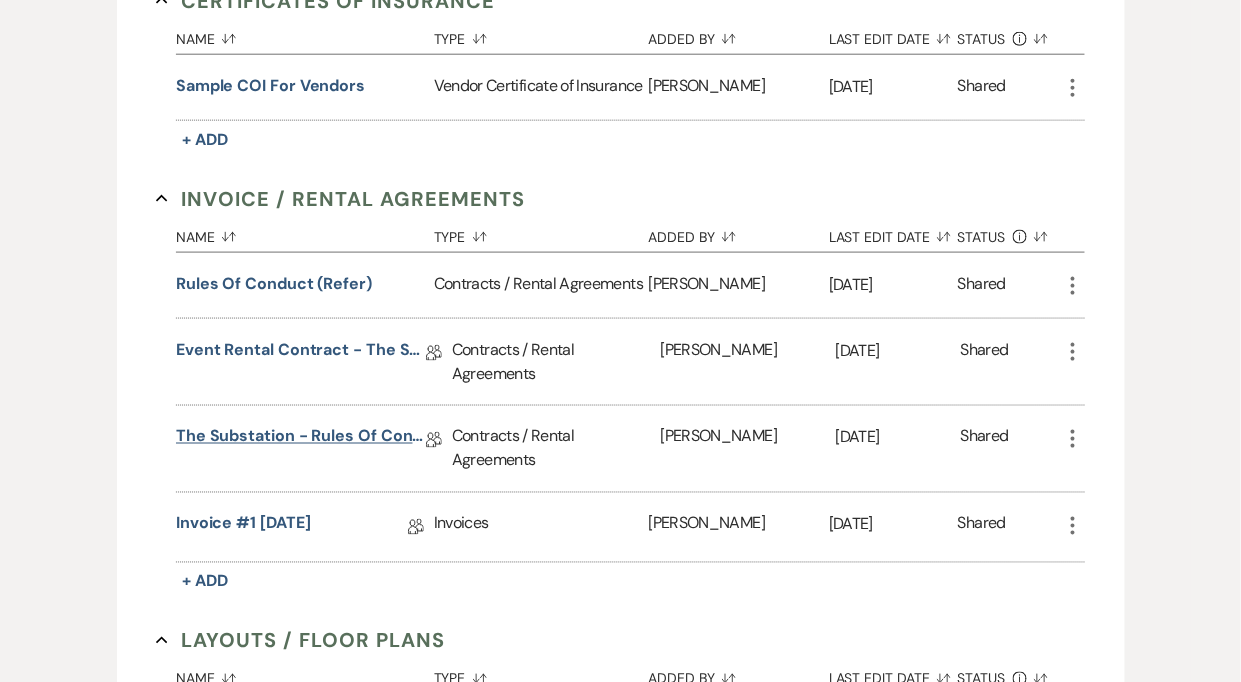 click on "The Substation - Rules of Conduct 2025" at bounding box center [301, 440] 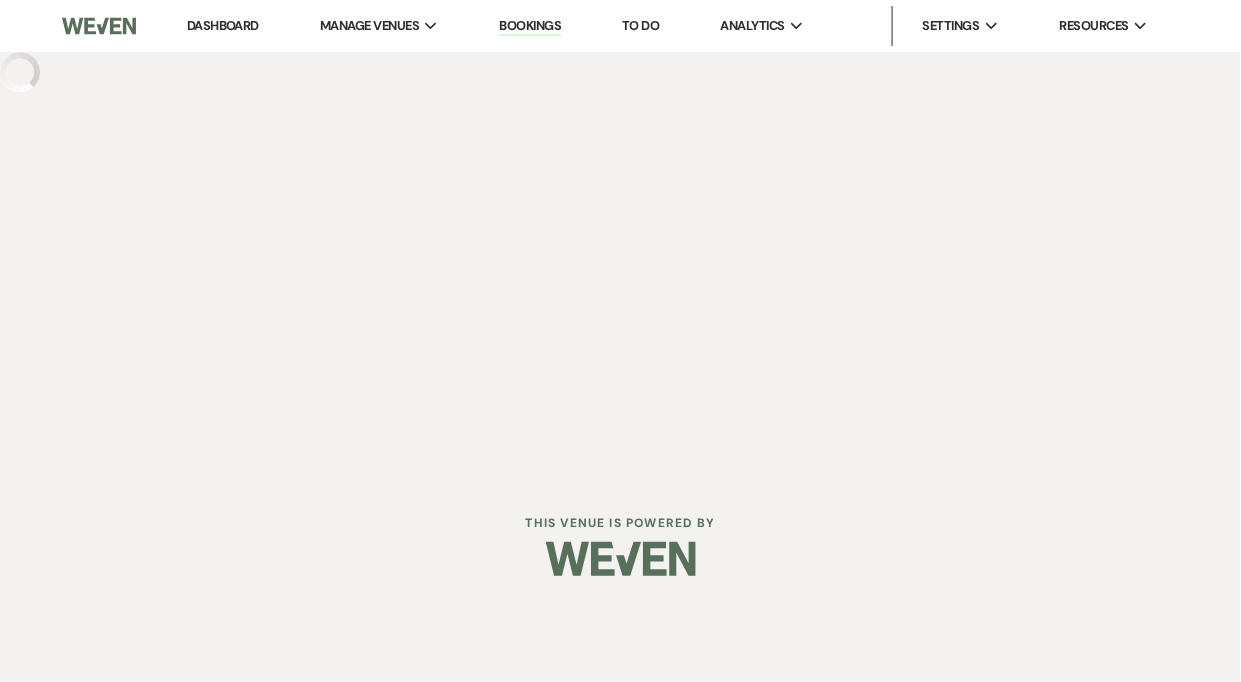 scroll, scrollTop: 0, scrollLeft: 0, axis: both 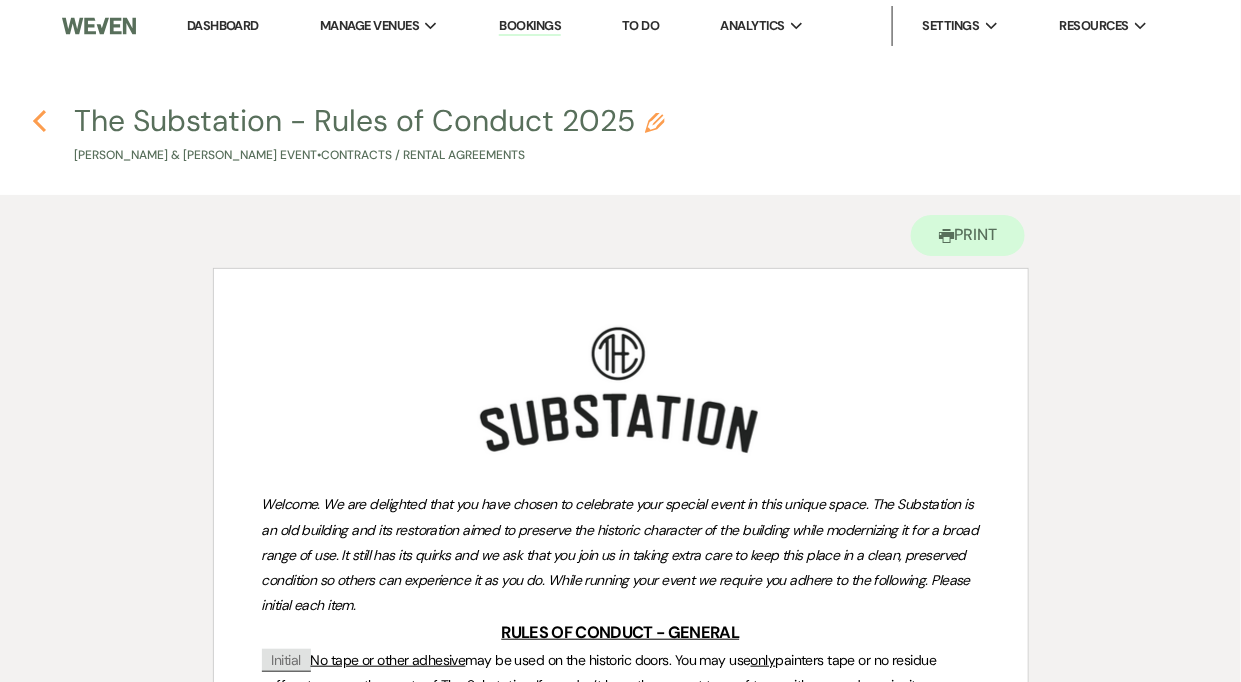 click on "Previous" 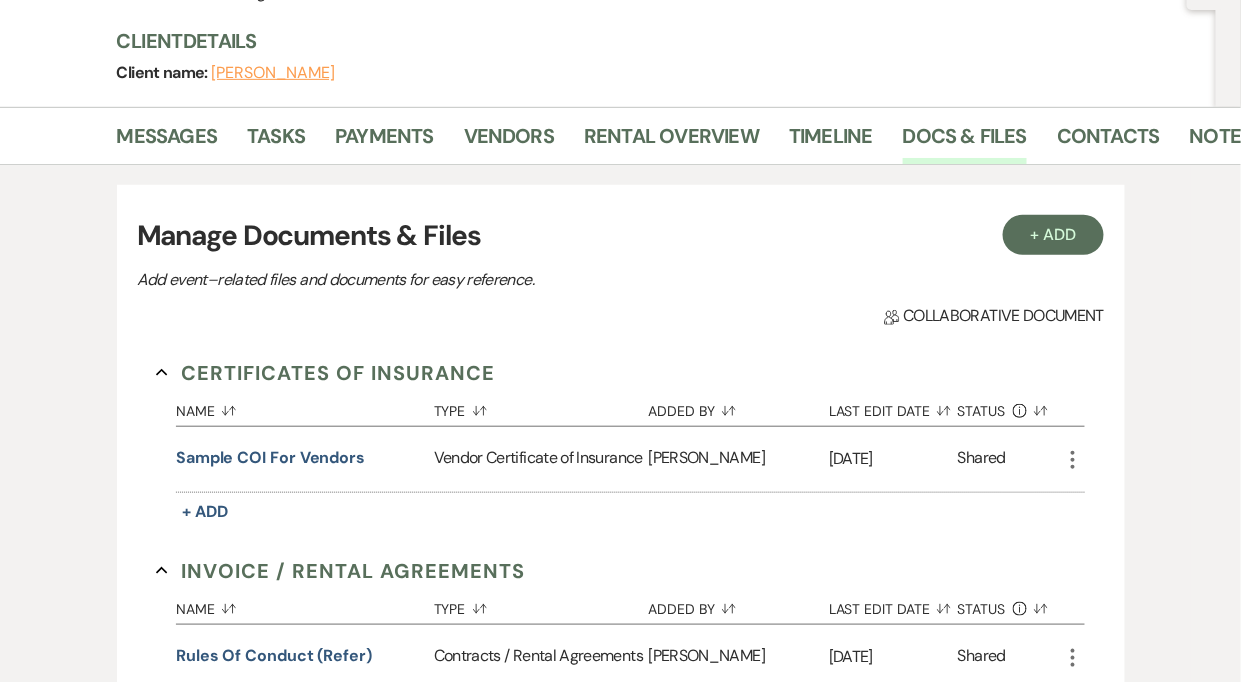 scroll, scrollTop: 214, scrollLeft: 0, axis: vertical 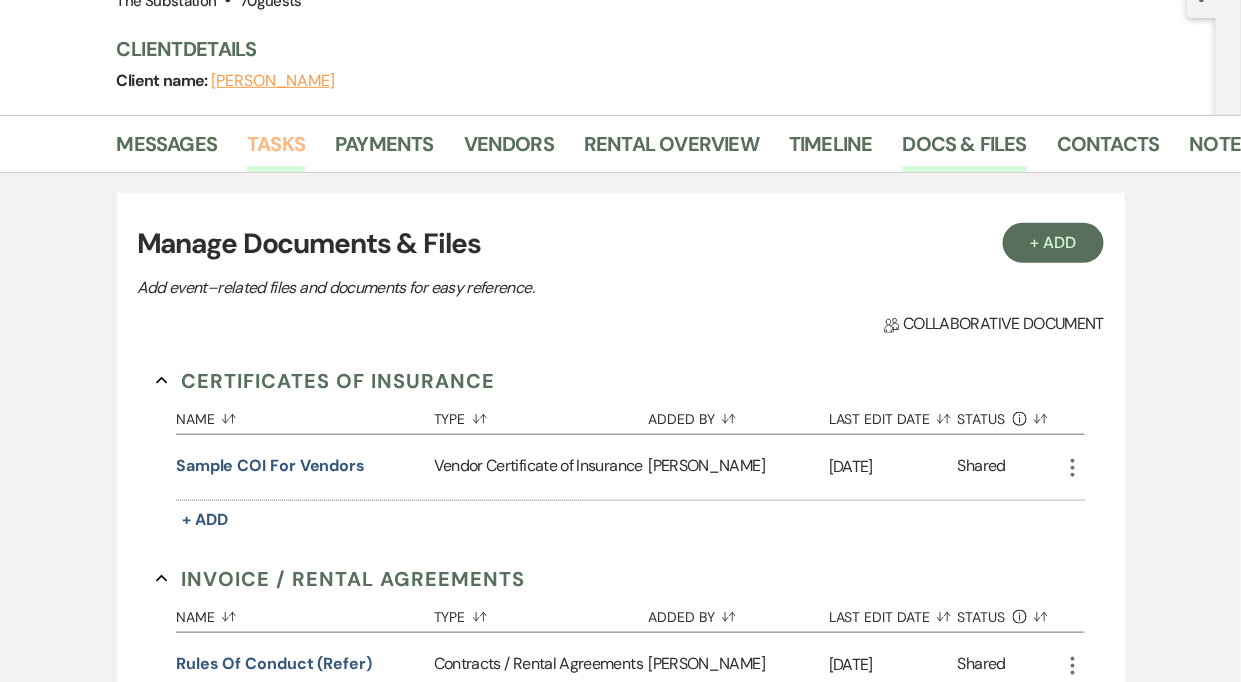click on "Tasks" at bounding box center [276, 150] 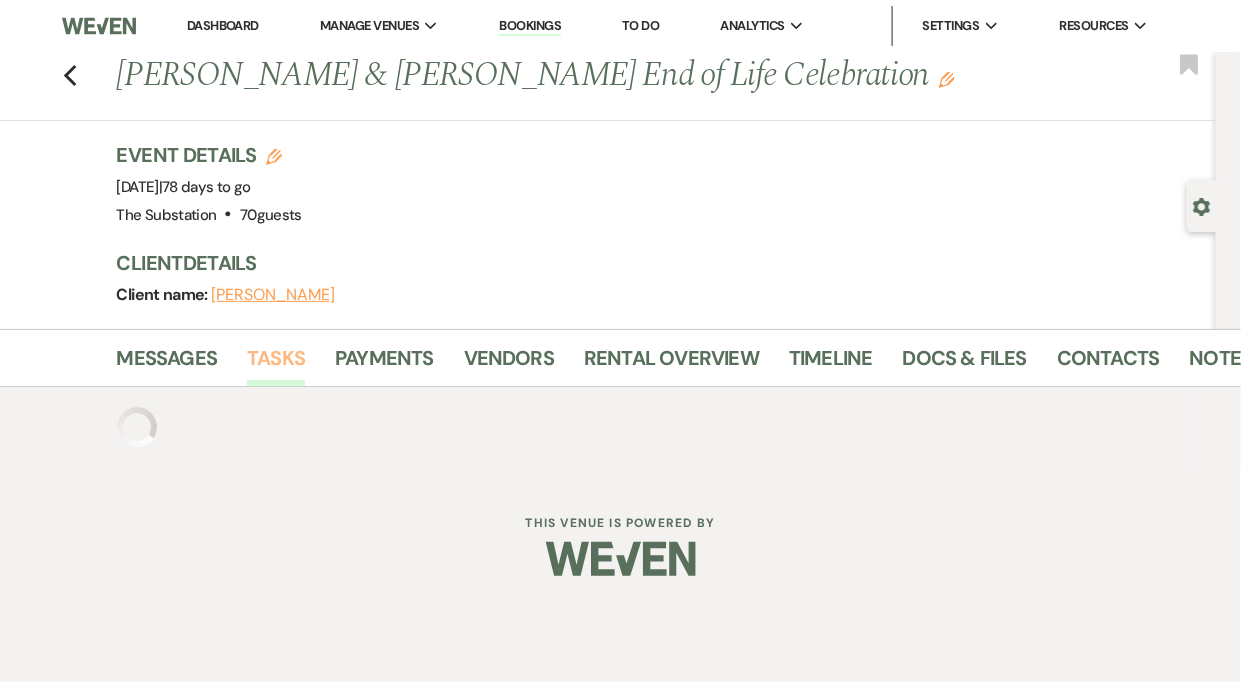 scroll, scrollTop: 0, scrollLeft: 0, axis: both 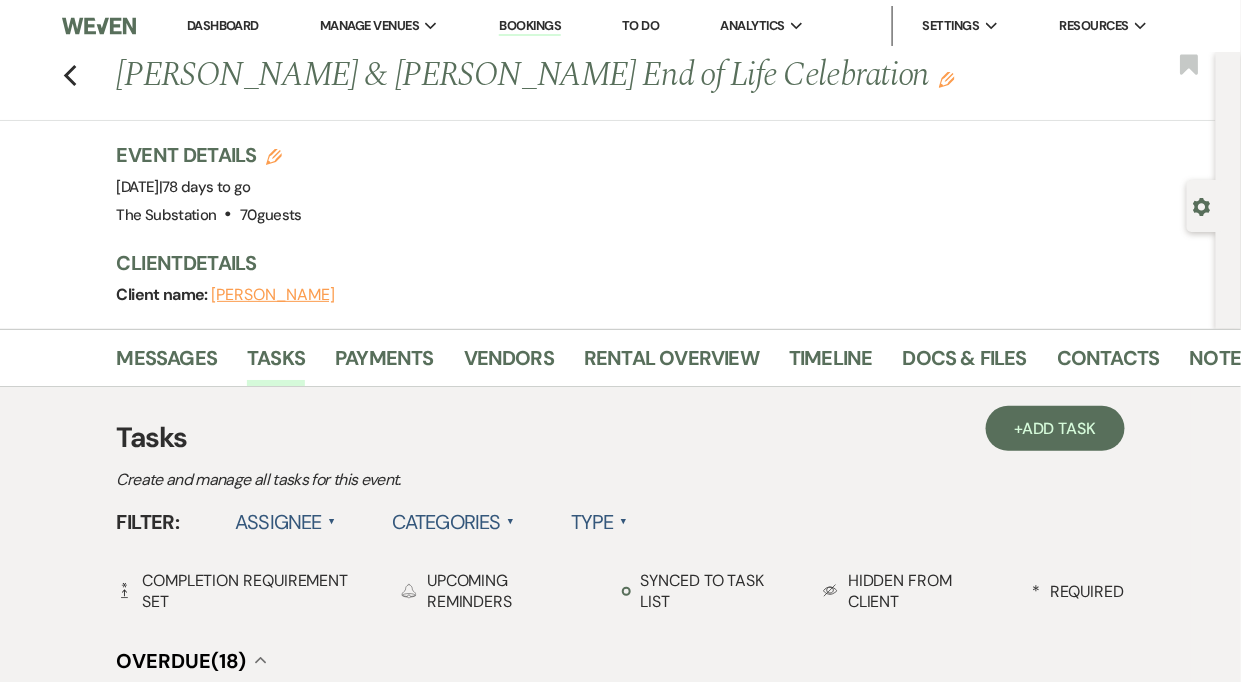 click on "Assignee   ▲" at bounding box center [285, 522] 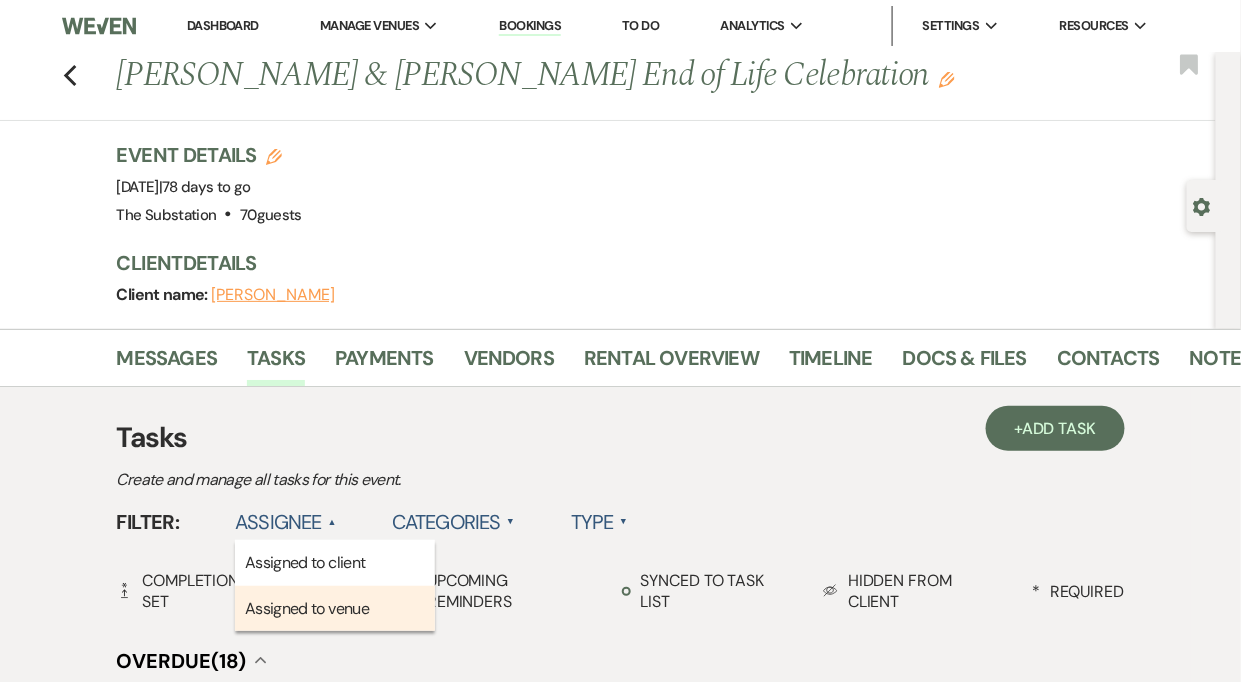 click on "Assigned to venue" at bounding box center (335, 609) 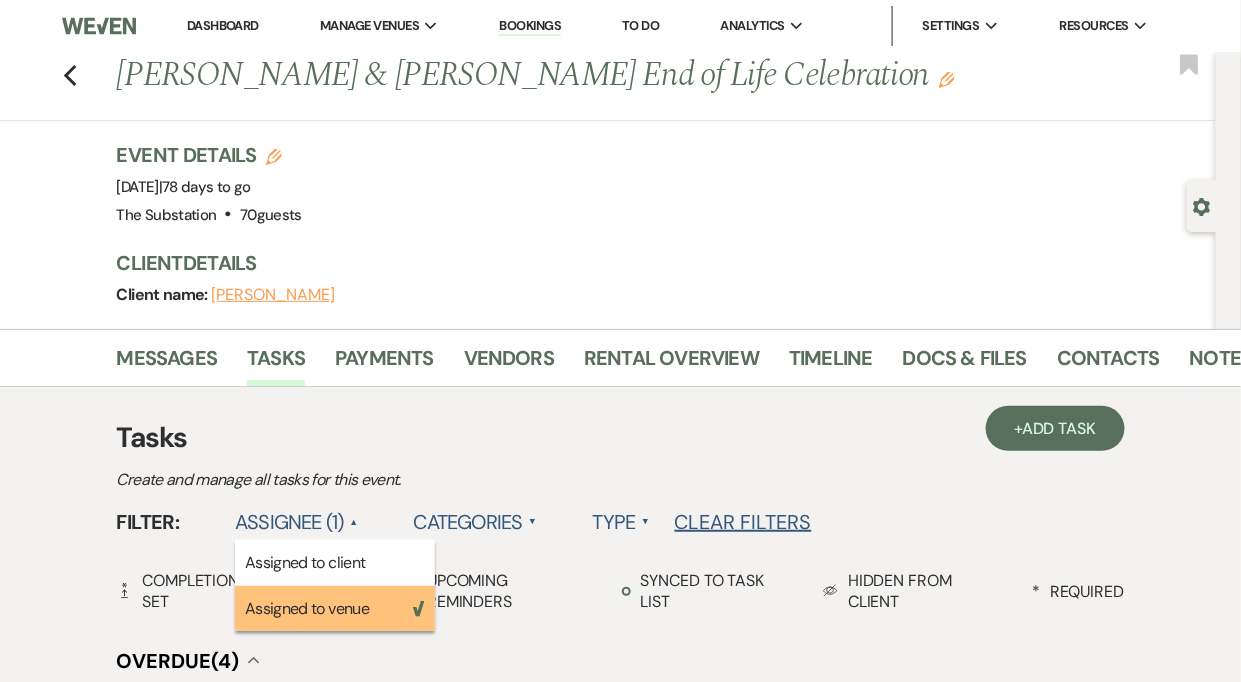 click on "Tasks" at bounding box center [621, 438] 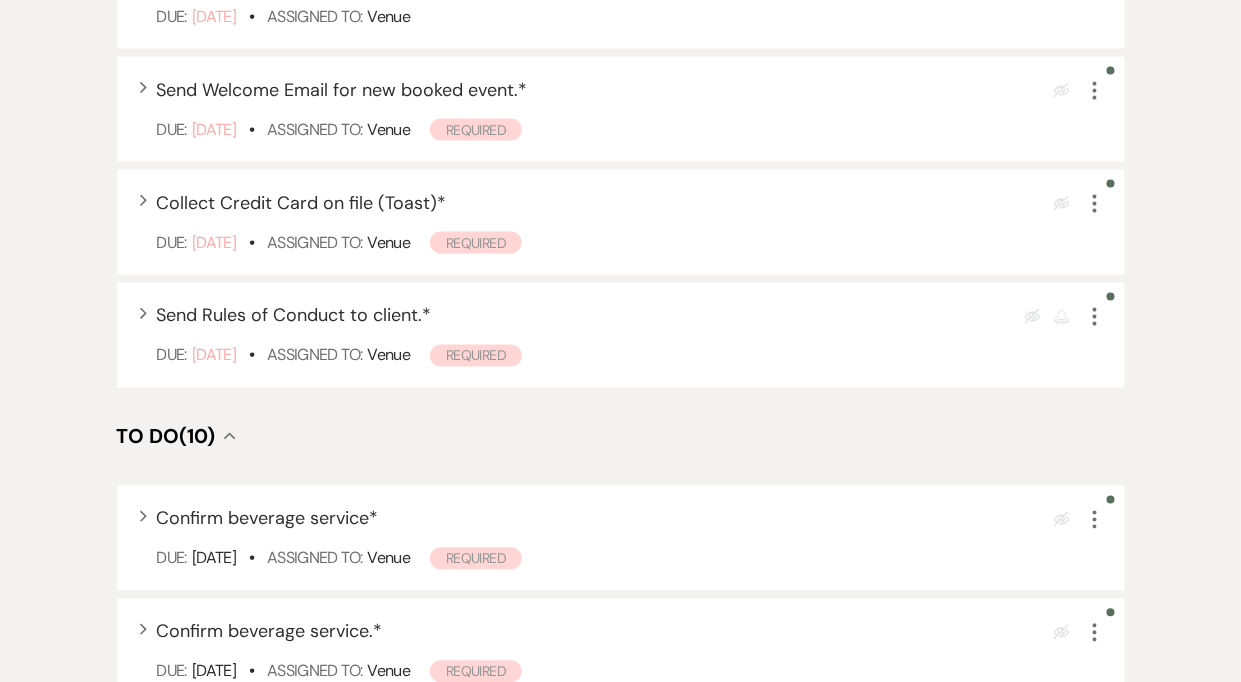 scroll, scrollTop: 770, scrollLeft: 0, axis: vertical 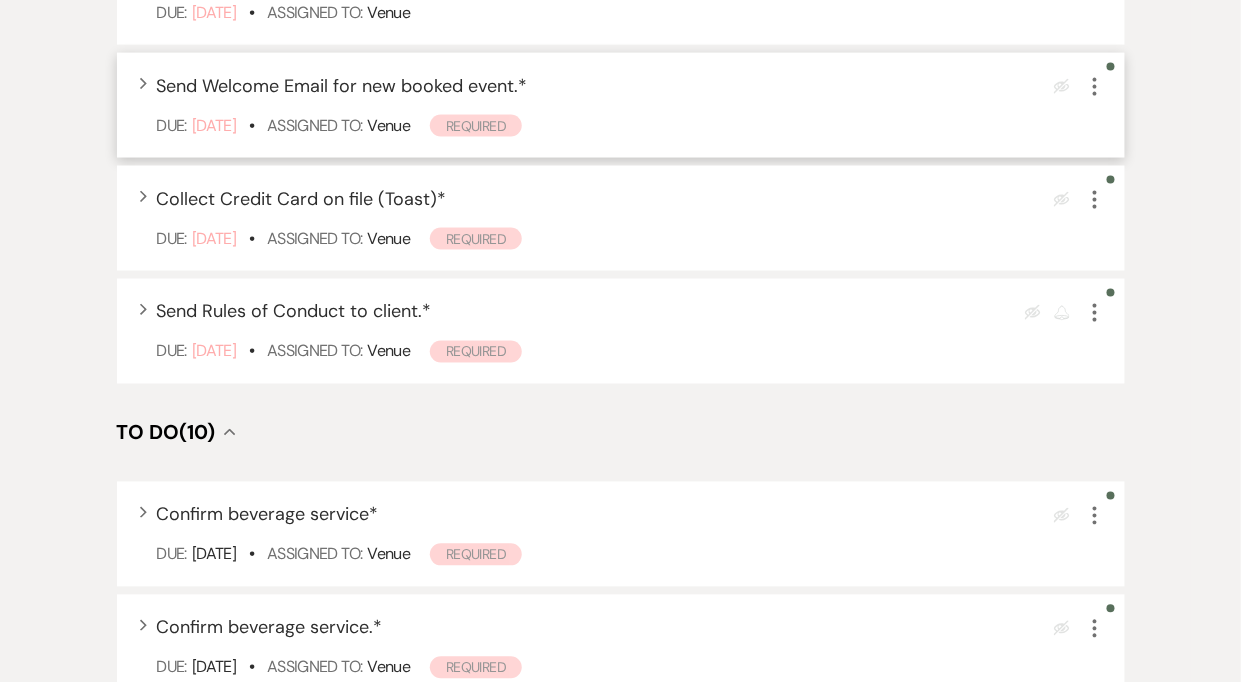 click on "More" 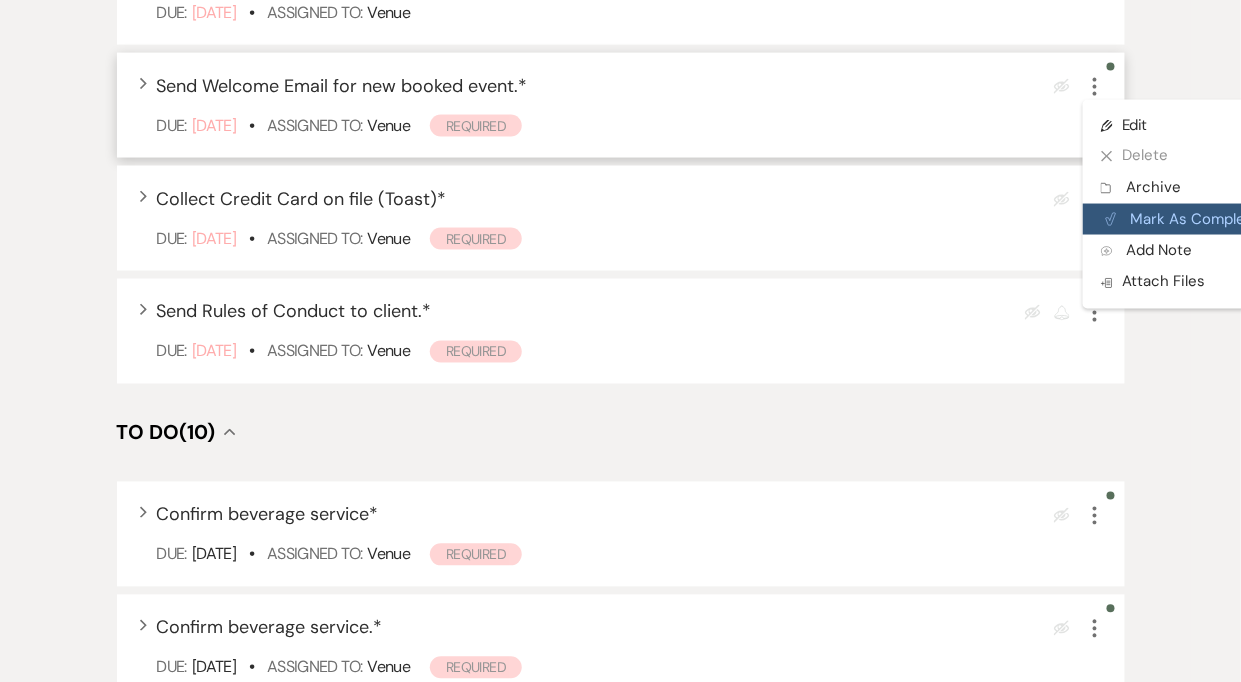 click on "Plan Portal Link   Mark As Complete" at bounding box center [1181, 220] 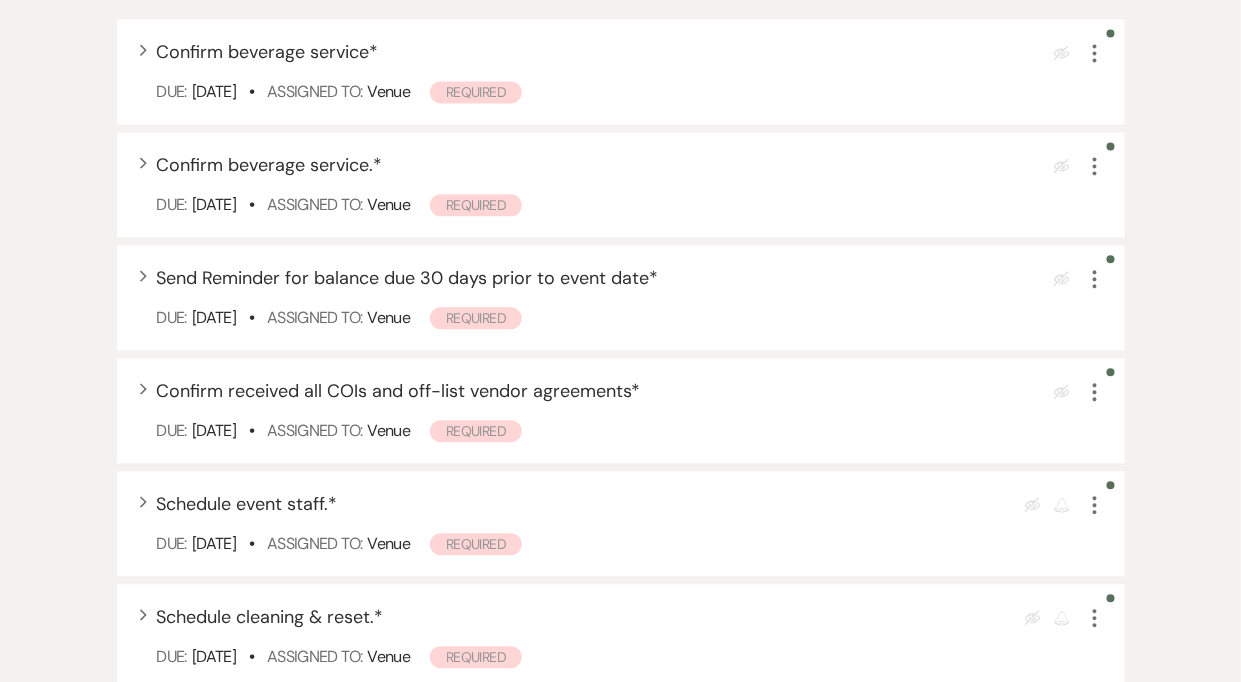 scroll, scrollTop: 1128, scrollLeft: 0, axis: vertical 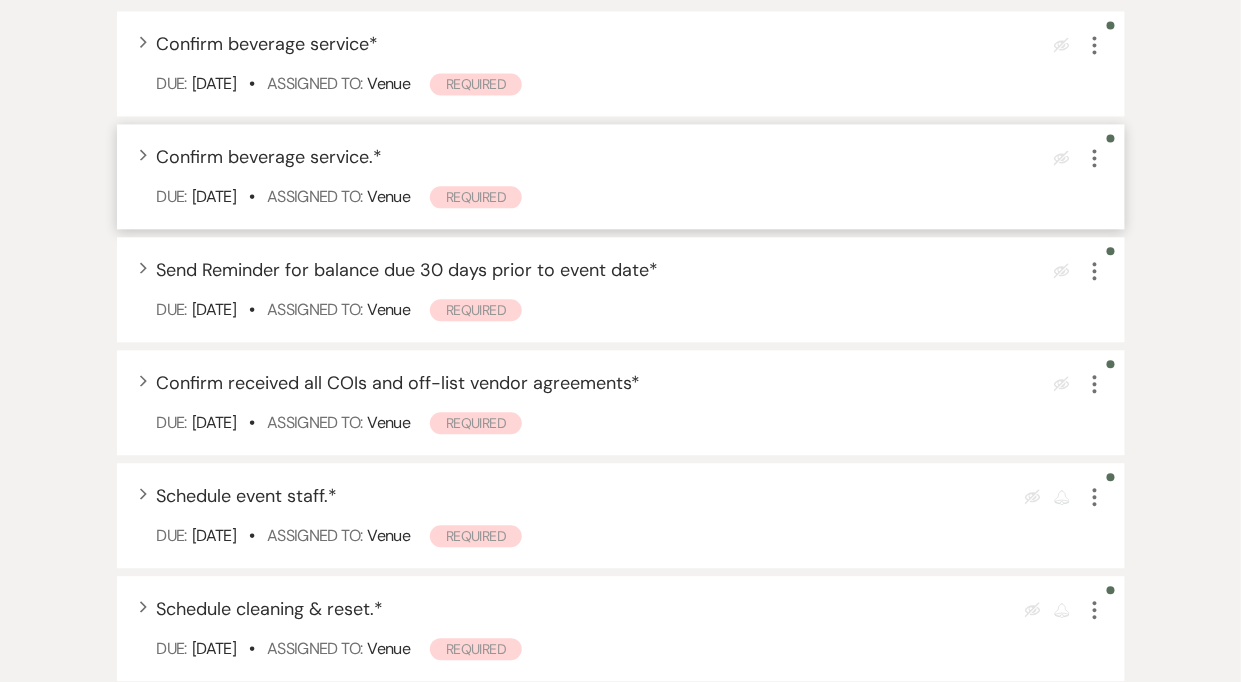 click 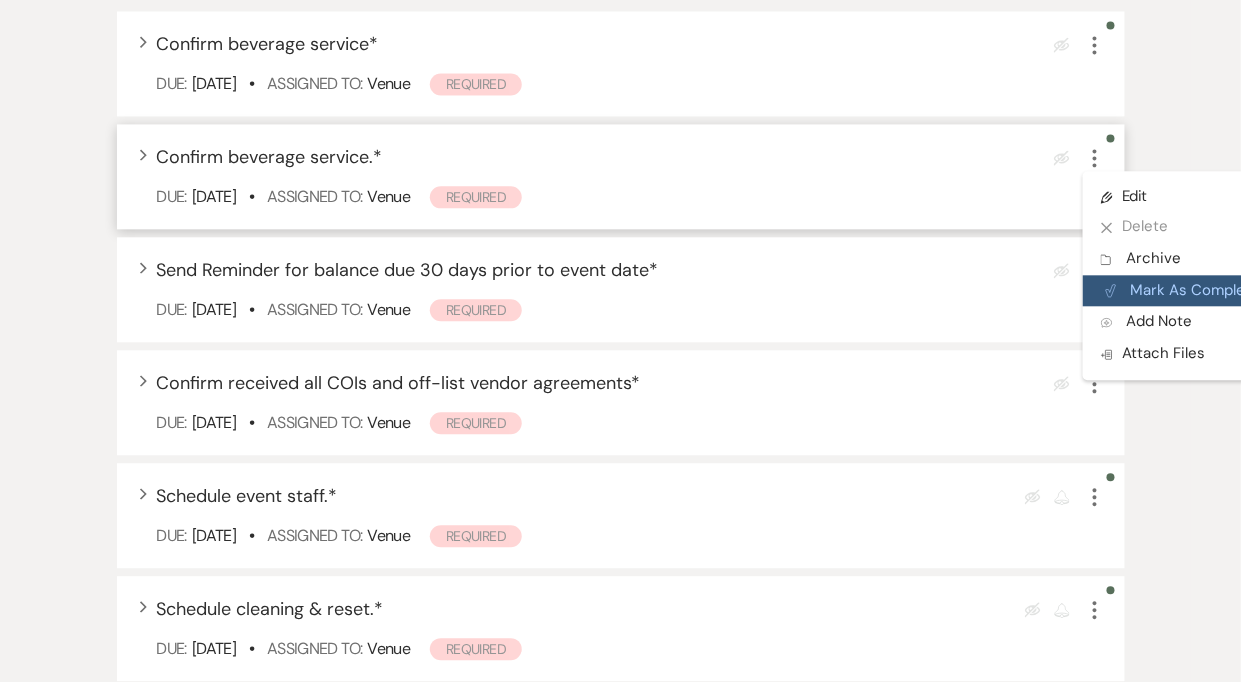 click on "Plan Portal Link   Mark As Complete" at bounding box center [1181, 291] 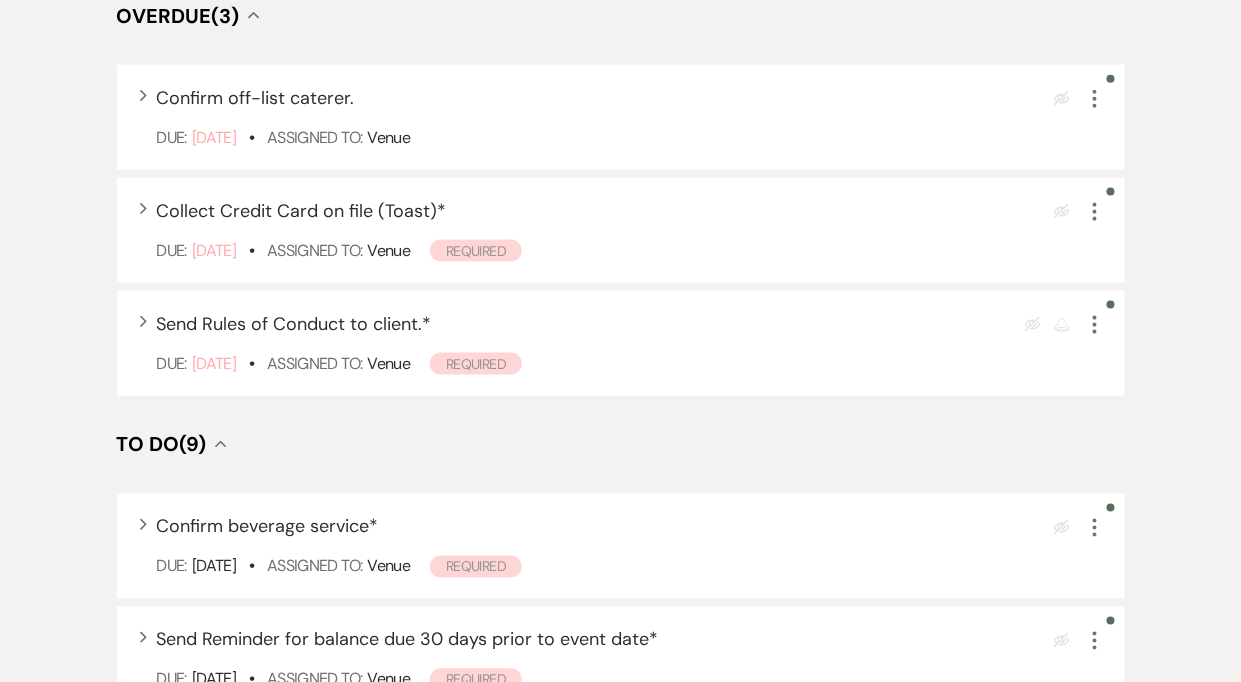 scroll, scrollTop: 0, scrollLeft: 0, axis: both 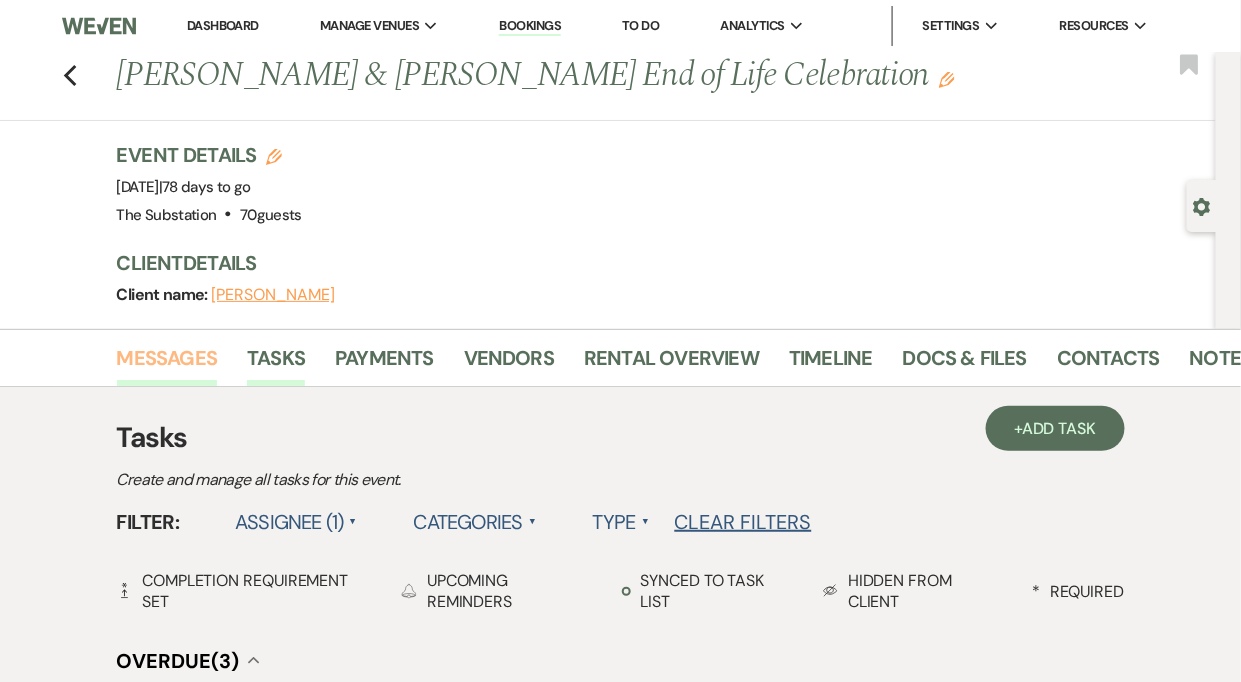 click on "Messages" at bounding box center [167, 364] 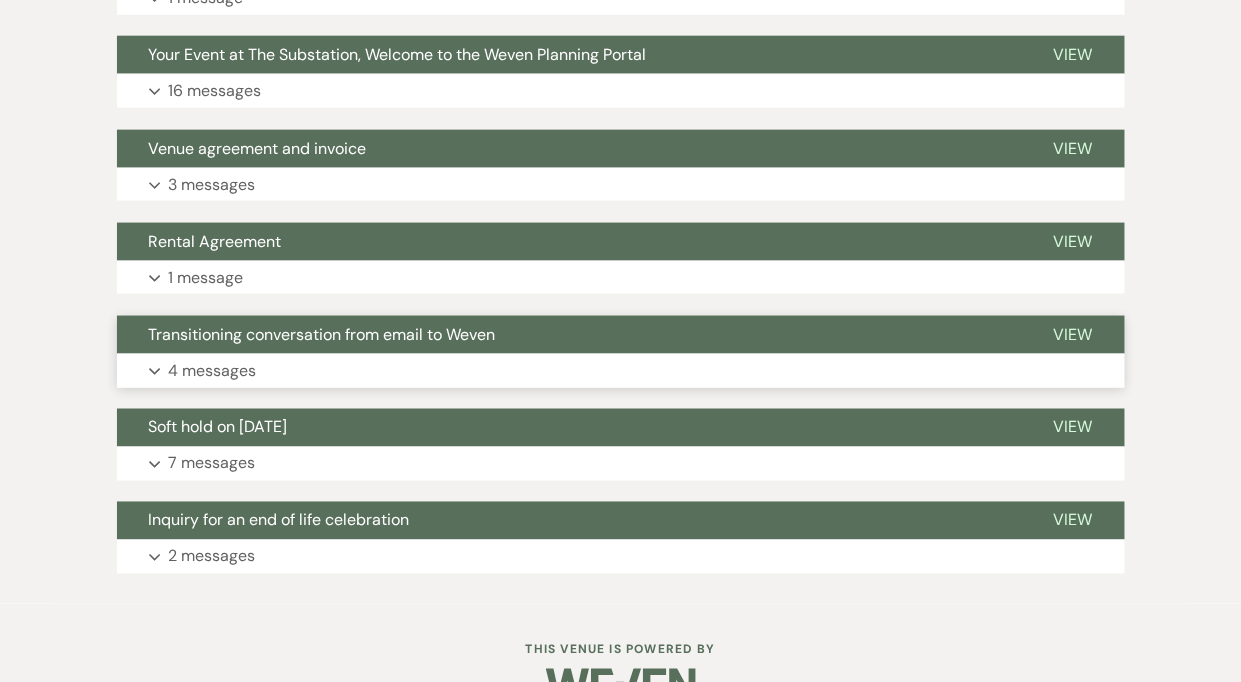 scroll, scrollTop: 651, scrollLeft: 0, axis: vertical 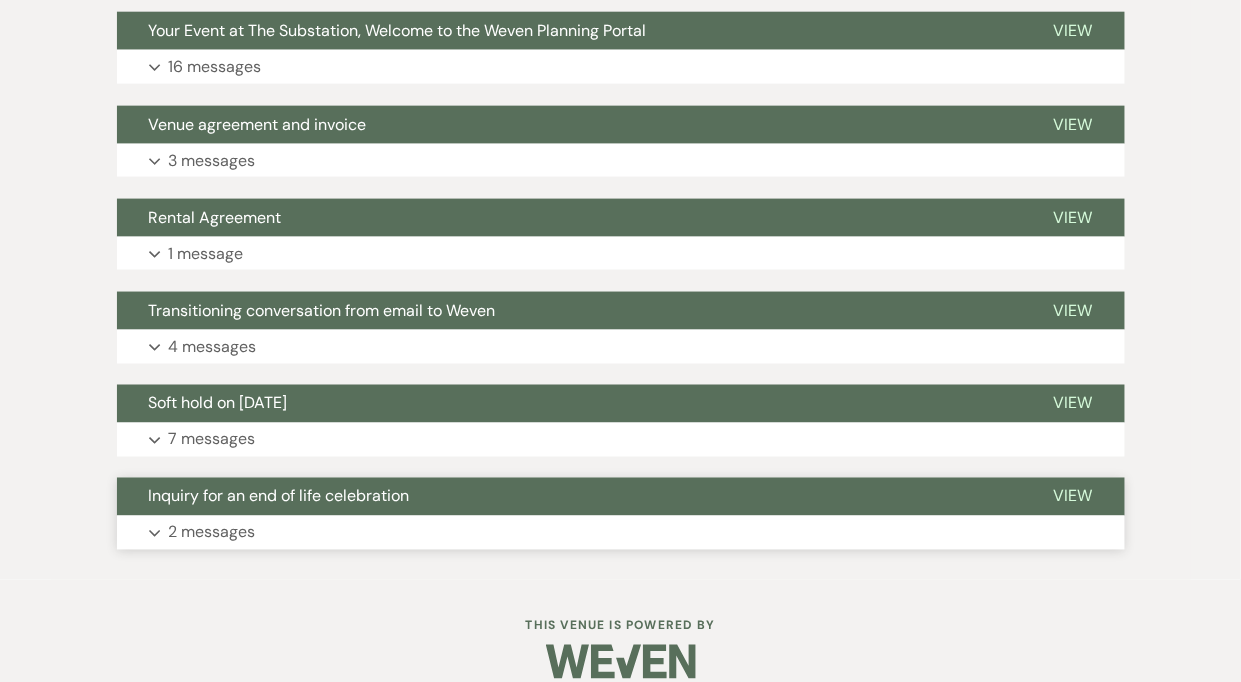 click on "Expand 2 messages" at bounding box center (621, 533) 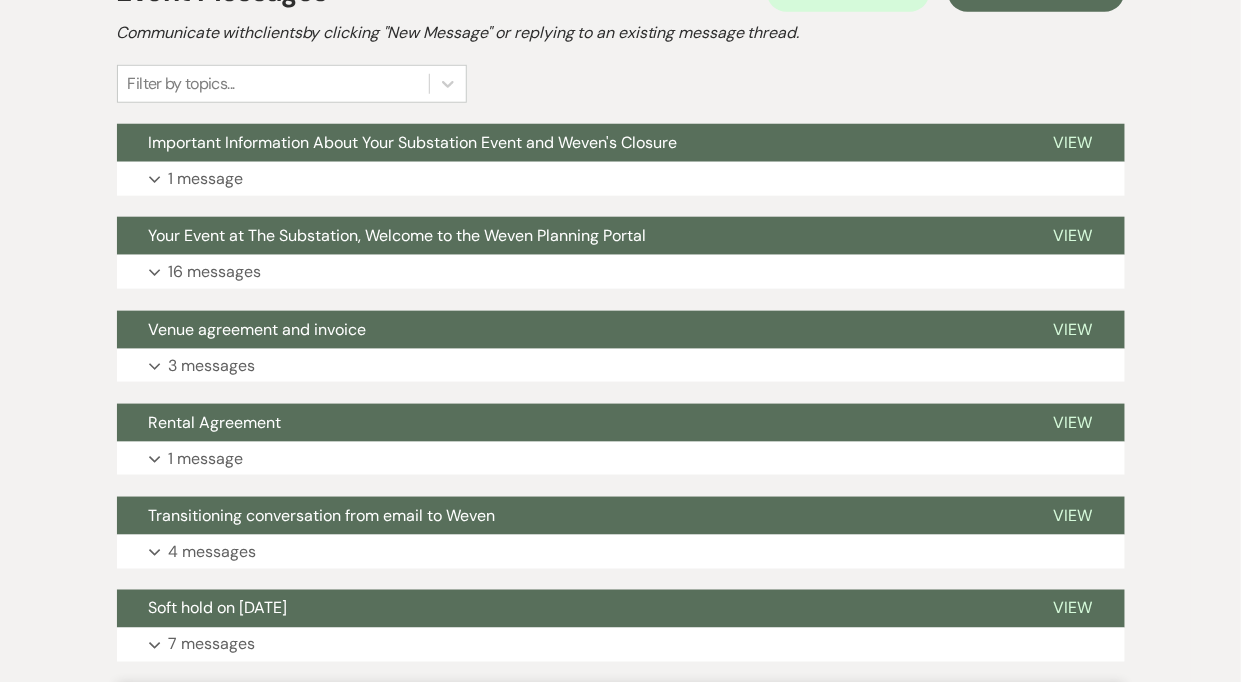 scroll, scrollTop: 442, scrollLeft: 0, axis: vertical 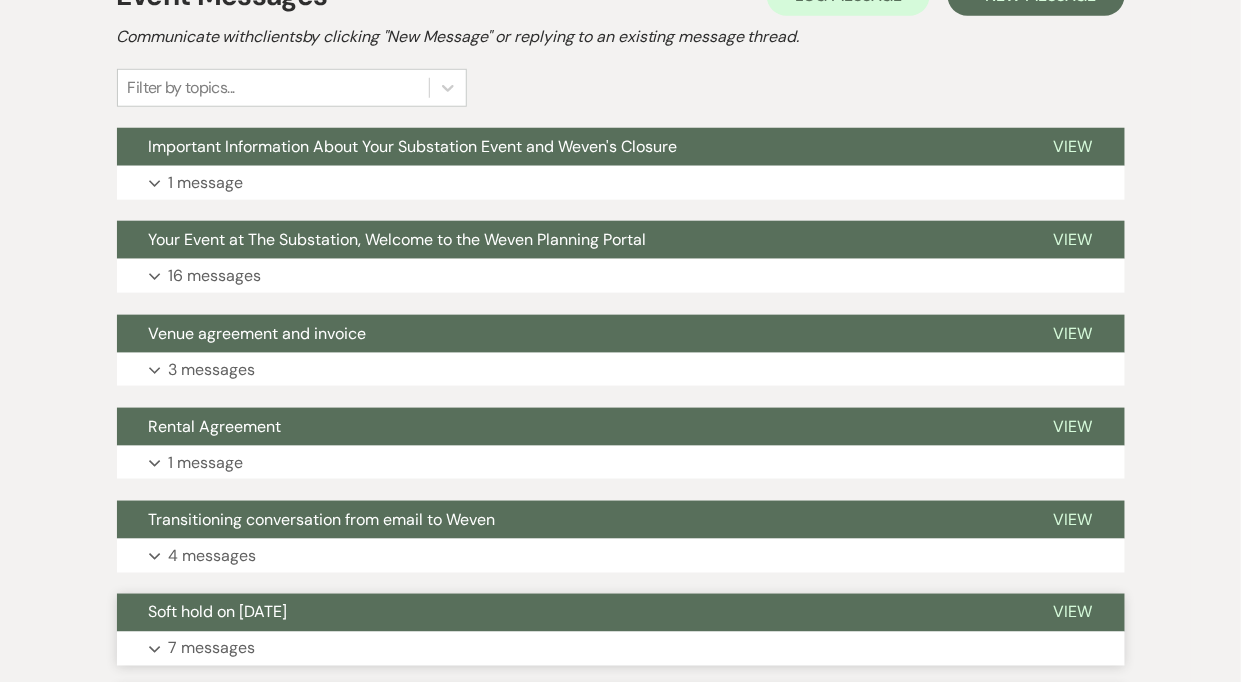click on "Soft hold on [DATE]" at bounding box center [569, 613] 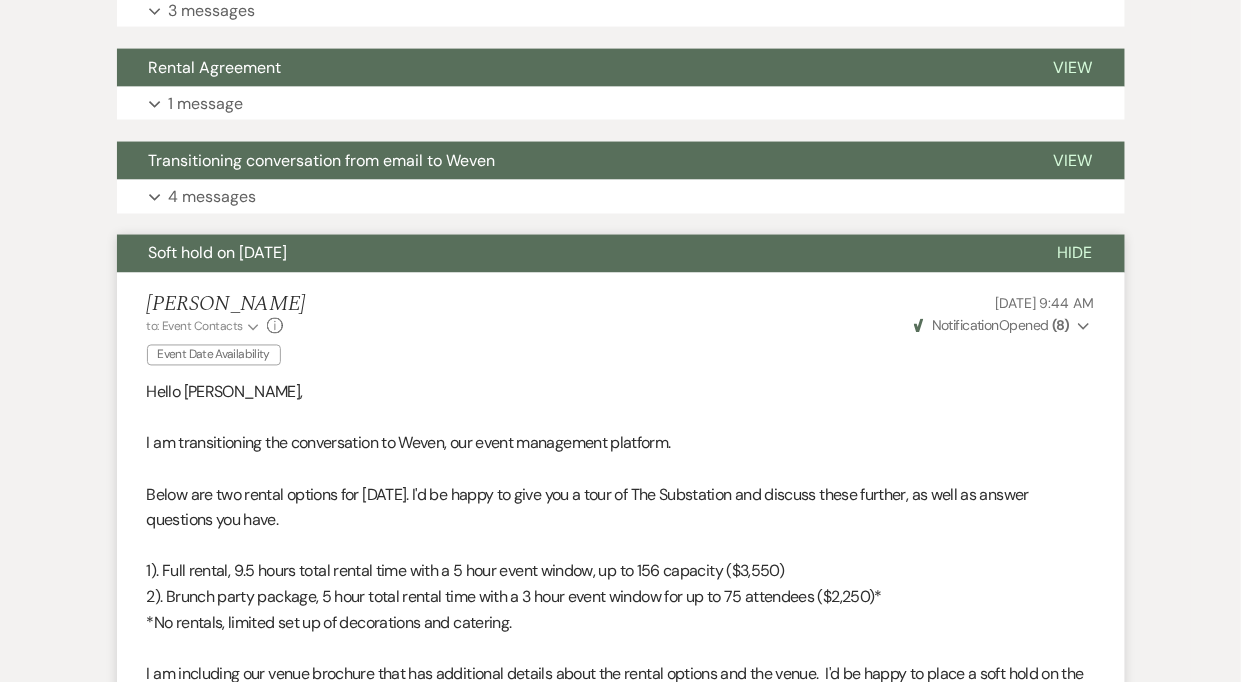 scroll, scrollTop: 778, scrollLeft: 0, axis: vertical 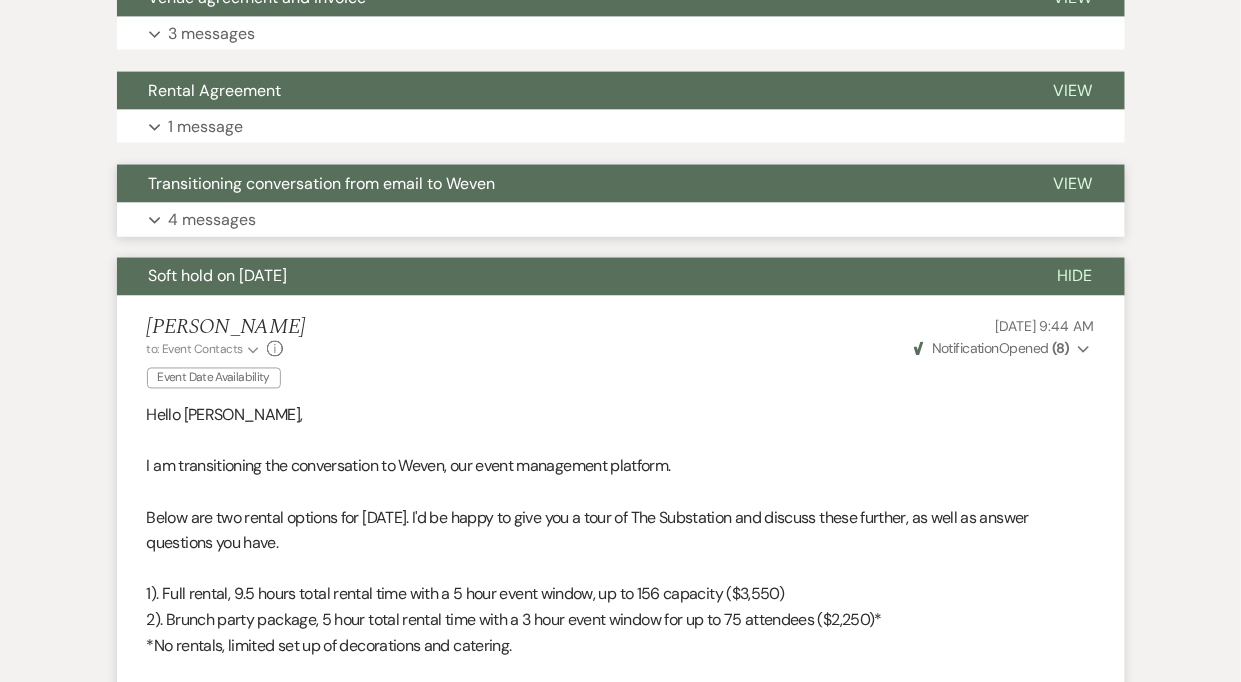 click on "Transitioning conversation from email to Weven" at bounding box center [569, 184] 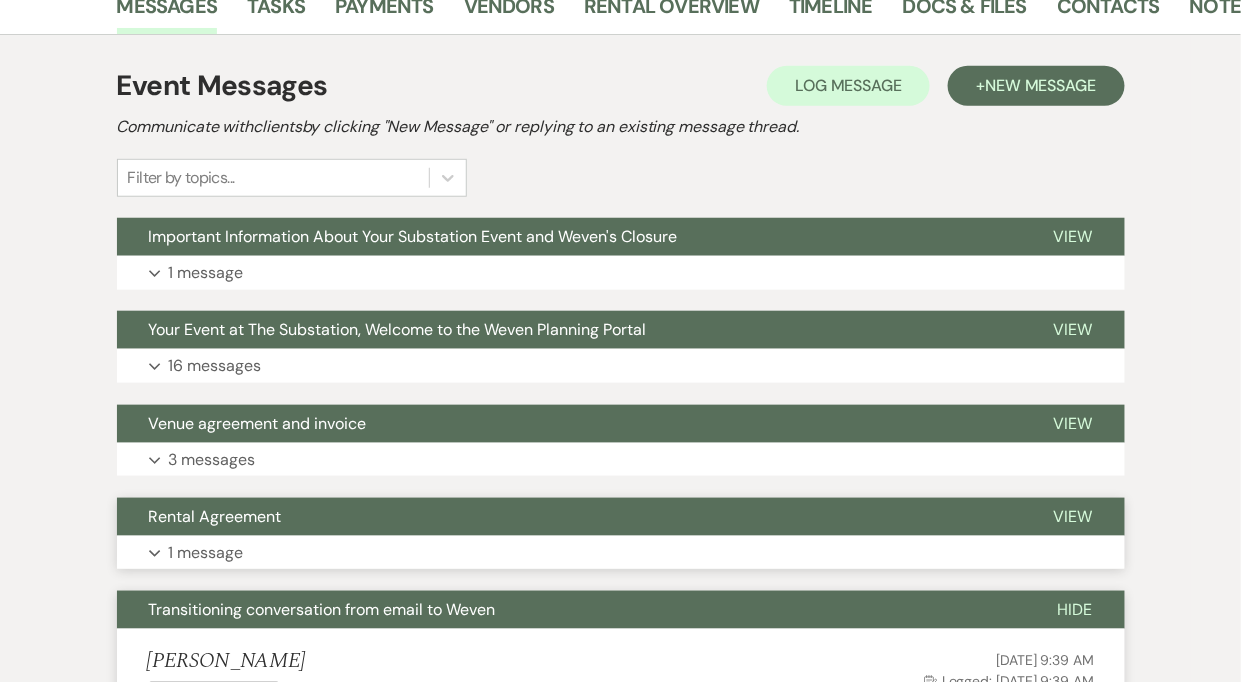 scroll, scrollTop: 351, scrollLeft: 0, axis: vertical 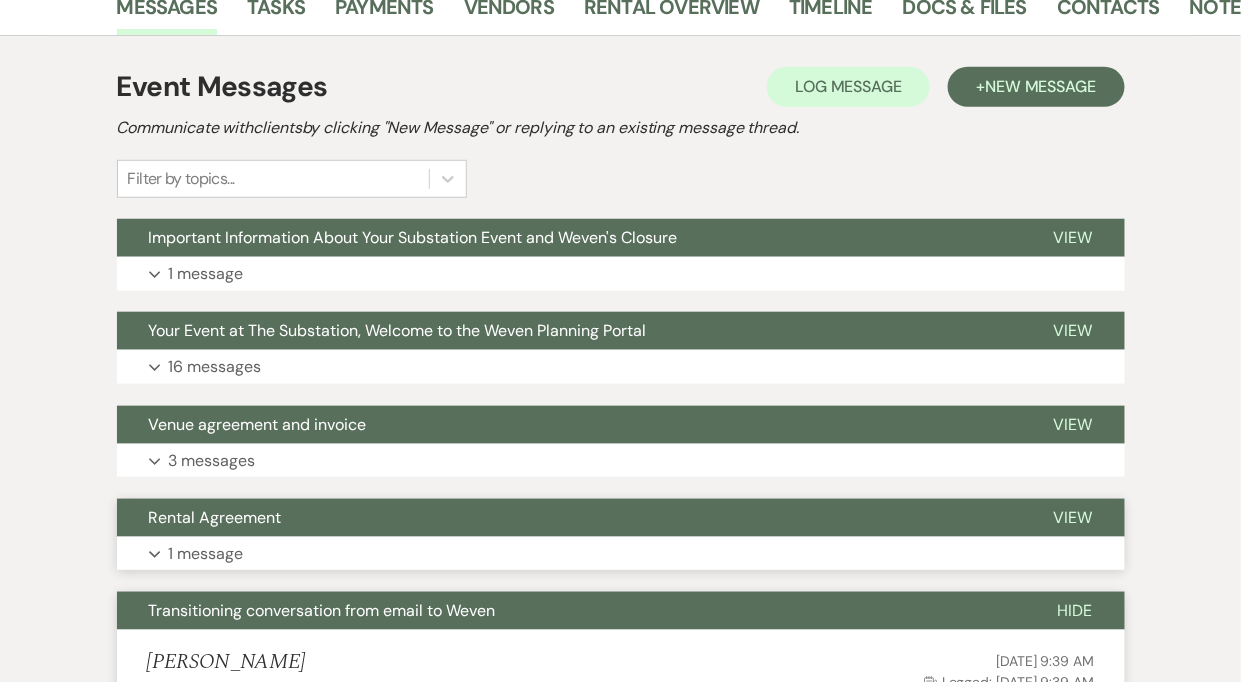 click on "Expand 1 message" at bounding box center [621, 554] 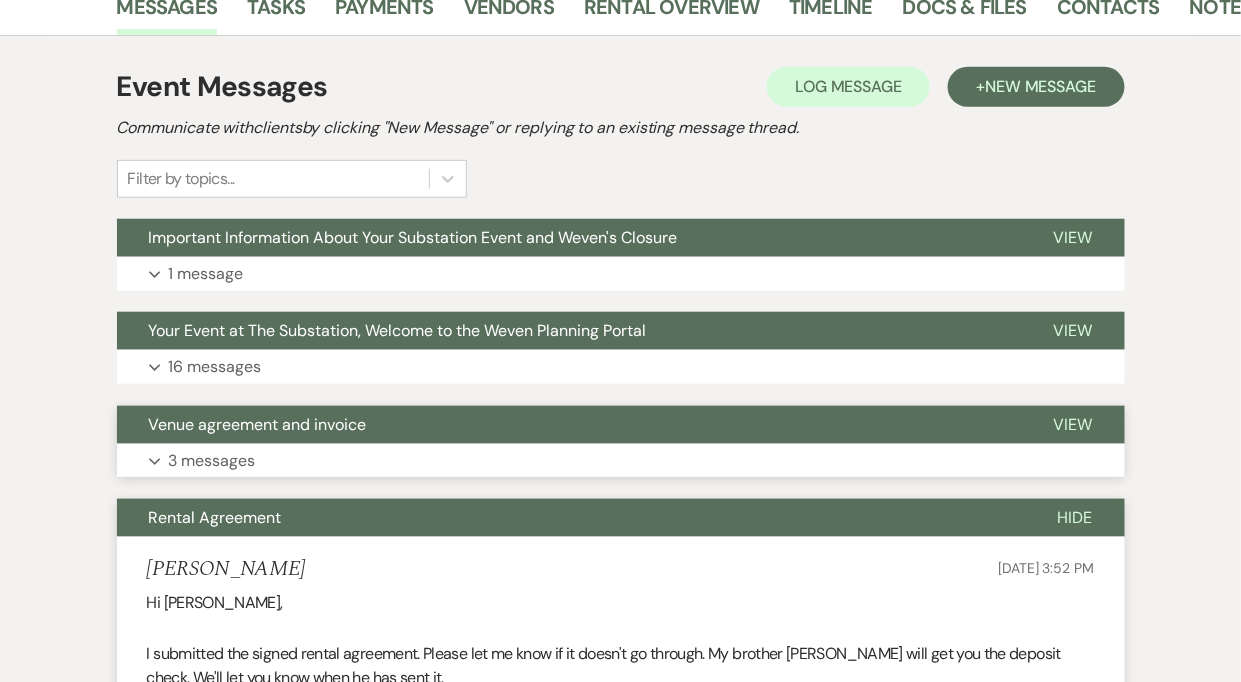 click on "Expand 3 messages" at bounding box center (621, 461) 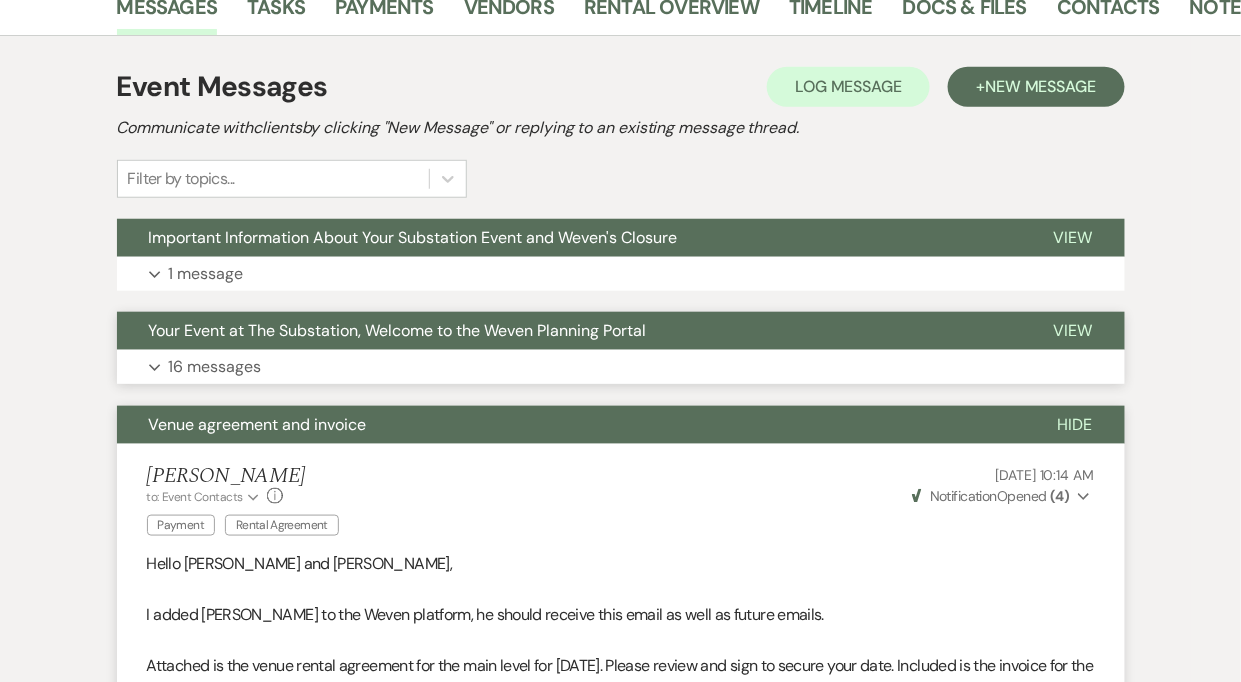 click on "Expand 16 messages" at bounding box center (621, 367) 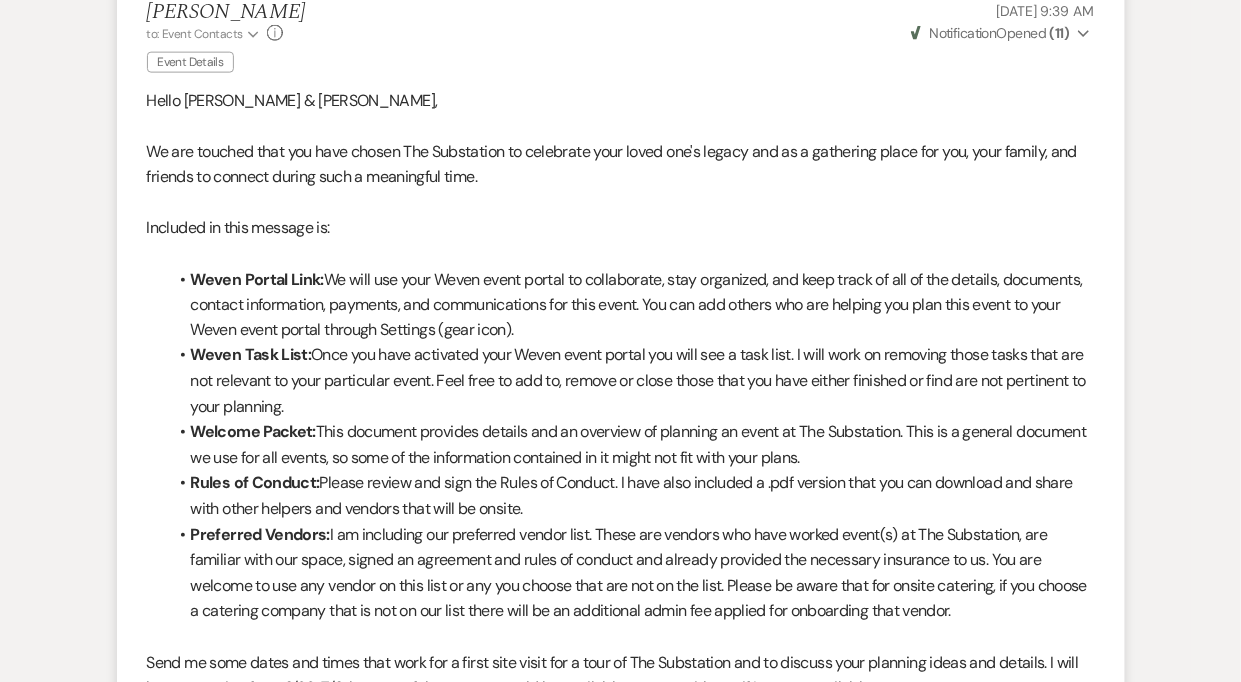scroll, scrollTop: 0, scrollLeft: 0, axis: both 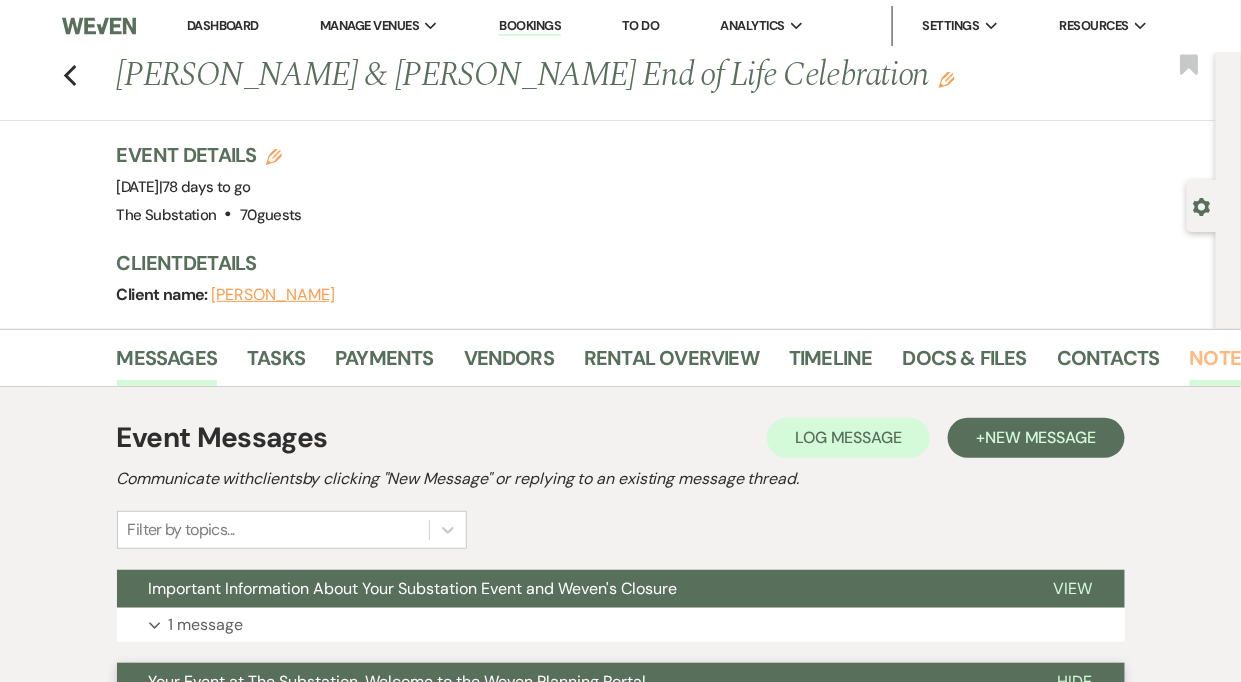 click on "Notes" at bounding box center (1221, 364) 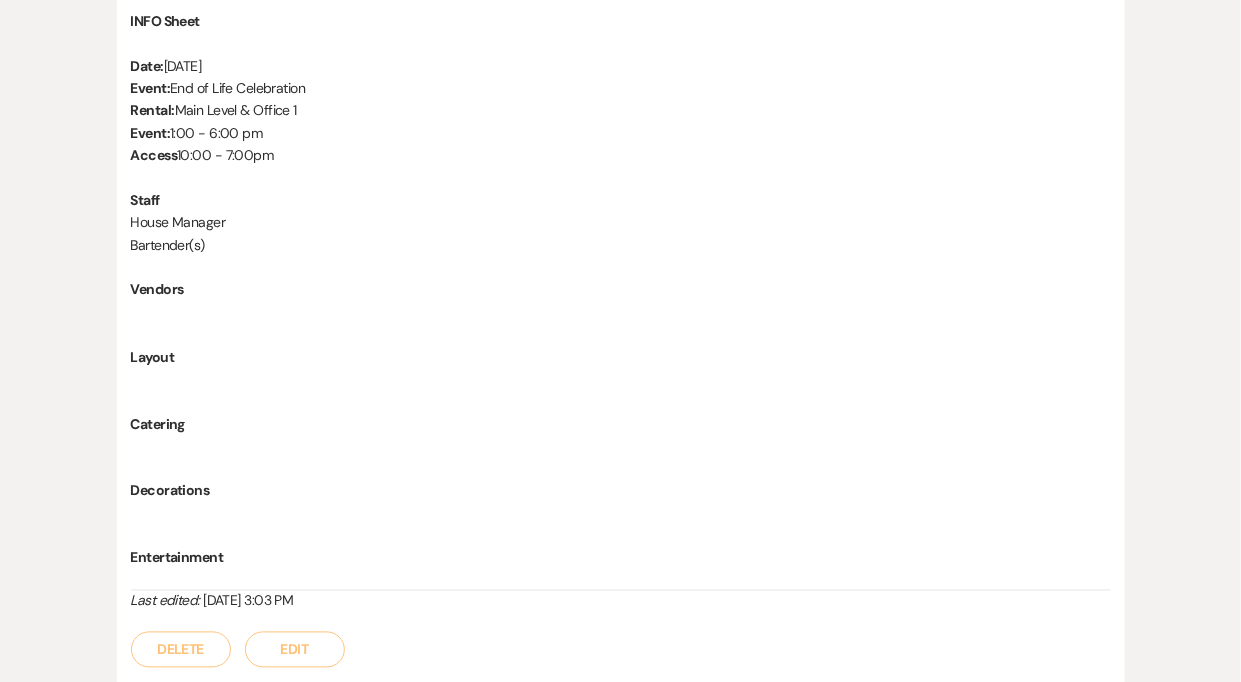 scroll, scrollTop: 692, scrollLeft: 0, axis: vertical 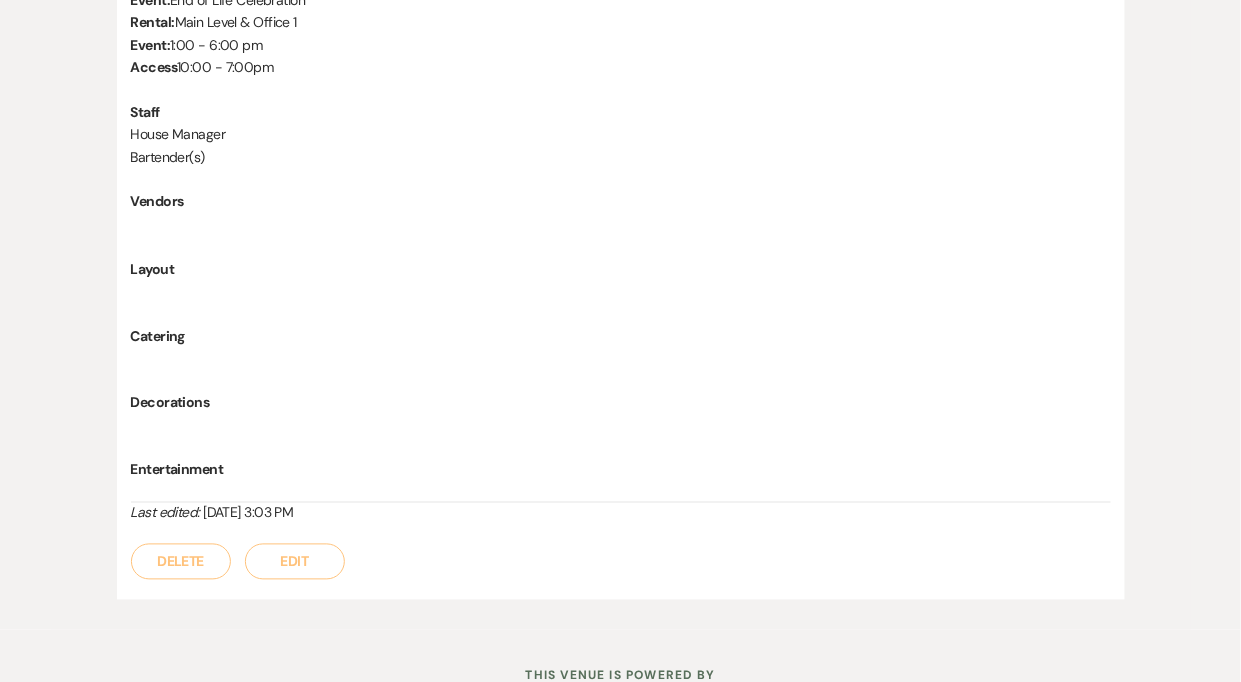 click on "Edit" at bounding box center [295, 562] 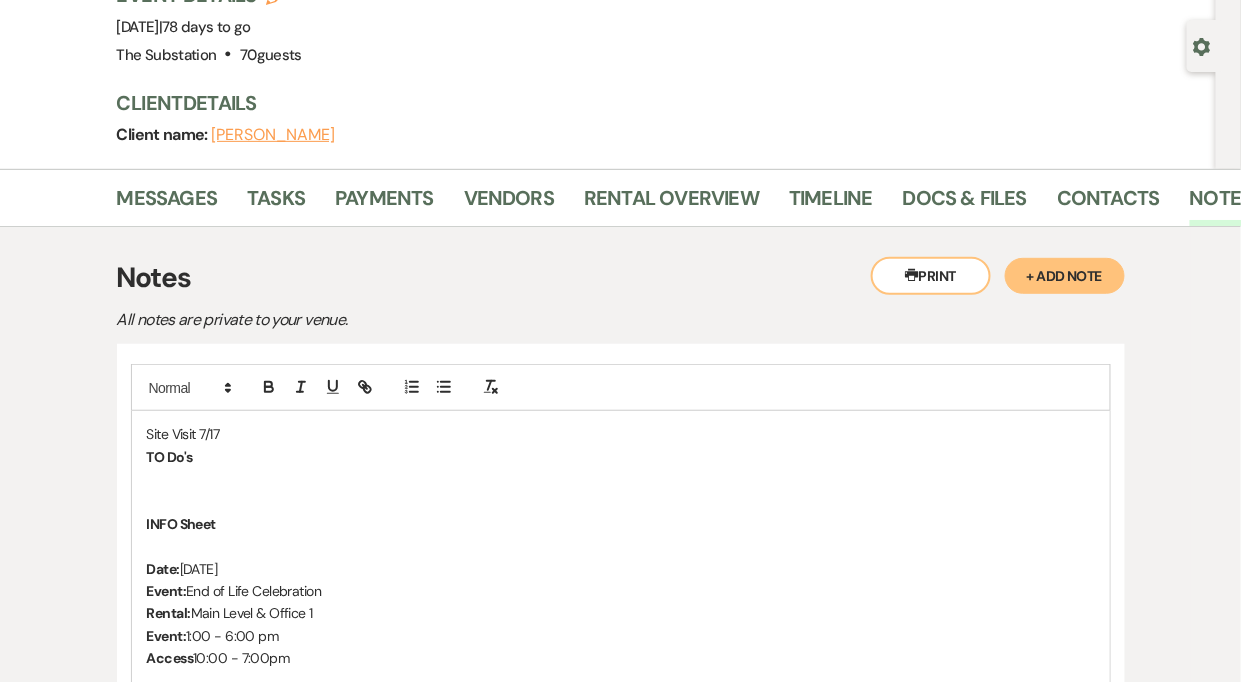 scroll, scrollTop: 0, scrollLeft: 0, axis: both 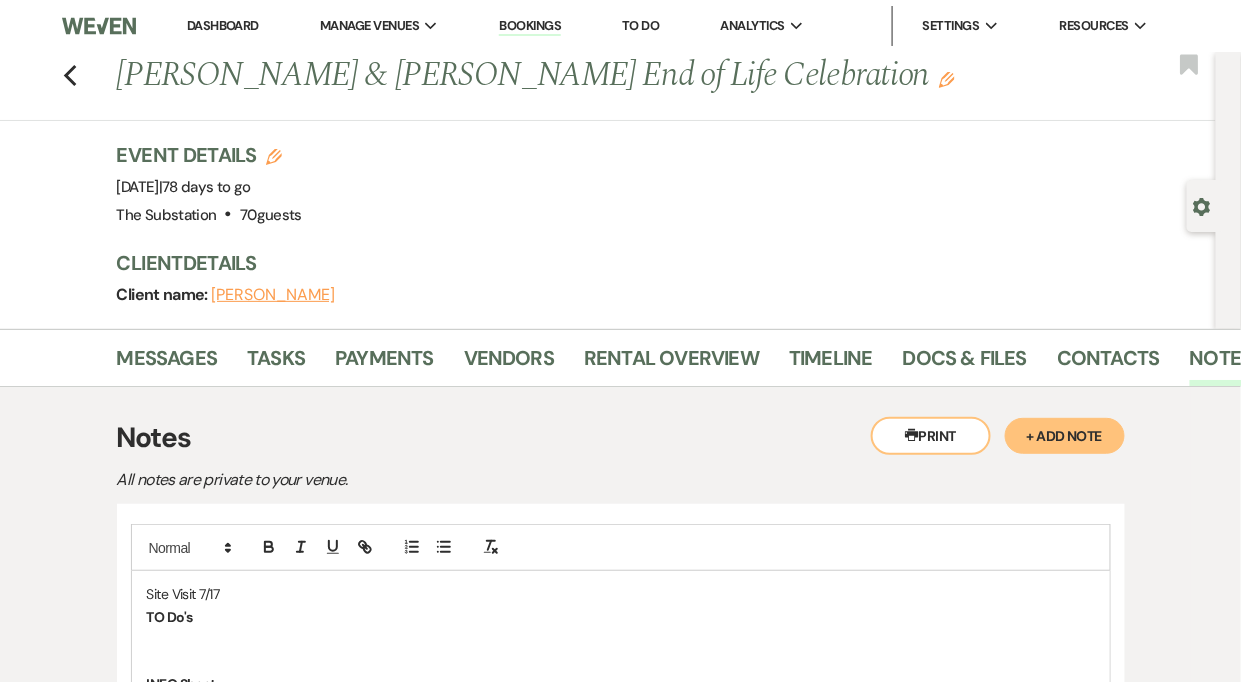 click on "Site Visit 7/17" at bounding box center [621, 594] 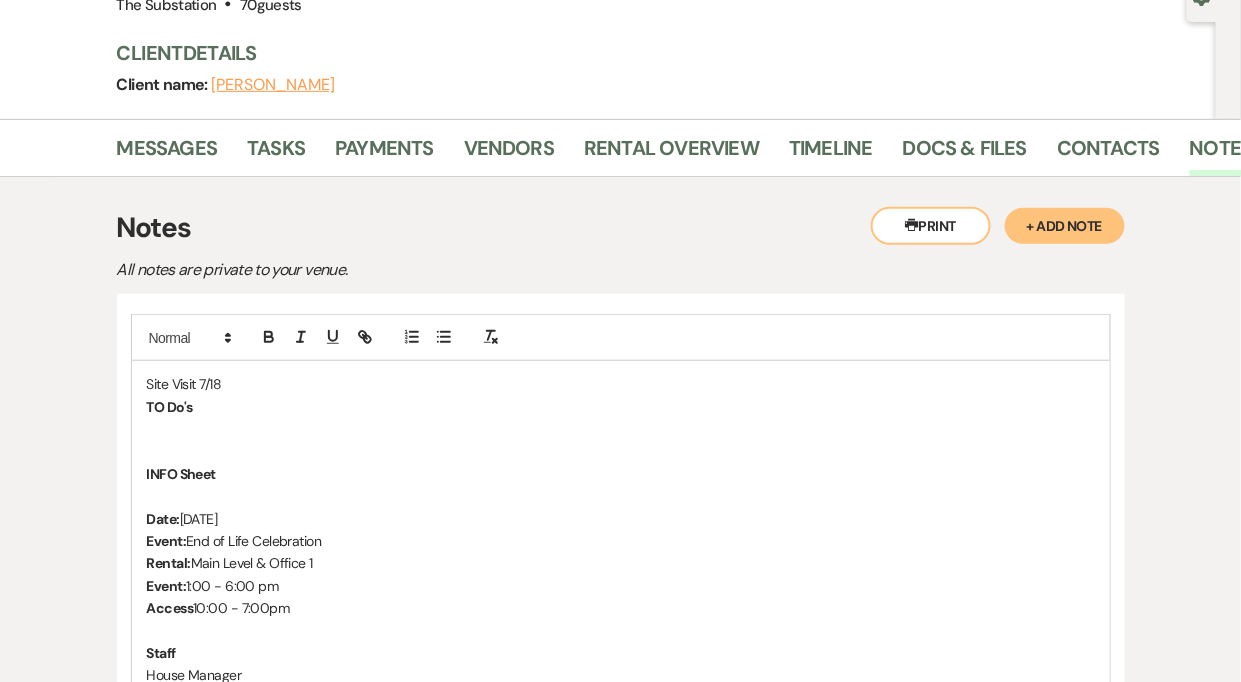 scroll, scrollTop: 212, scrollLeft: 0, axis: vertical 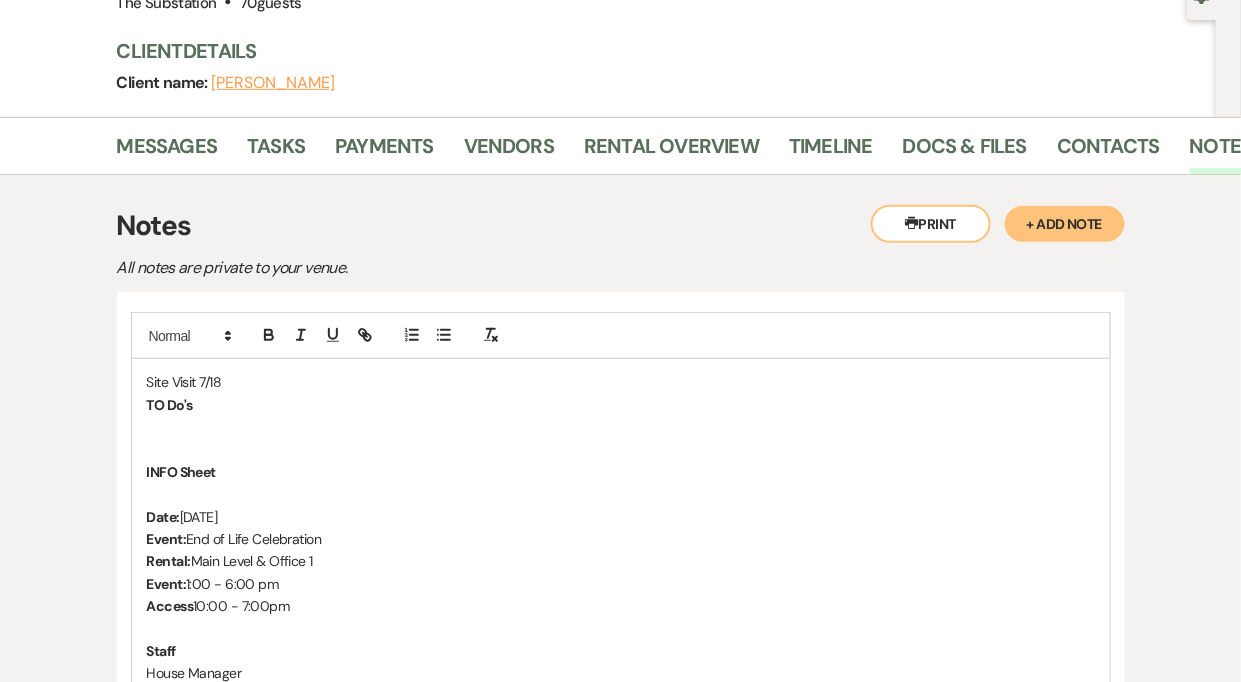 click at bounding box center [621, 427] 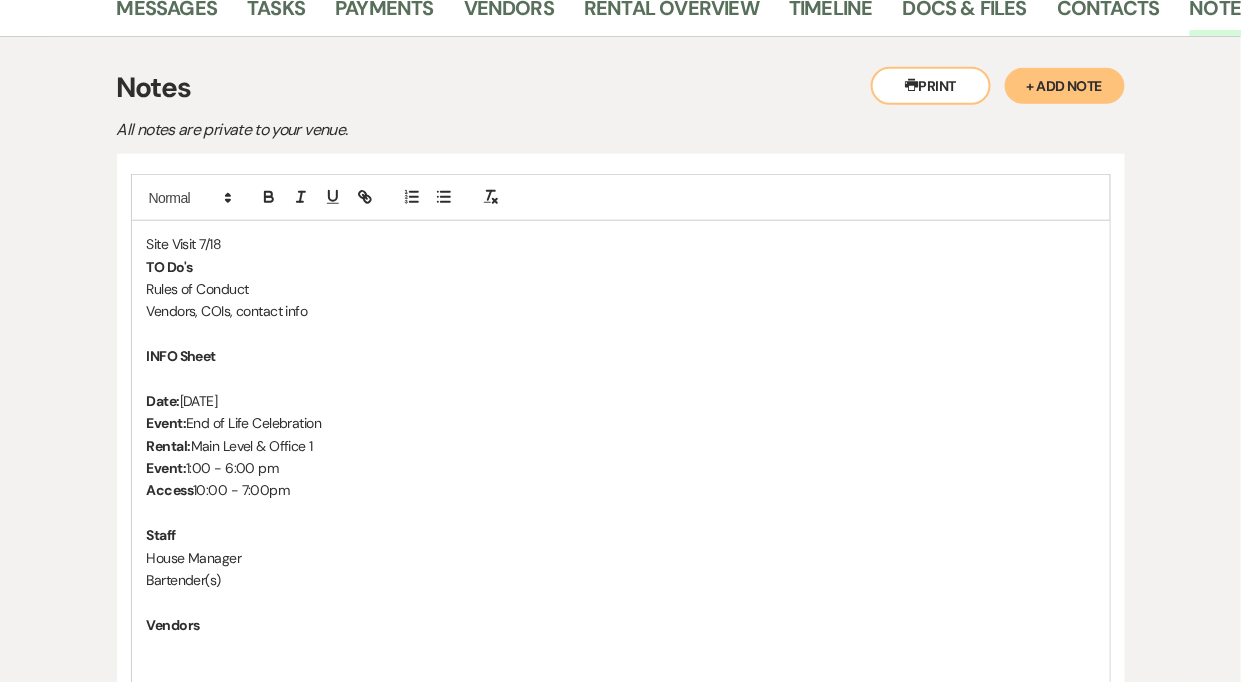 scroll, scrollTop: 358, scrollLeft: 0, axis: vertical 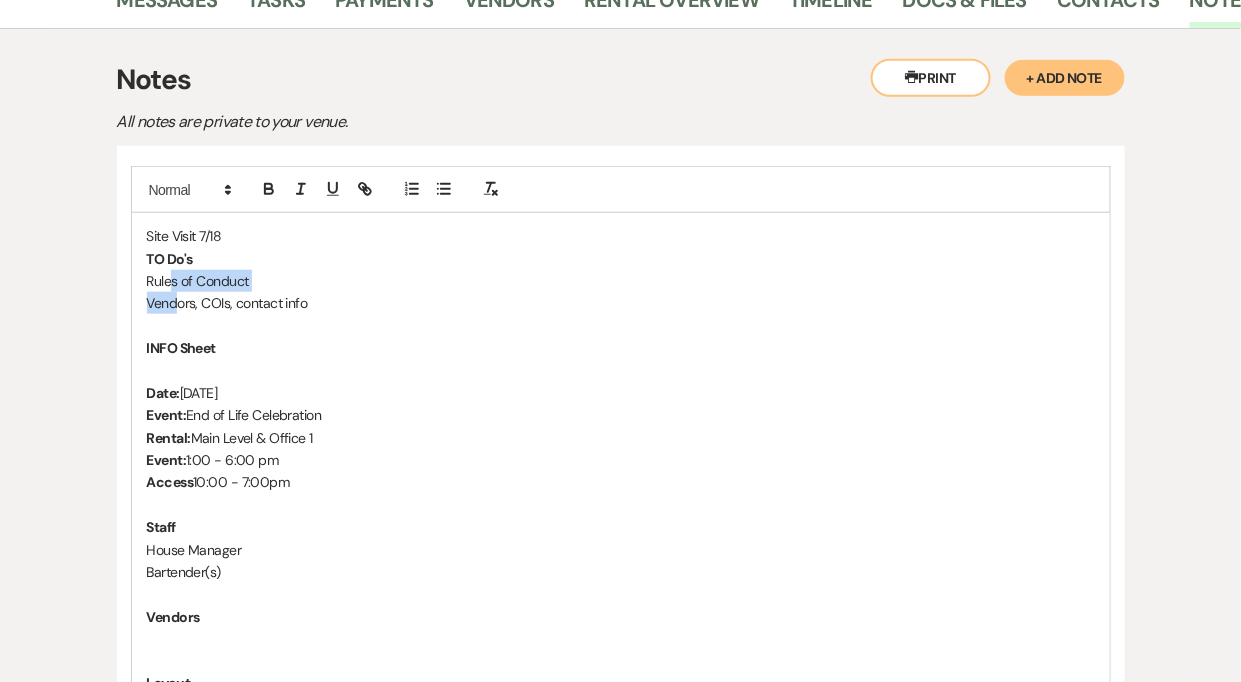 click on "Site Visit 7/18 TO Do's Rules of Conduct Vendors, COIs, contact info INFO Sheet  Date:  [DATE] Event:  End of Life Celebration Rental:  Main Level & Office 1 Event:  1:00 - 6:00 pm Access  10:00 - 7:00pm Staff House Manager Bartender(s) Vendors Layout Catering  Decorations Entertainment" at bounding box center (621, 561) 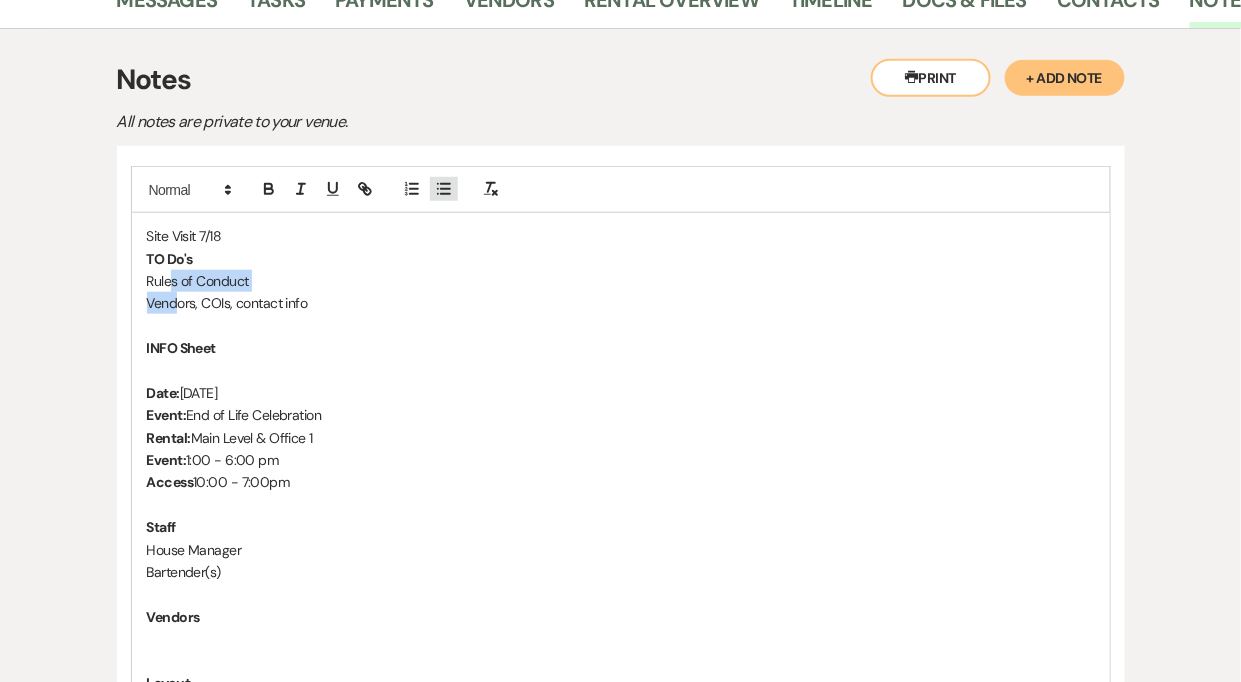 click 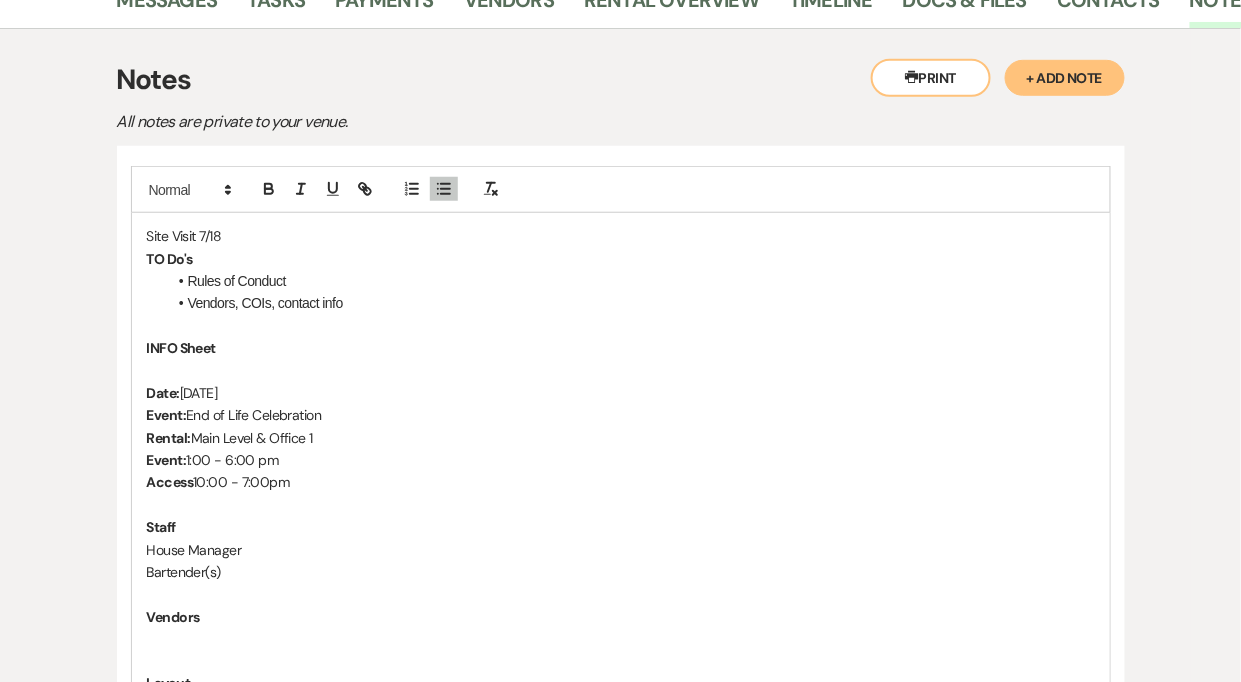 click on "INFO Sheet" at bounding box center [621, 348] 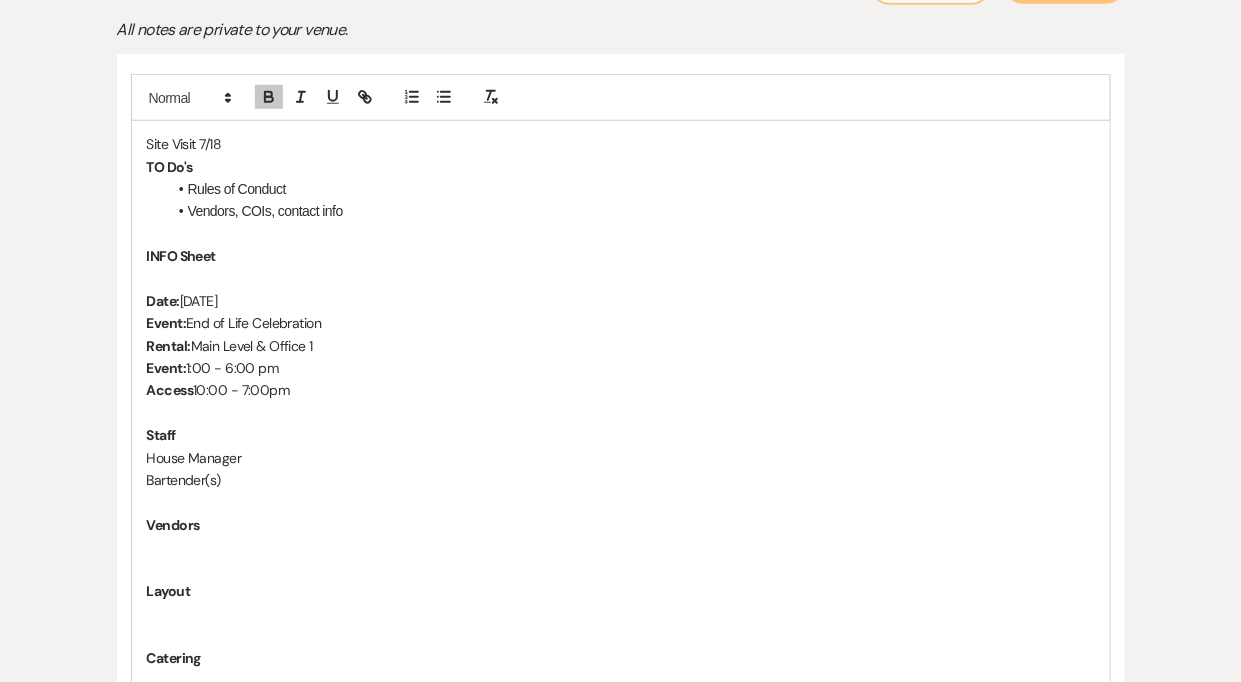 scroll, scrollTop: 459, scrollLeft: 0, axis: vertical 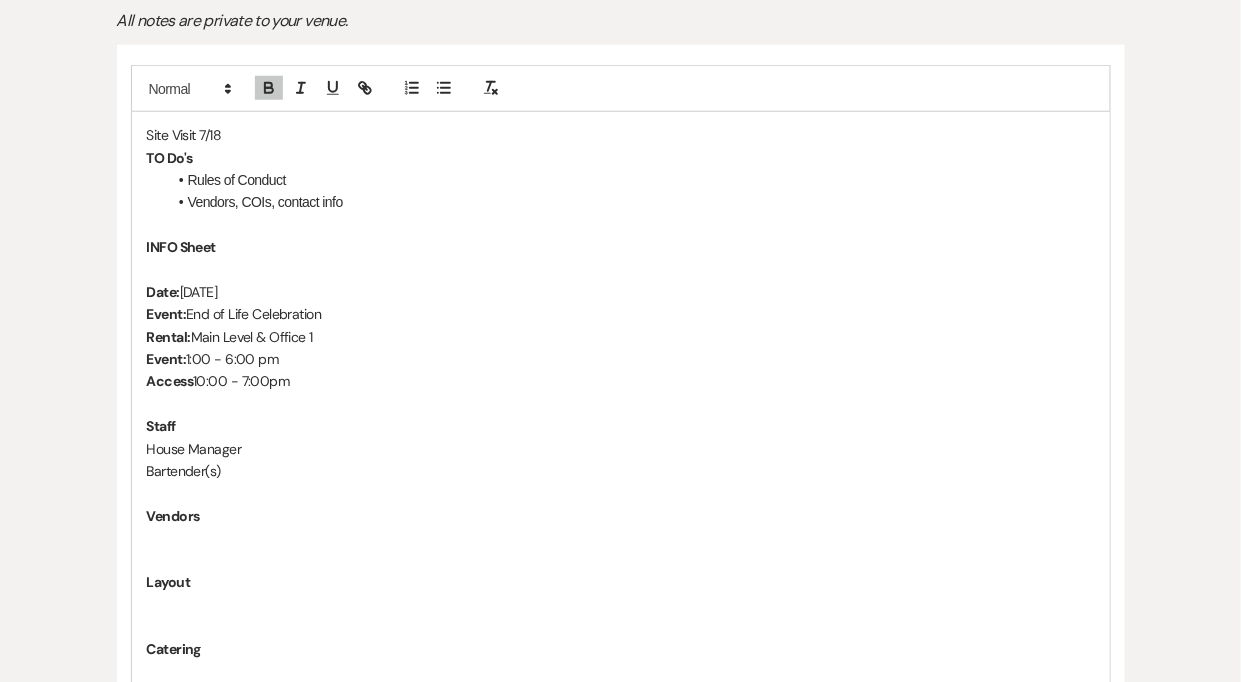 click on "House Manager" at bounding box center [621, 449] 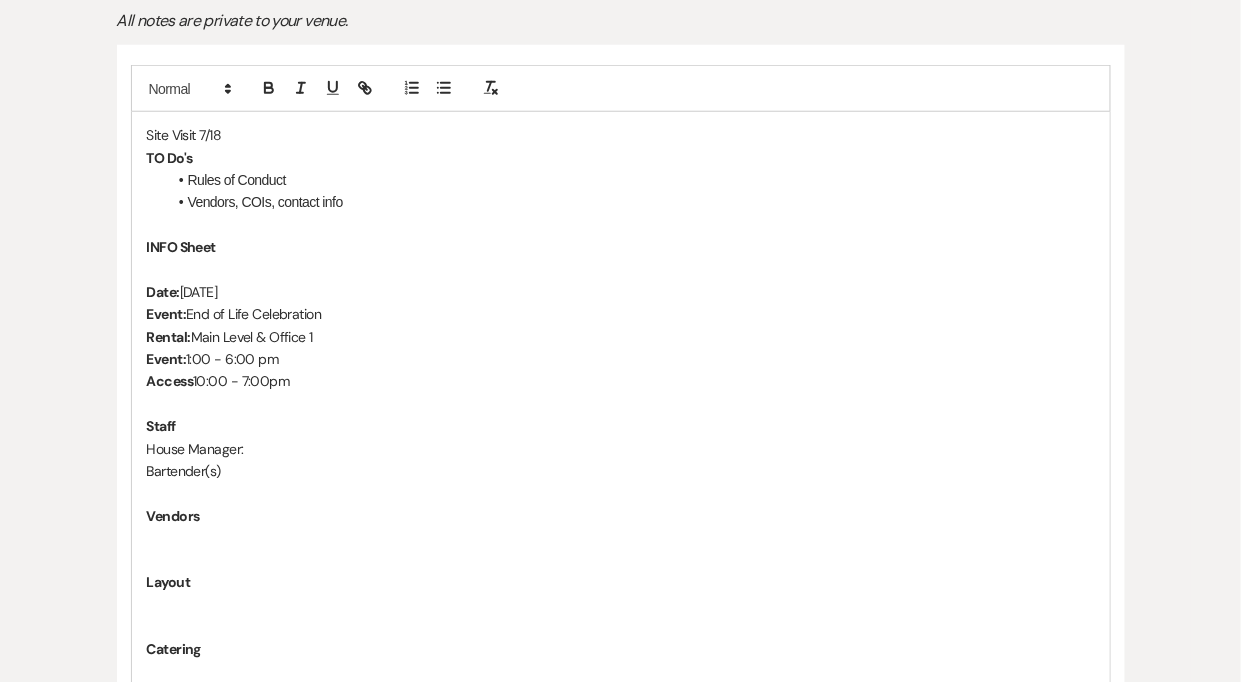 click on "Bartender(s)" at bounding box center [621, 471] 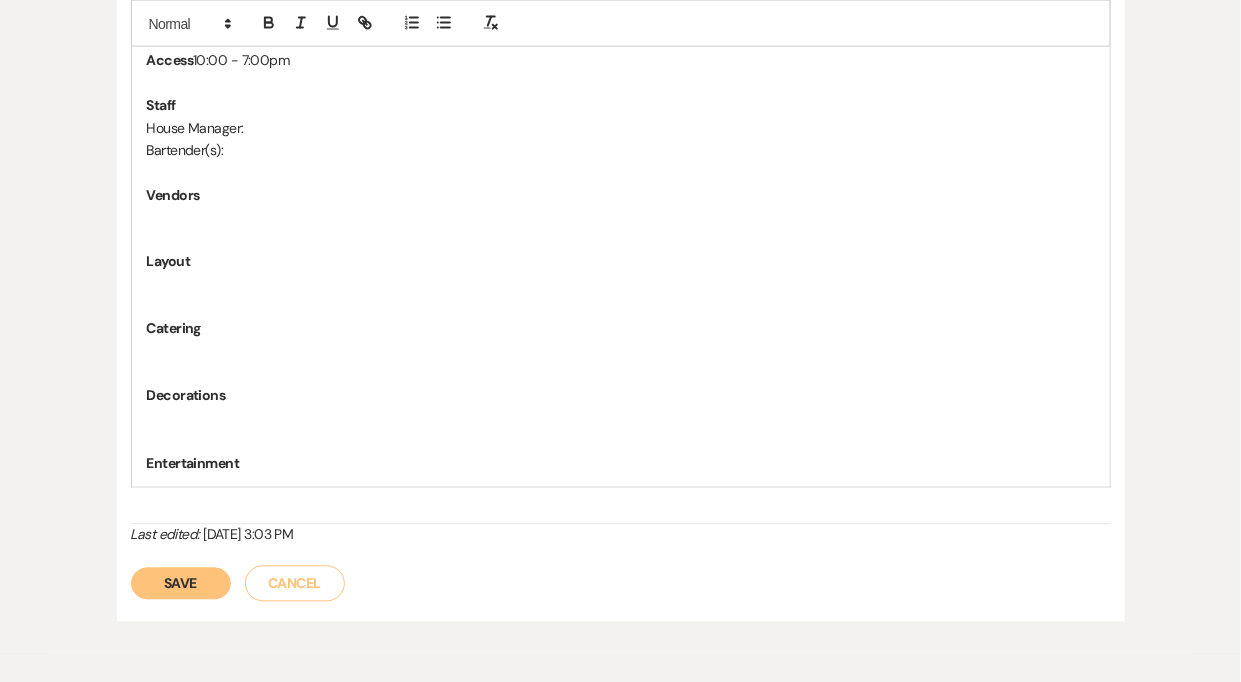 scroll, scrollTop: 782, scrollLeft: 0, axis: vertical 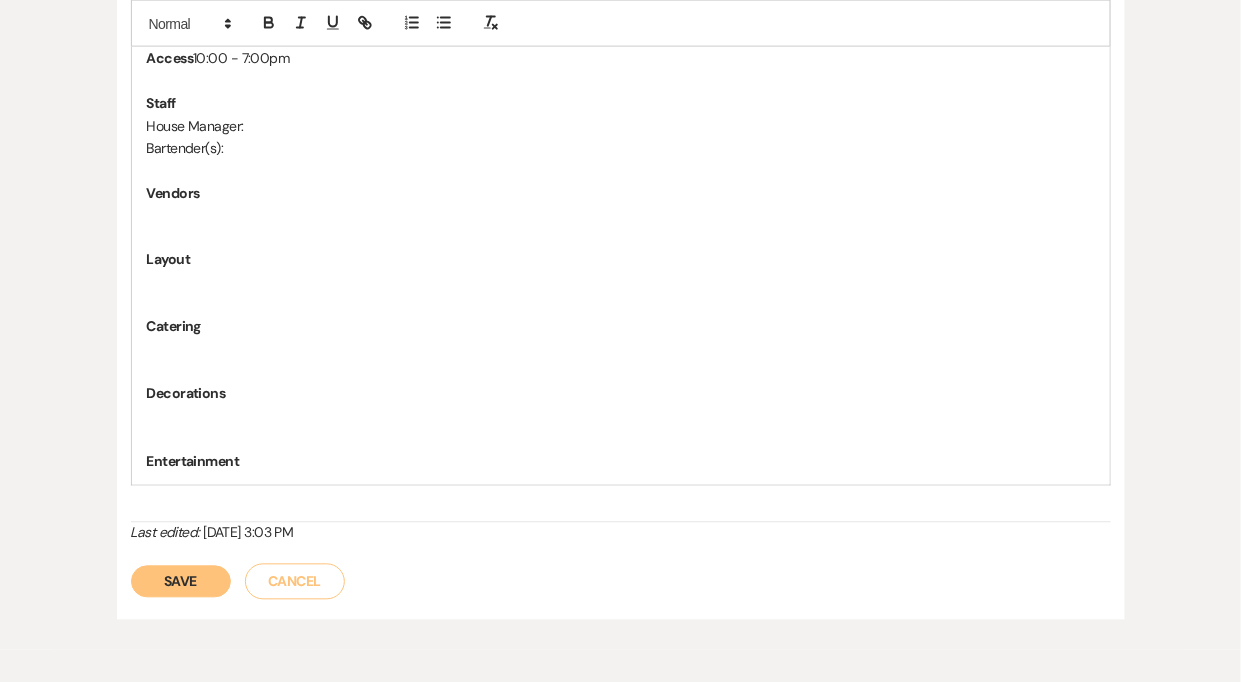 click on "Save" at bounding box center [181, 582] 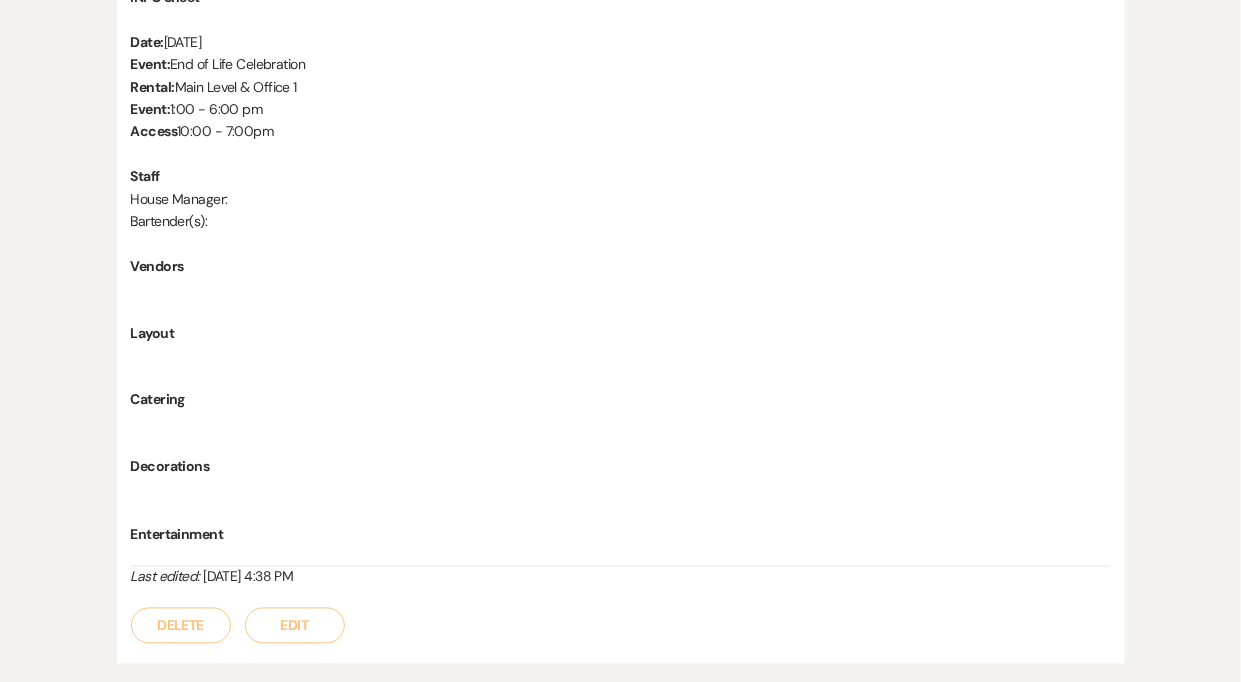 scroll, scrollTop: 648, scrollLeft: 0, axis: vertical 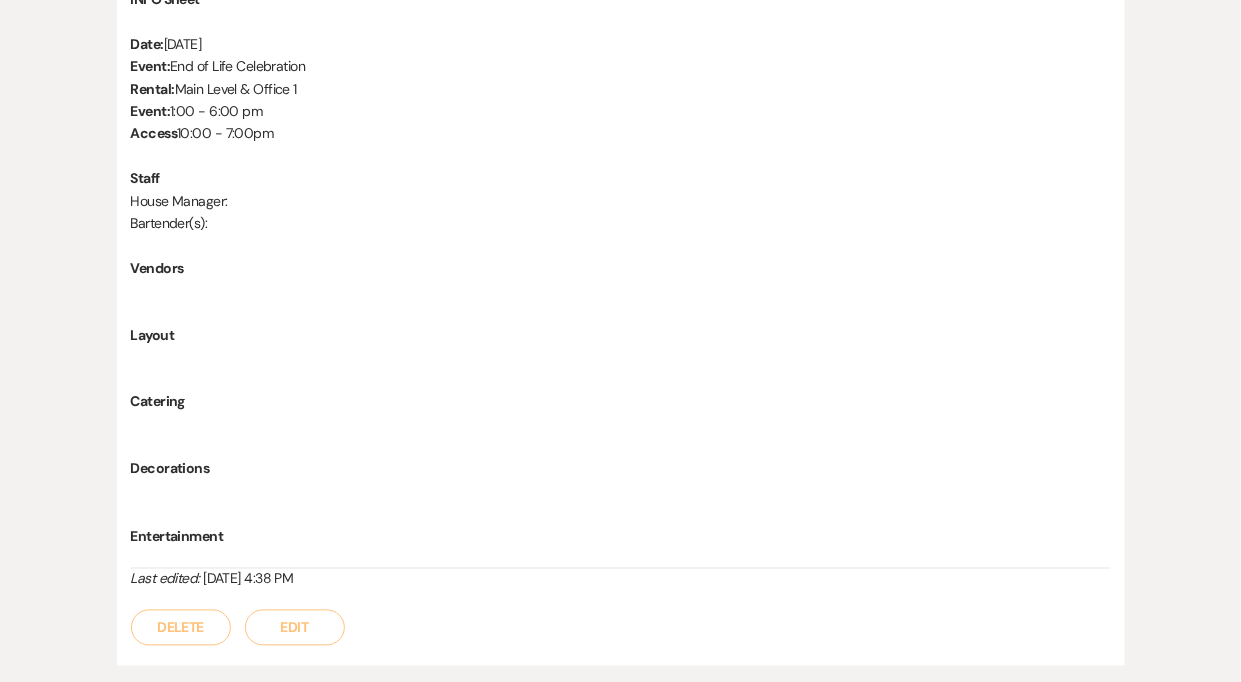 click on "Edit" at bounding box center (295, 628) 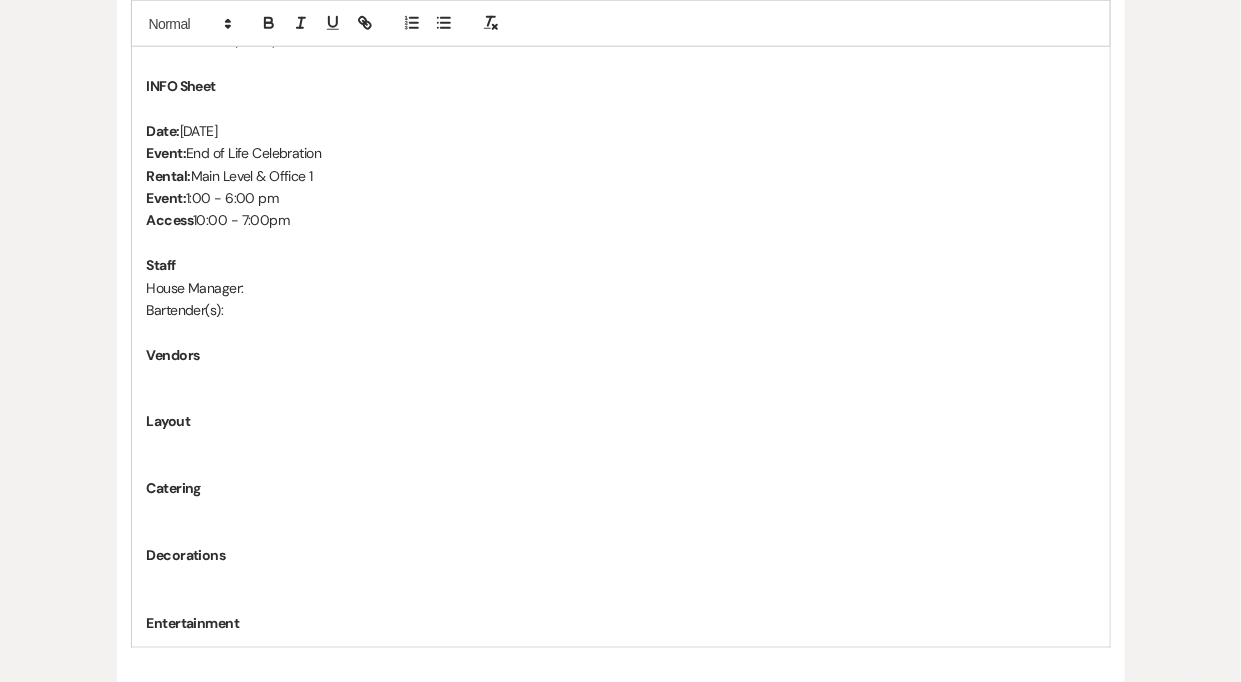 scroll, scrollTop: 619, scrollLeft: 0, axis: vertical 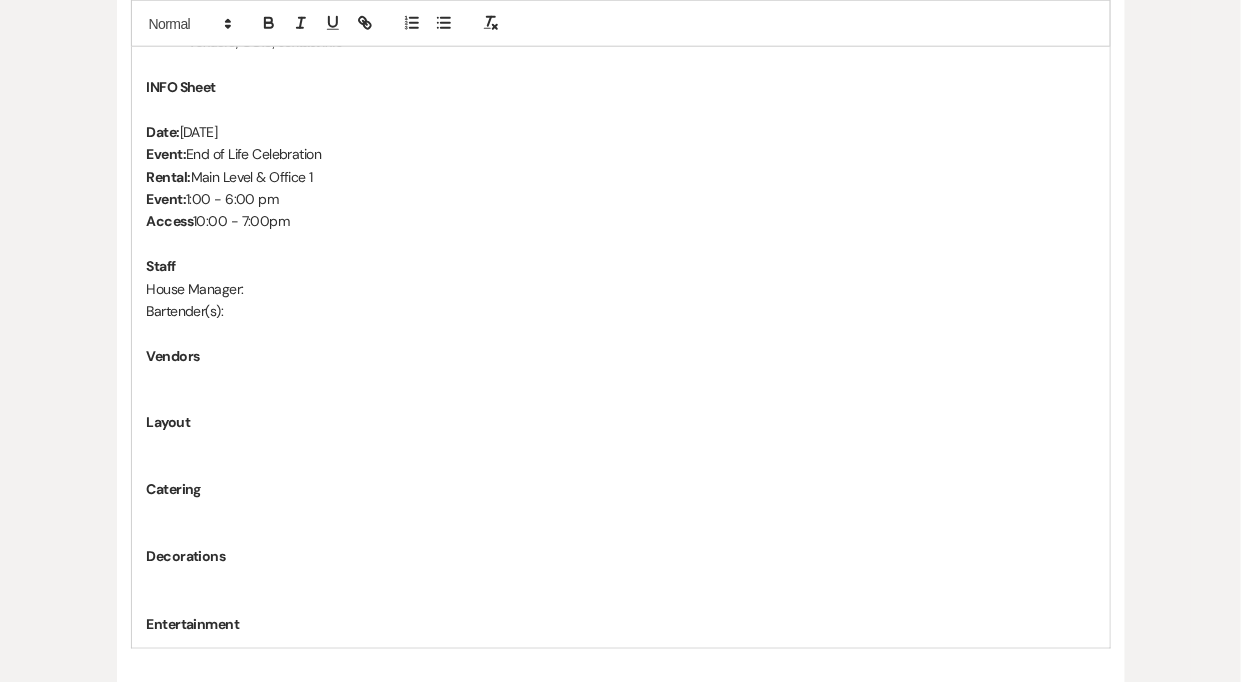 click on "Access  10:00 - 7:00pm" at bounding box center [621, 221] 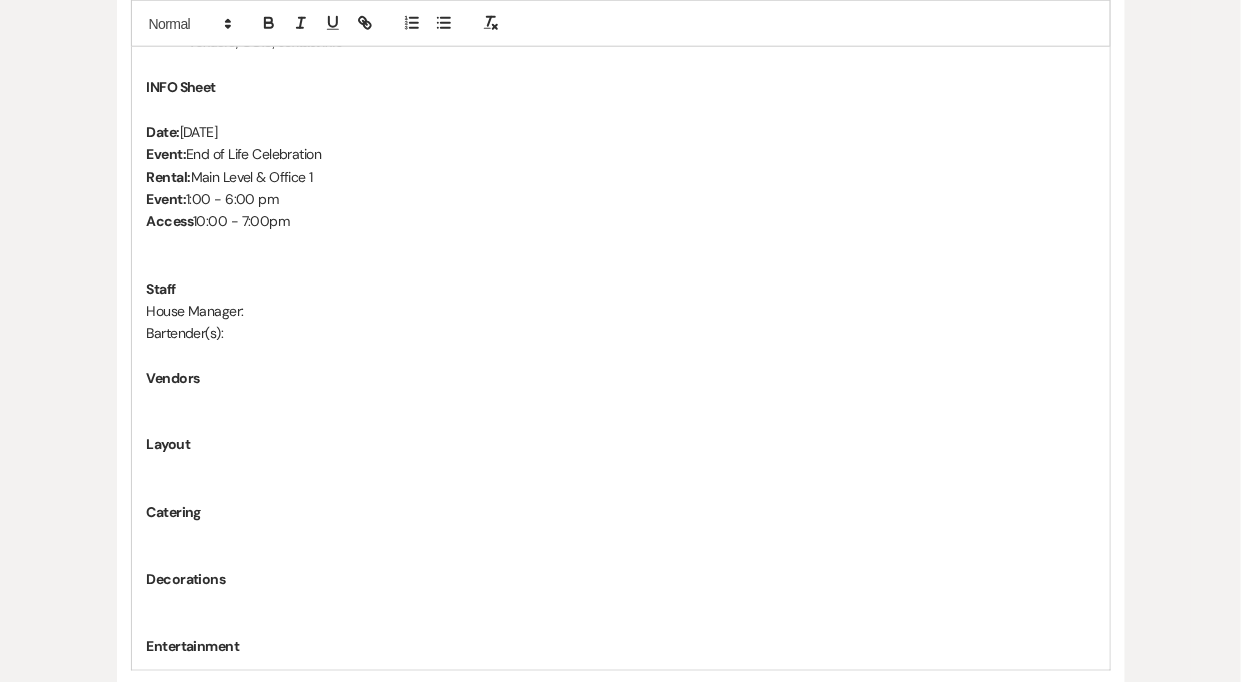 type 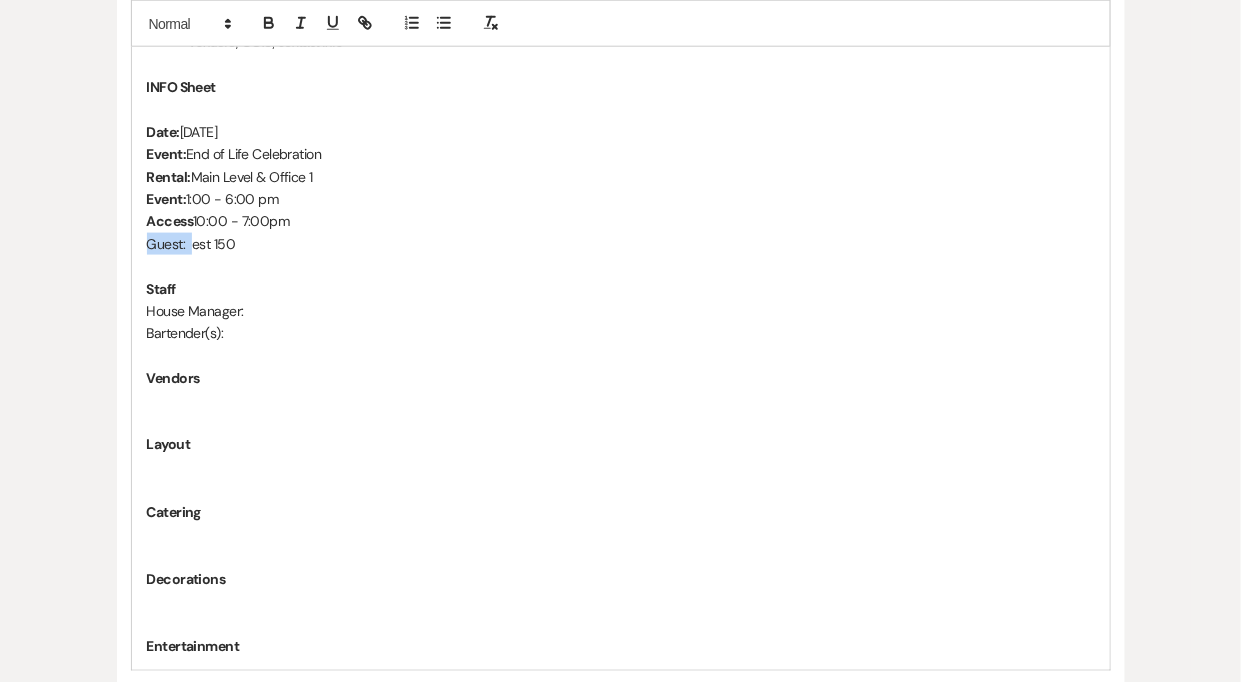 drag, startPoint x: 190, startPoint y: 246, endPoint x: 149, endPoint y: 246, distance: 41 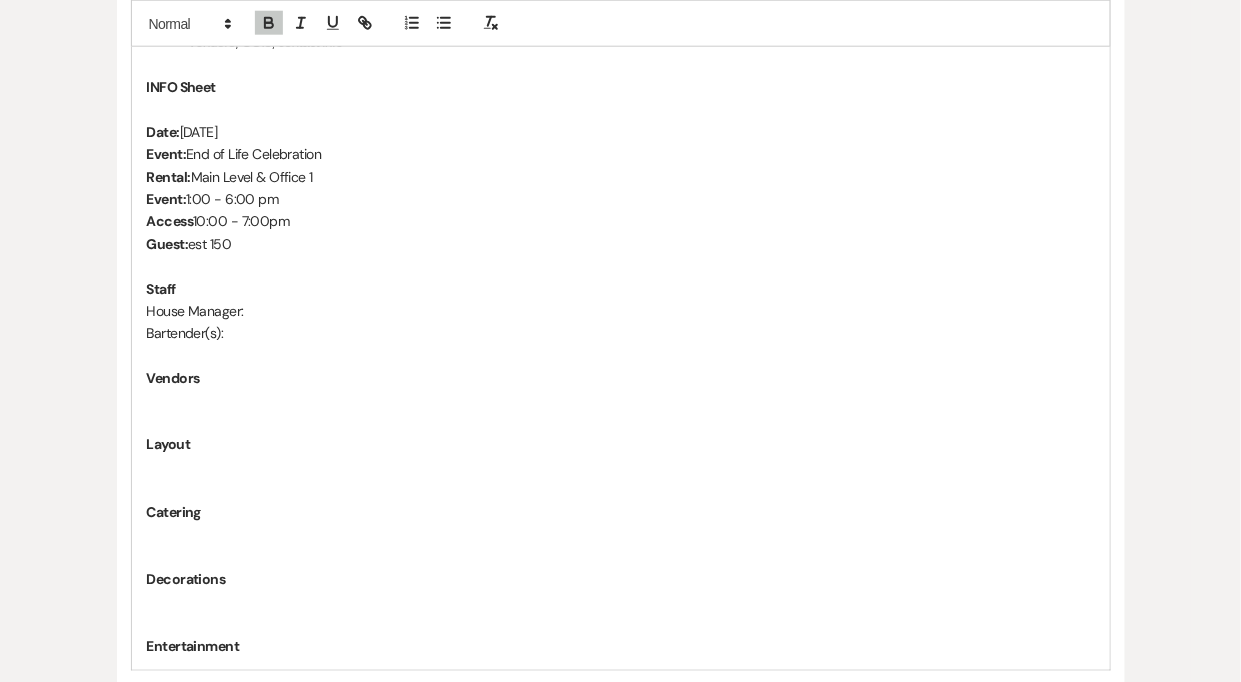 click at bounding box center (621, 266) 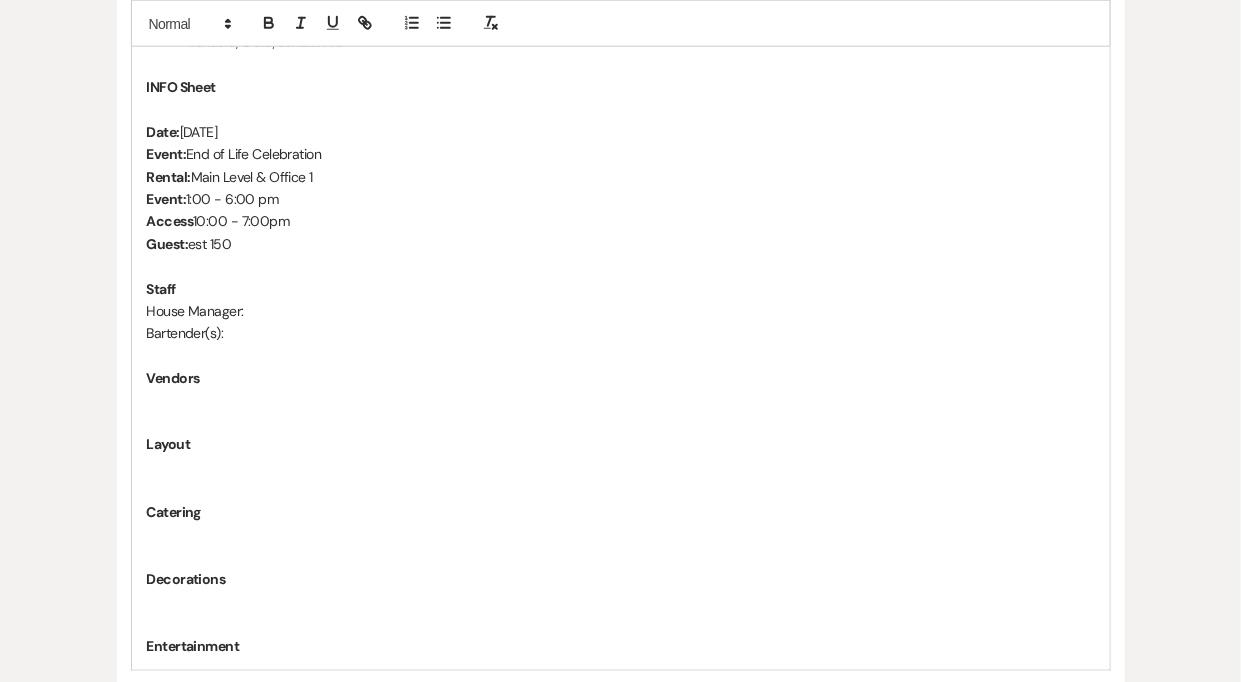 click on "Guest:   est 150" at bounding box center (621, 244) 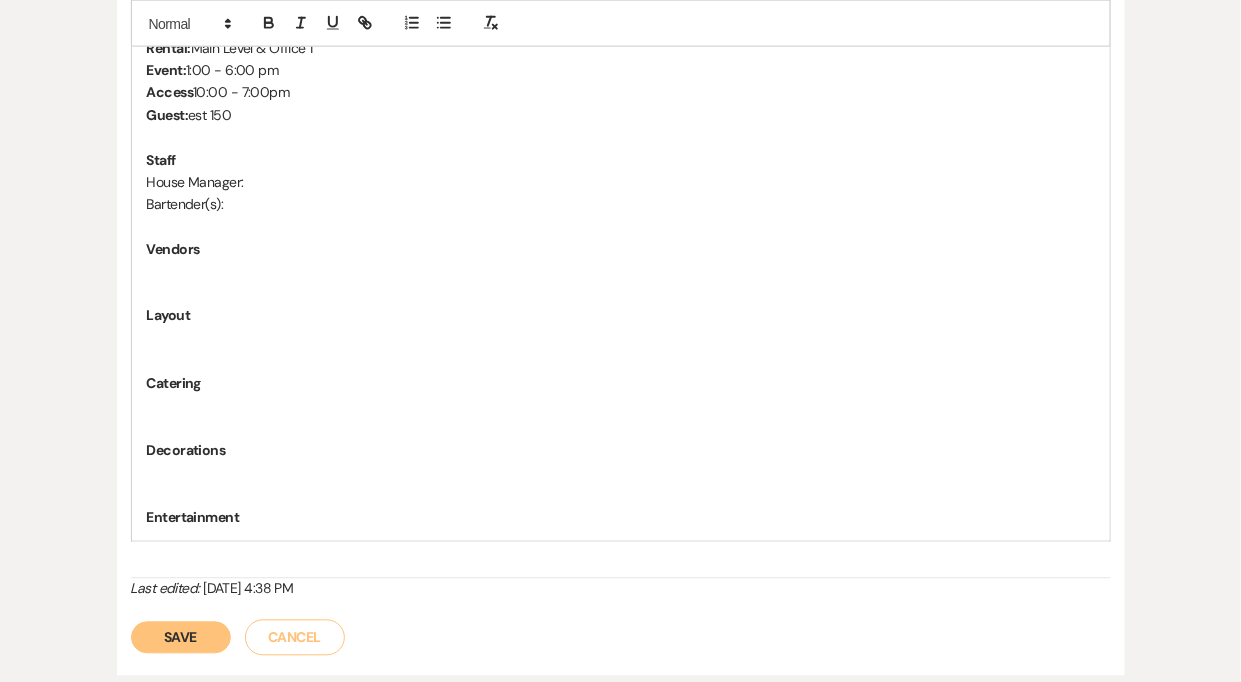 scroll, scrollTop: 753, scrollLeft: 0, axis: vertical 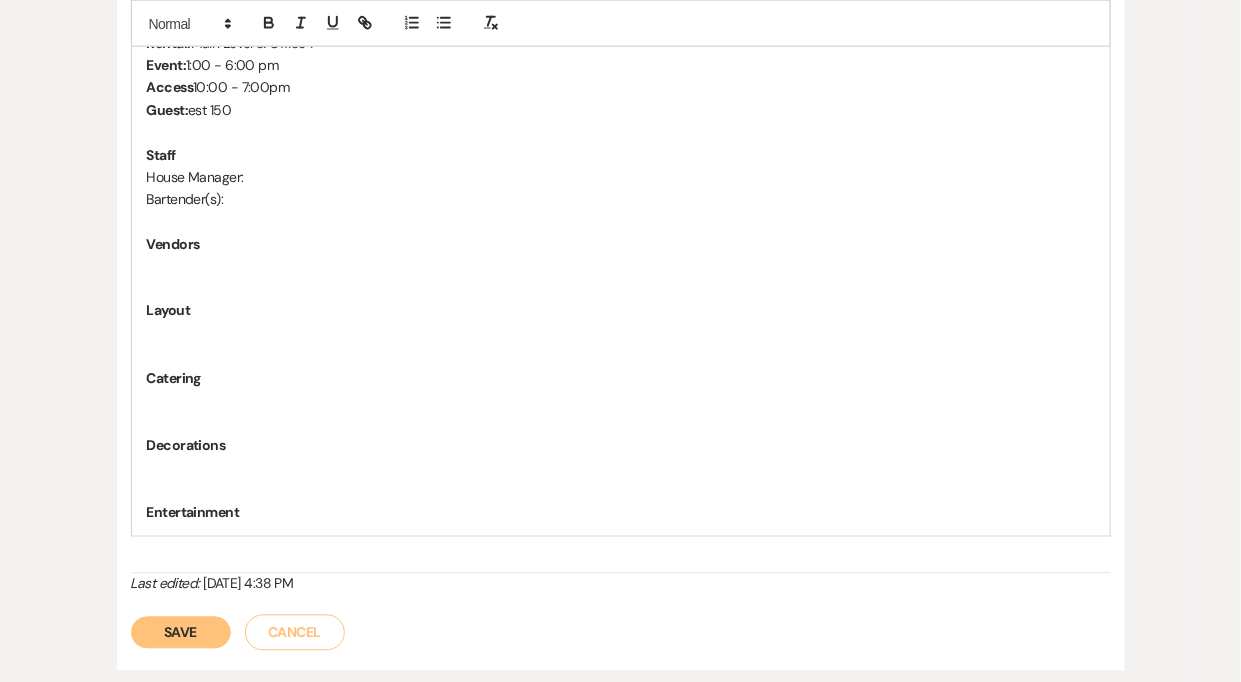 click on "Entertainment" at bounding box center [621, 513] 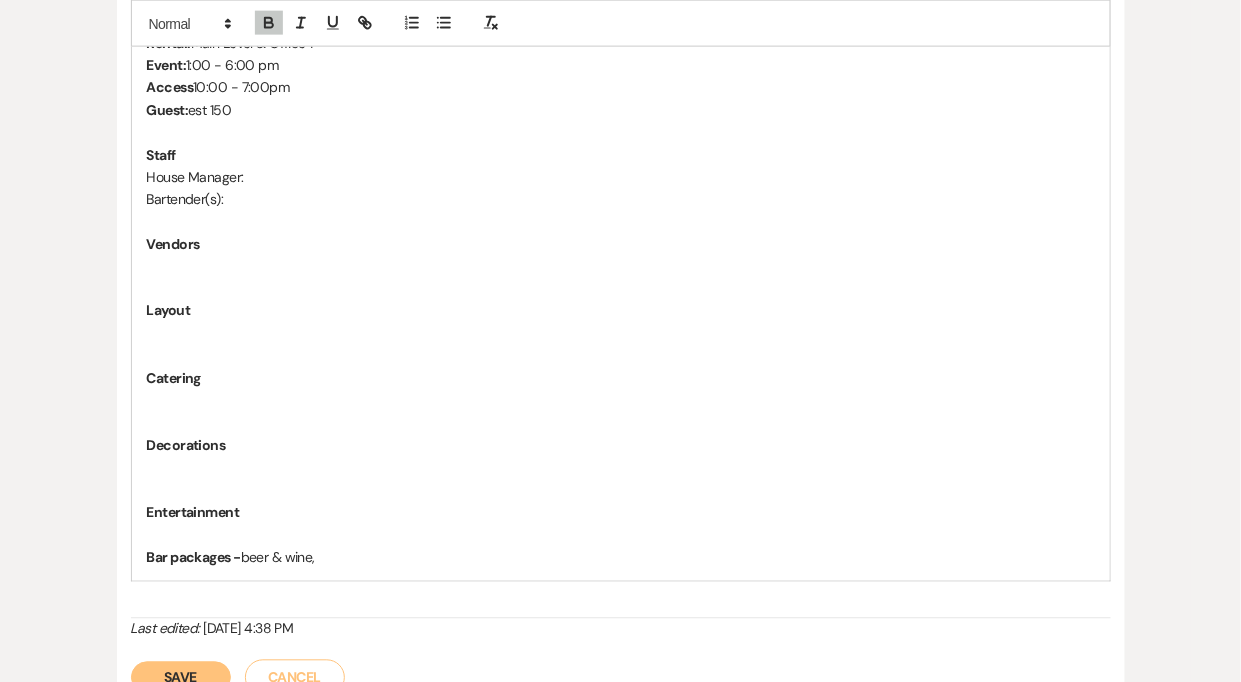 click on "Bar packages -  beer & wine," at bounding box center (621, 558) 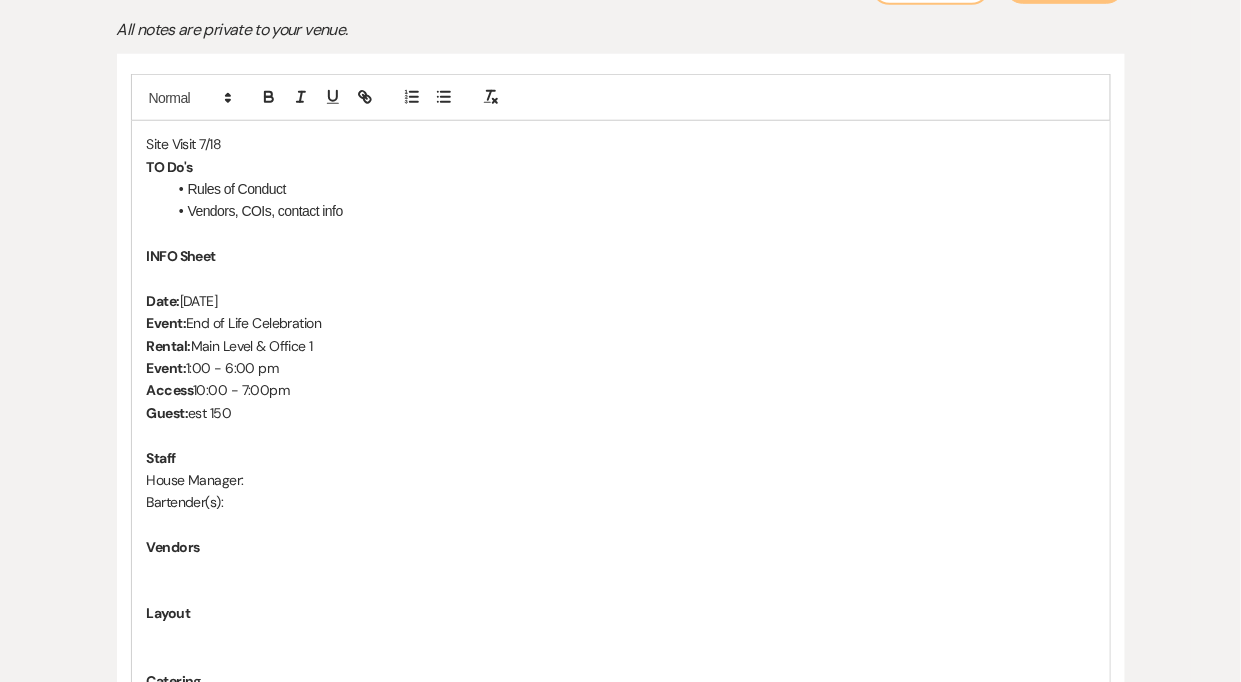 scroll, scrollTop: 326, scrollLeft: 0, axis: vertical 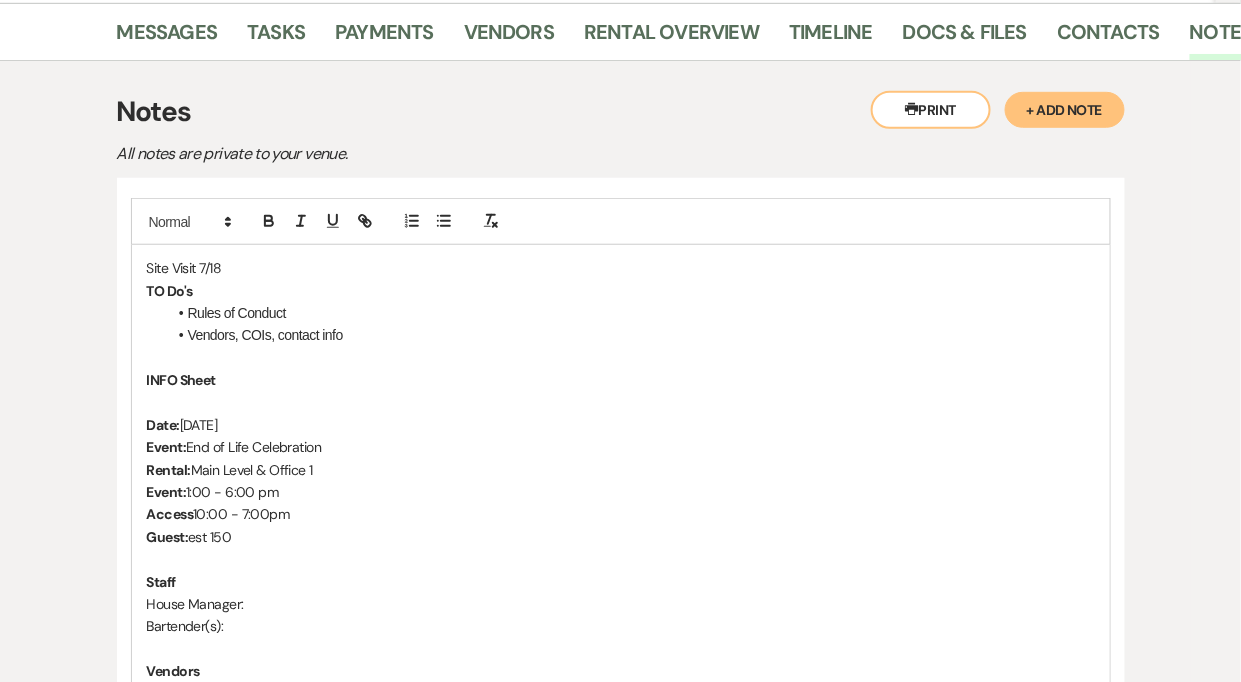 click on "Vendors, COIs, contact info" at bounding box center (631, 335) 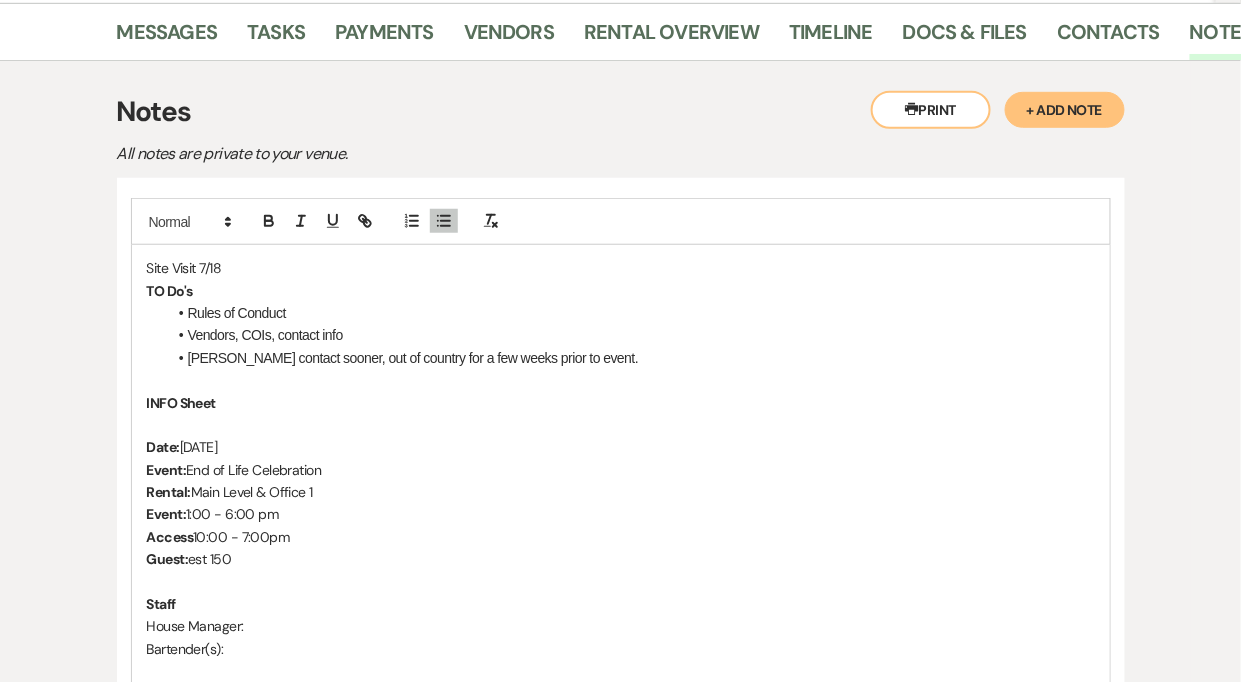 click on "INFO Sheet" at bounding box center [621, 403] 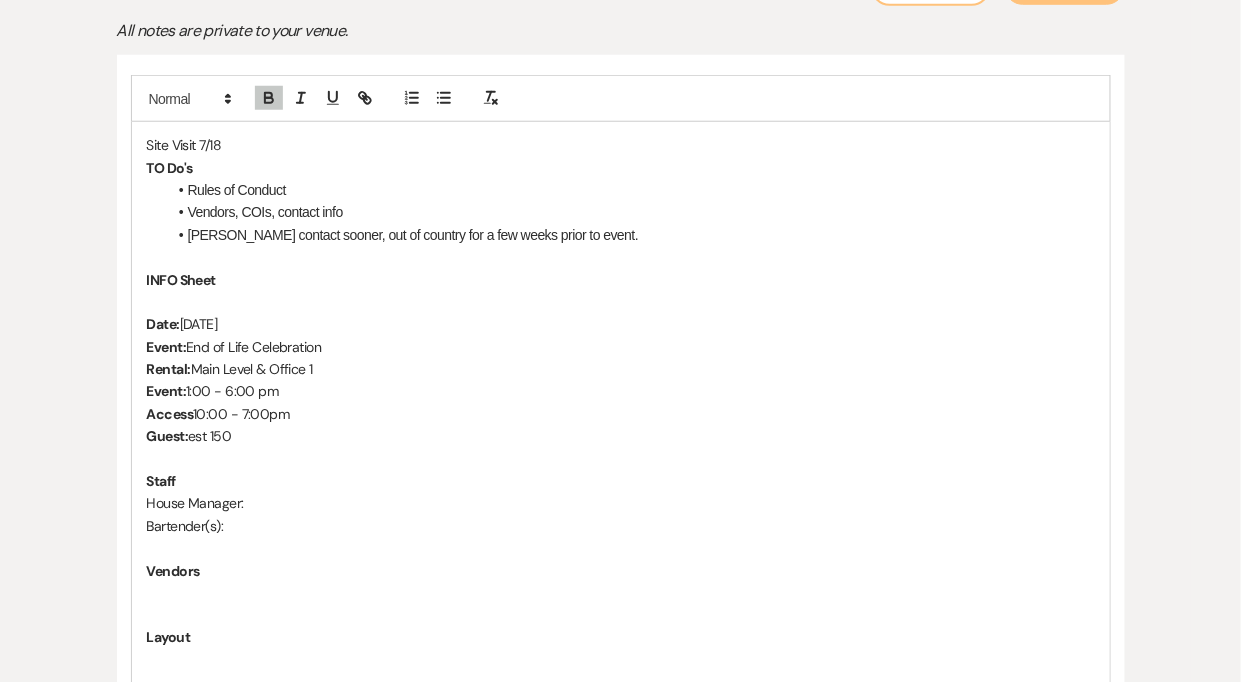 scroll, scrollTop: 450, scrollLeft: 0, axis: vertical 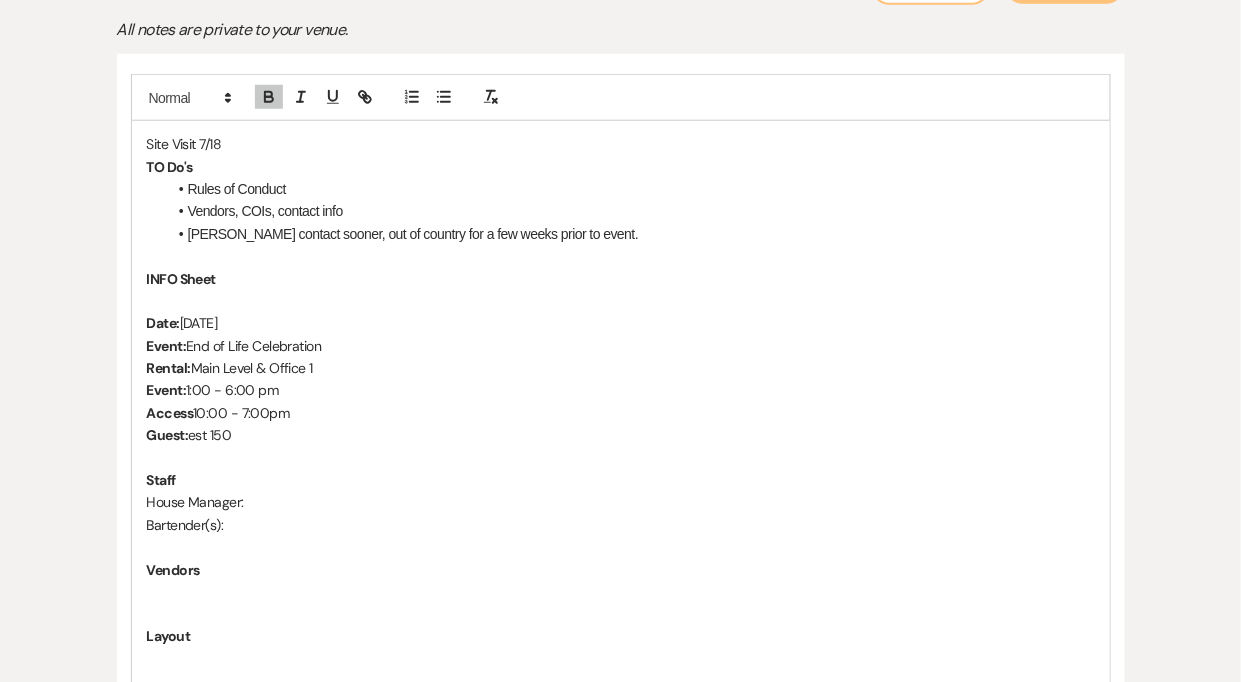 click on "[PERSON_NAME] contact sooner, out of country for a few weeks prior to event." at bounding box center [631, 234] 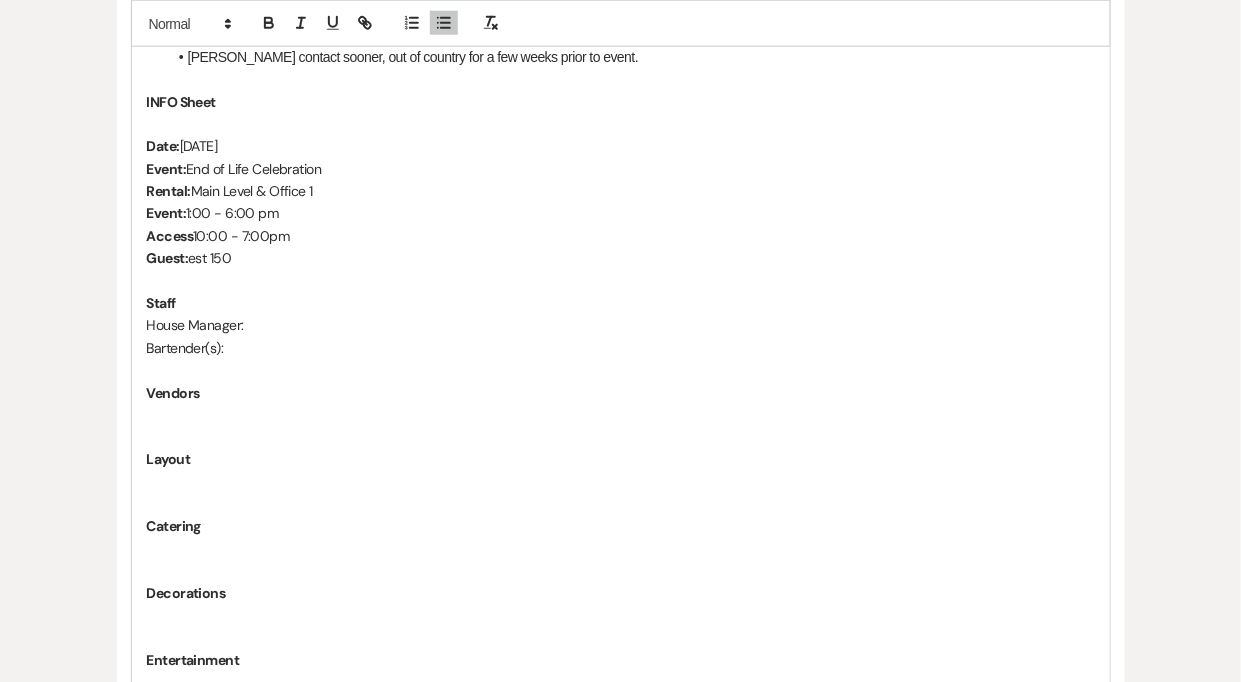scroll, scrollTop: 669, scrollLeft: 0, axis: vertical 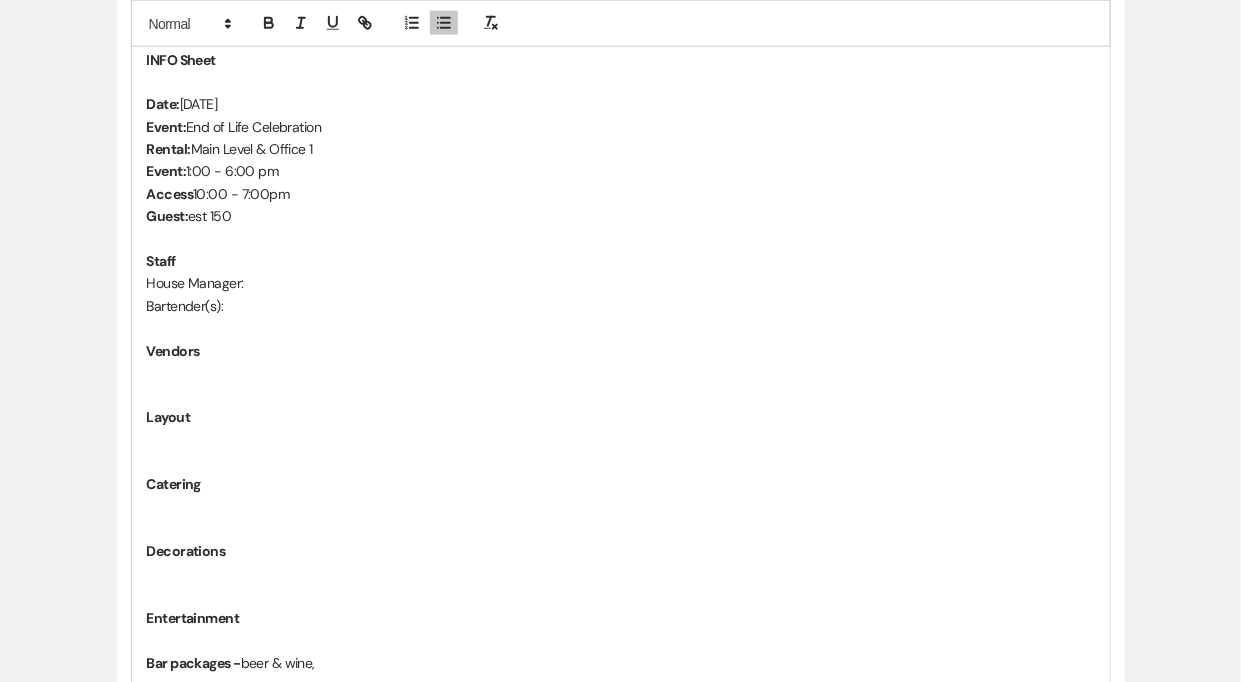 click on "Bartender(s):" at bounding box center [621, 306] 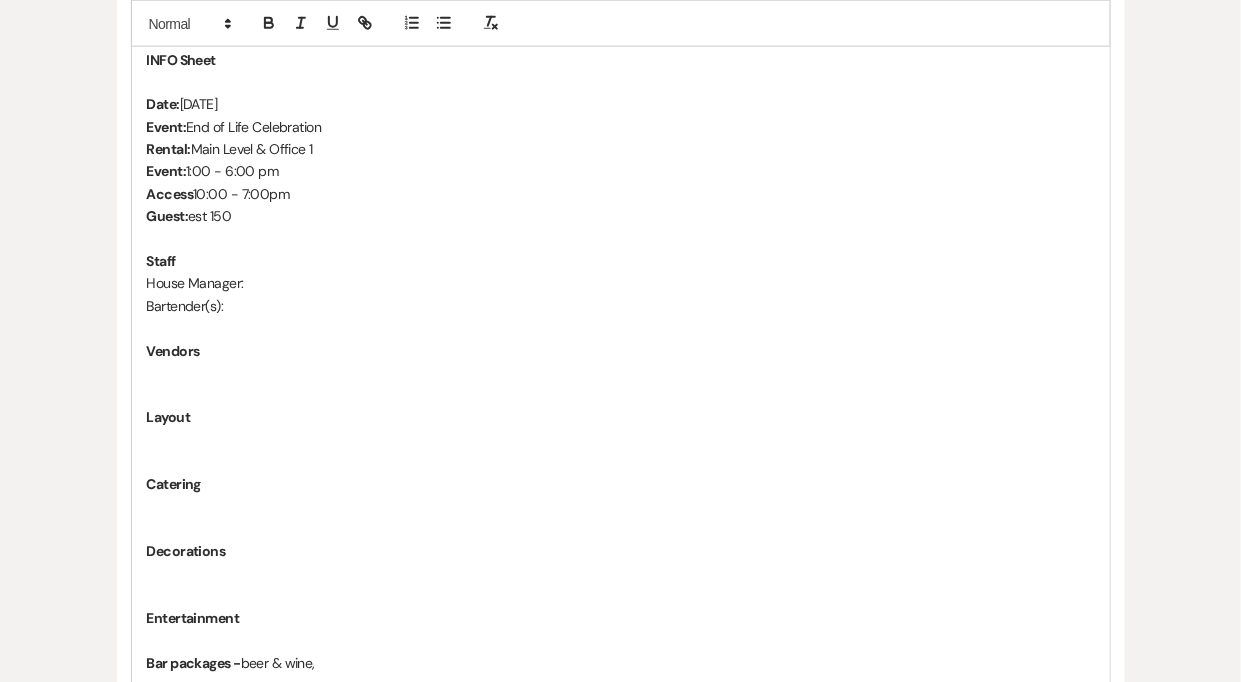 click on "Catering" at bounding box center [621, 485] 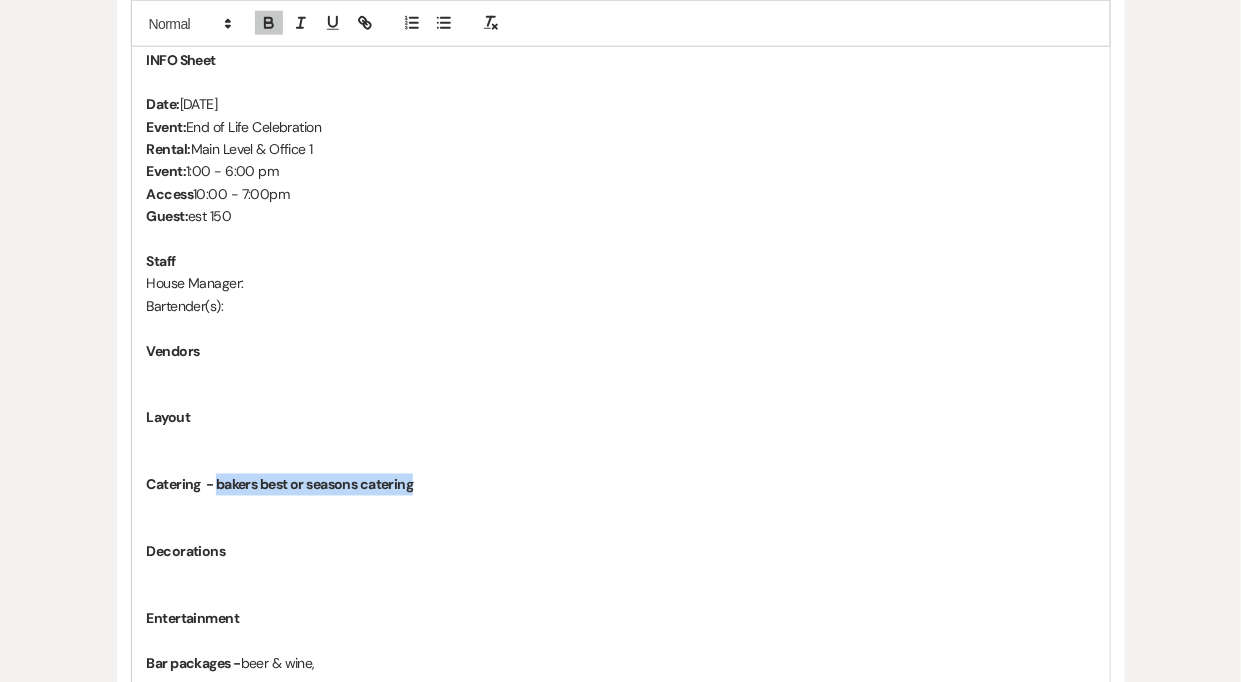 drag, startPoint x: 218, startPoint y: 488, endPoint x: 437, endPoint y: 487, distance: 219.00229 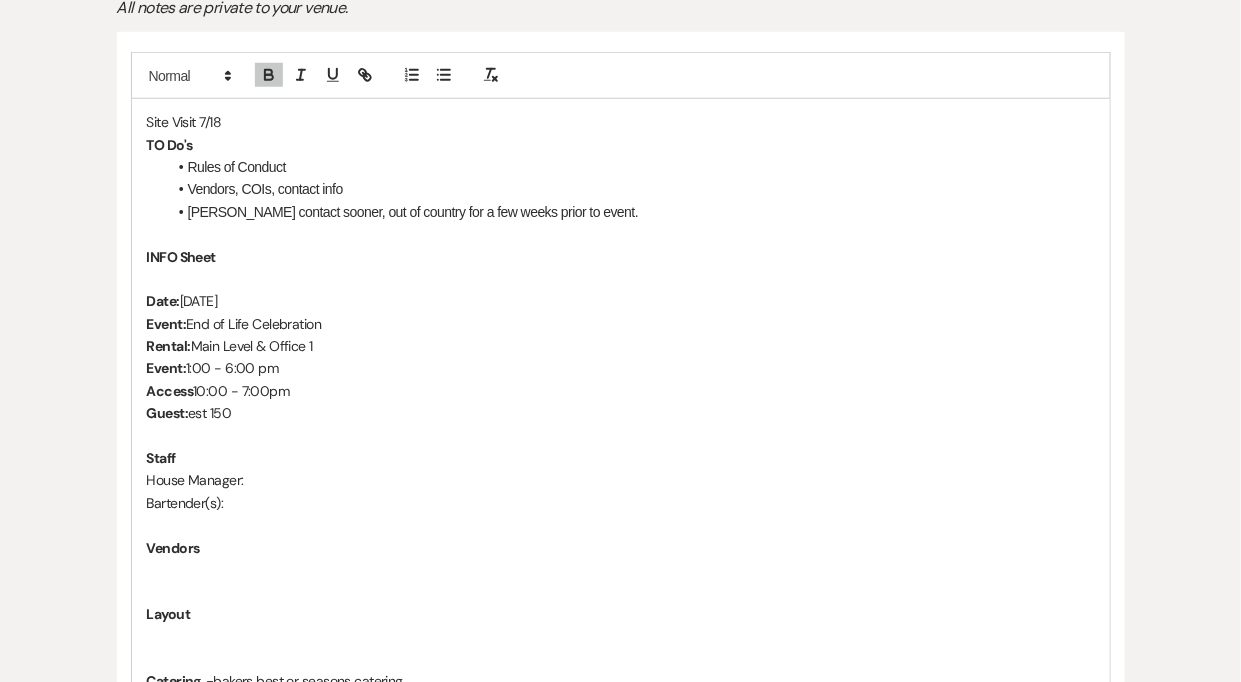 scroll, scrollTop: 465, scrollLeft: 0, axis: vertical 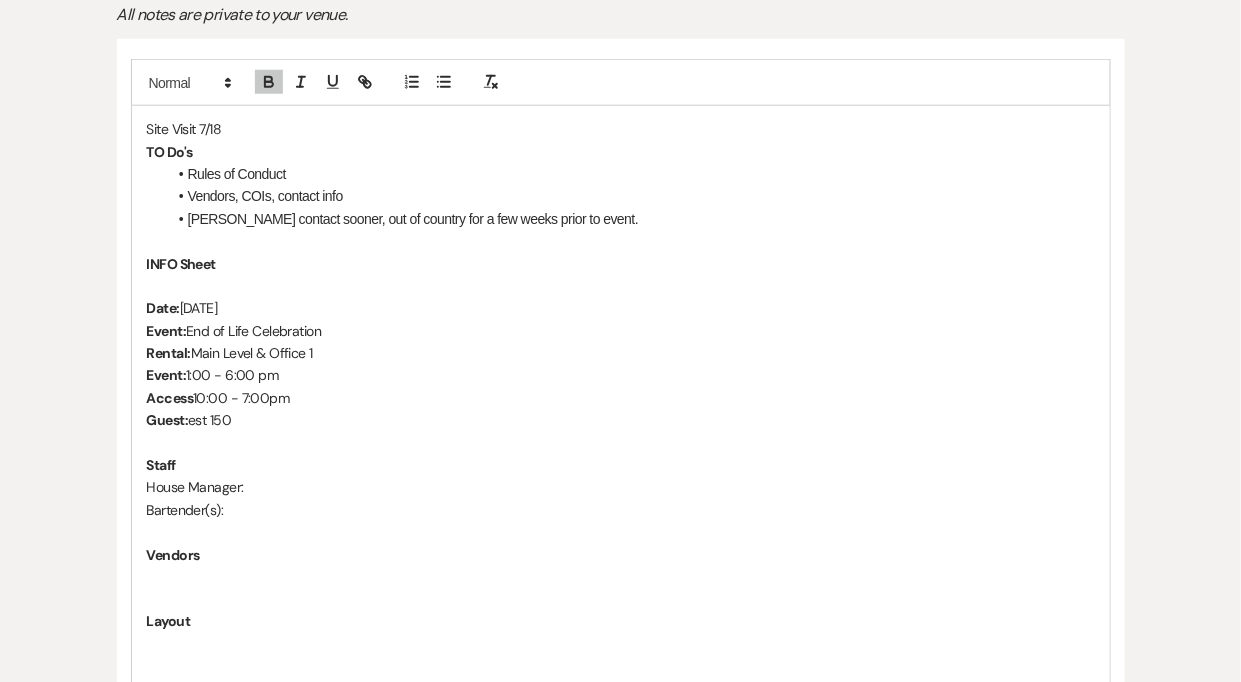 click on "Event:  1:00 - 6:00 pm" at bounding box center [621, 375] 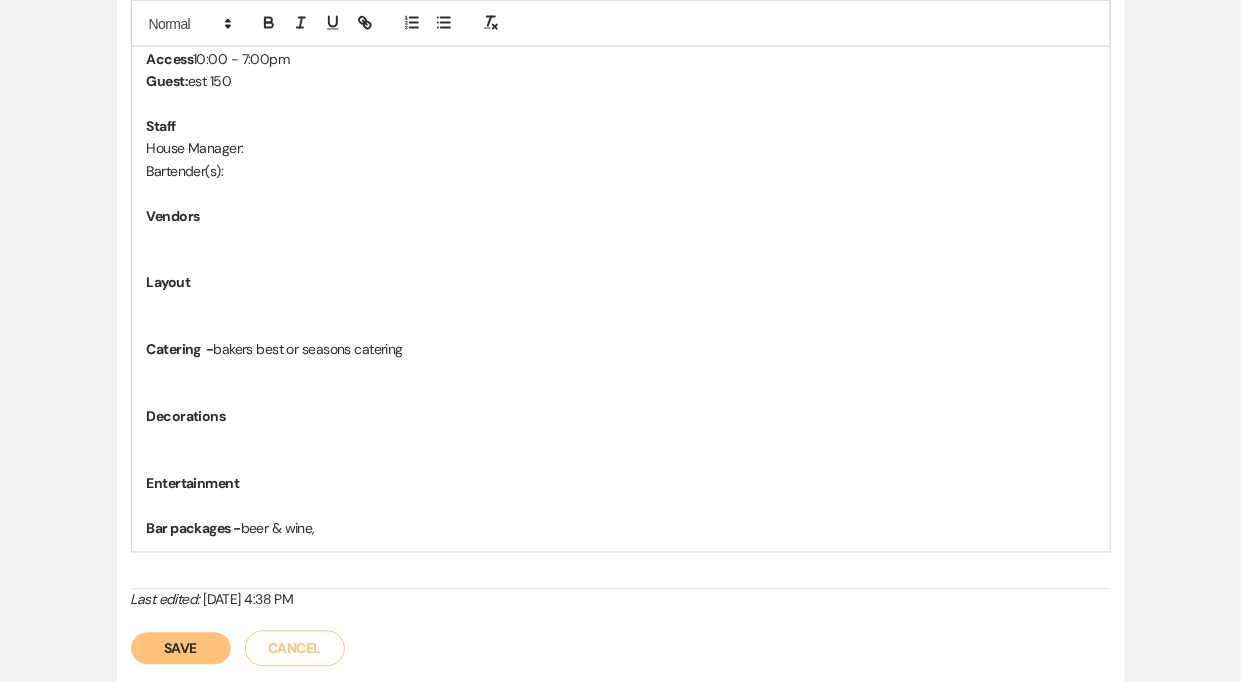 scroll, scrollTop: 804, scrollLeft: 0, axis: vertical 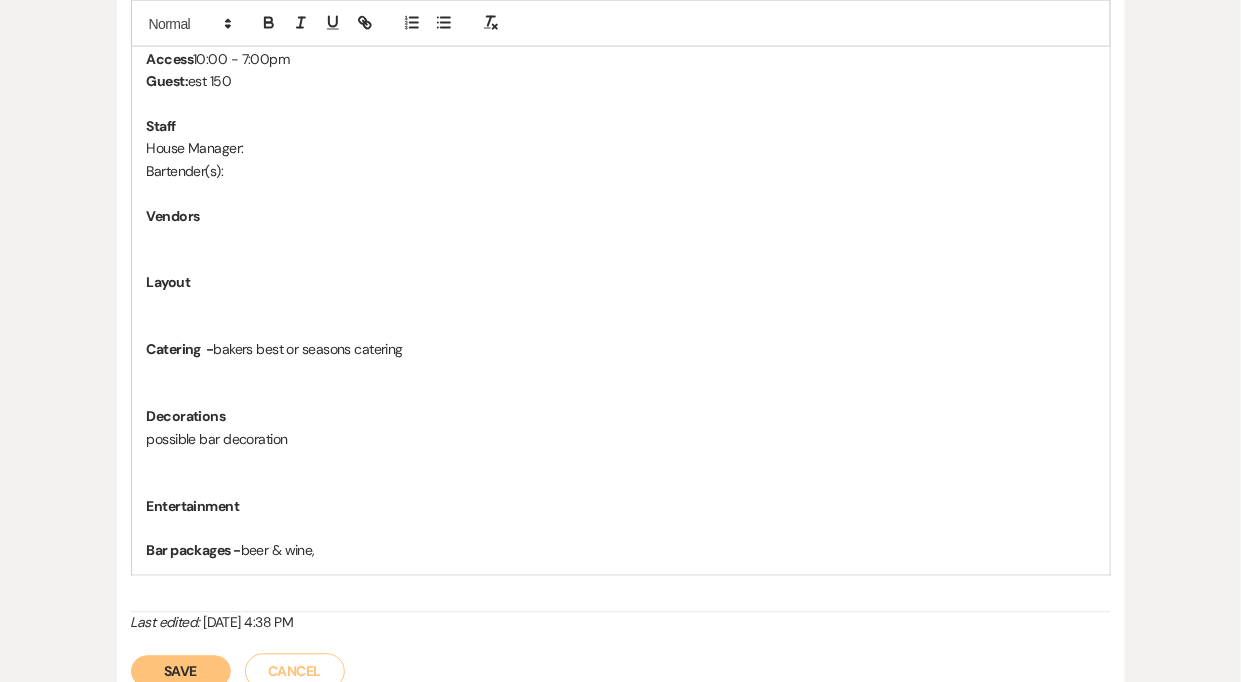 click on "Save" at bounding box center (181, 672) 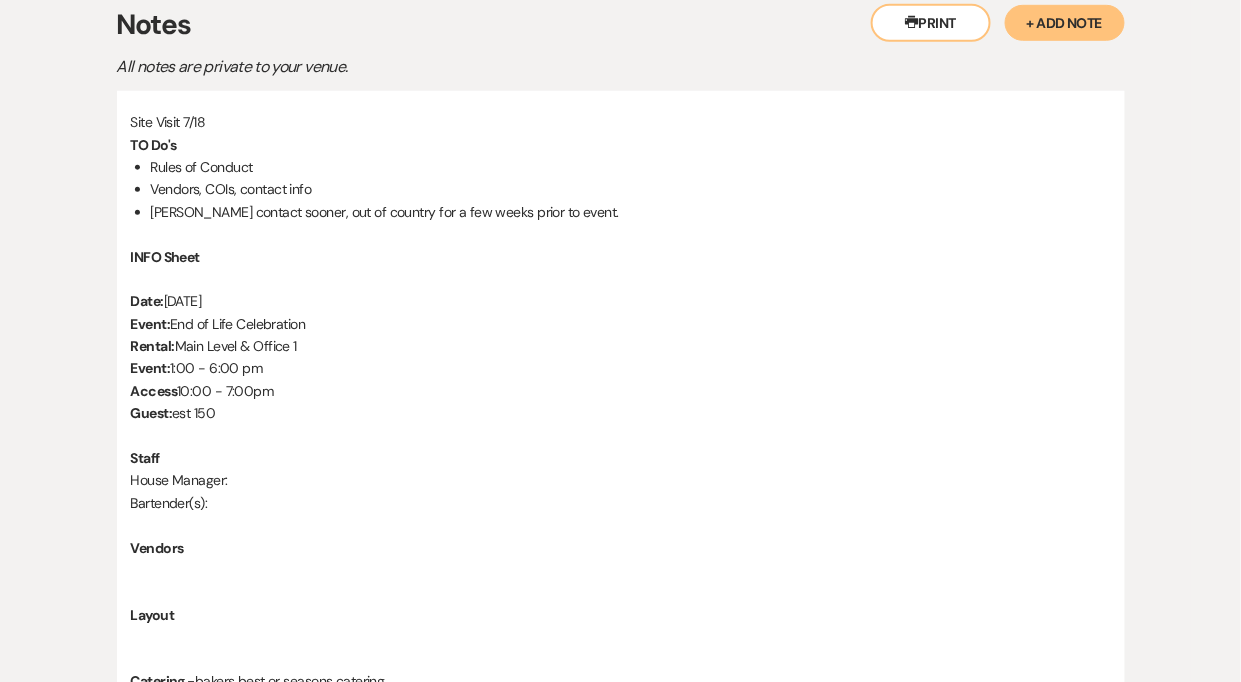 scroll, scrollTop: 409, scrollLeft: 0, axis: vertical 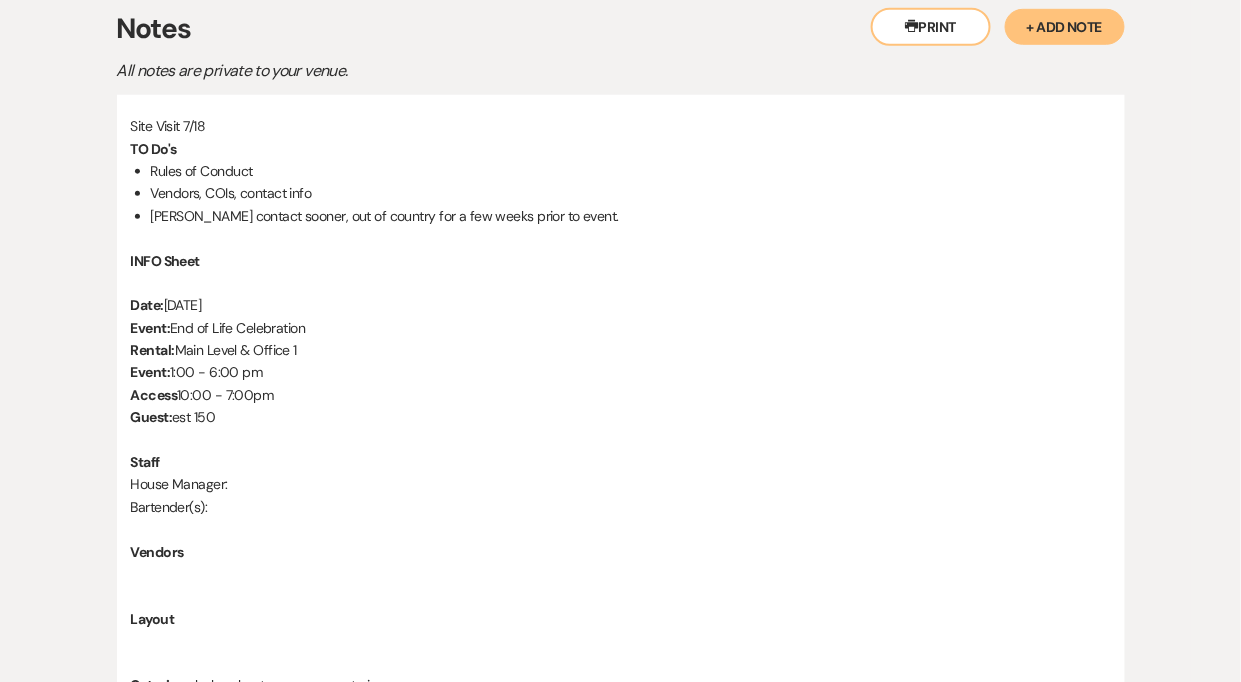 click at bounding box center (621, 238) 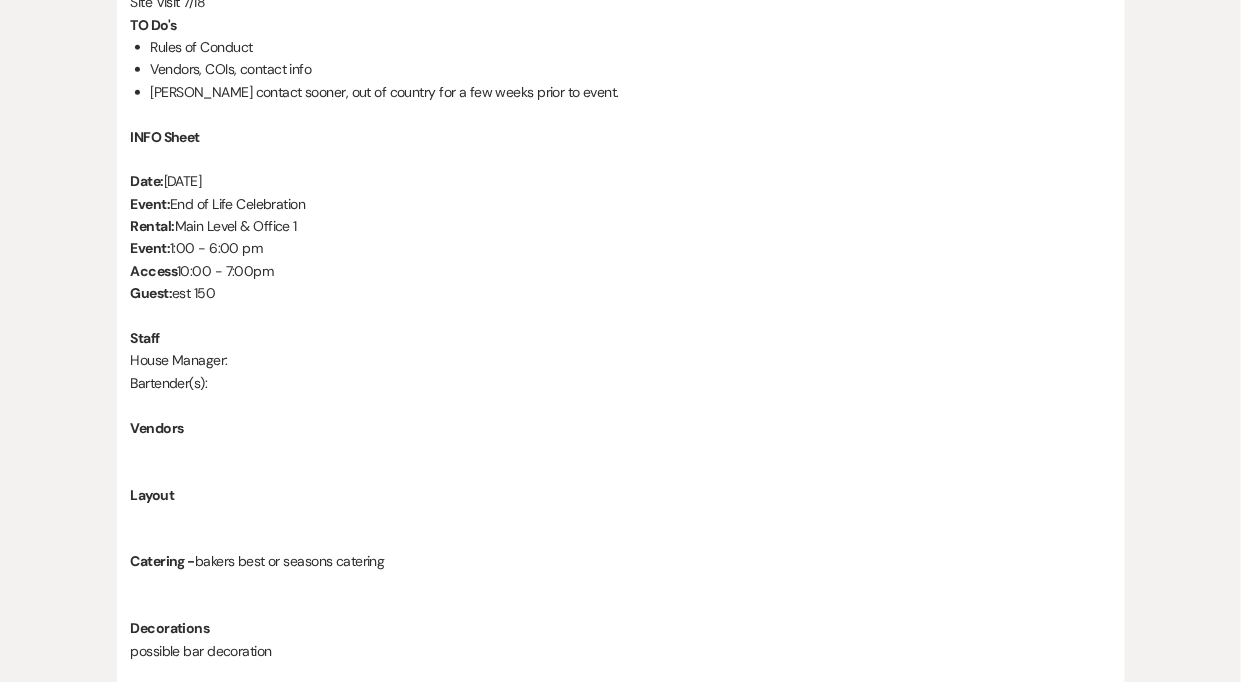 scroll, scrollTop: 901, scrollLeft: 0, axis: vertical 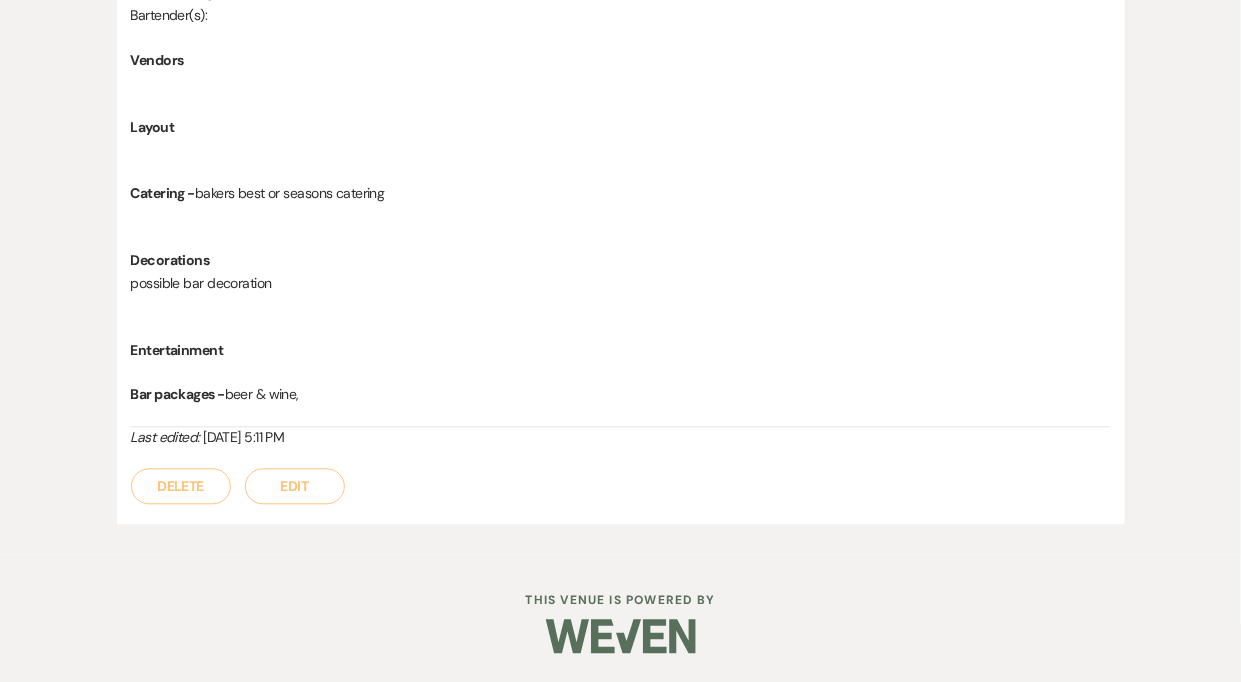 click on "Edit" at bounding box center [295, 487] 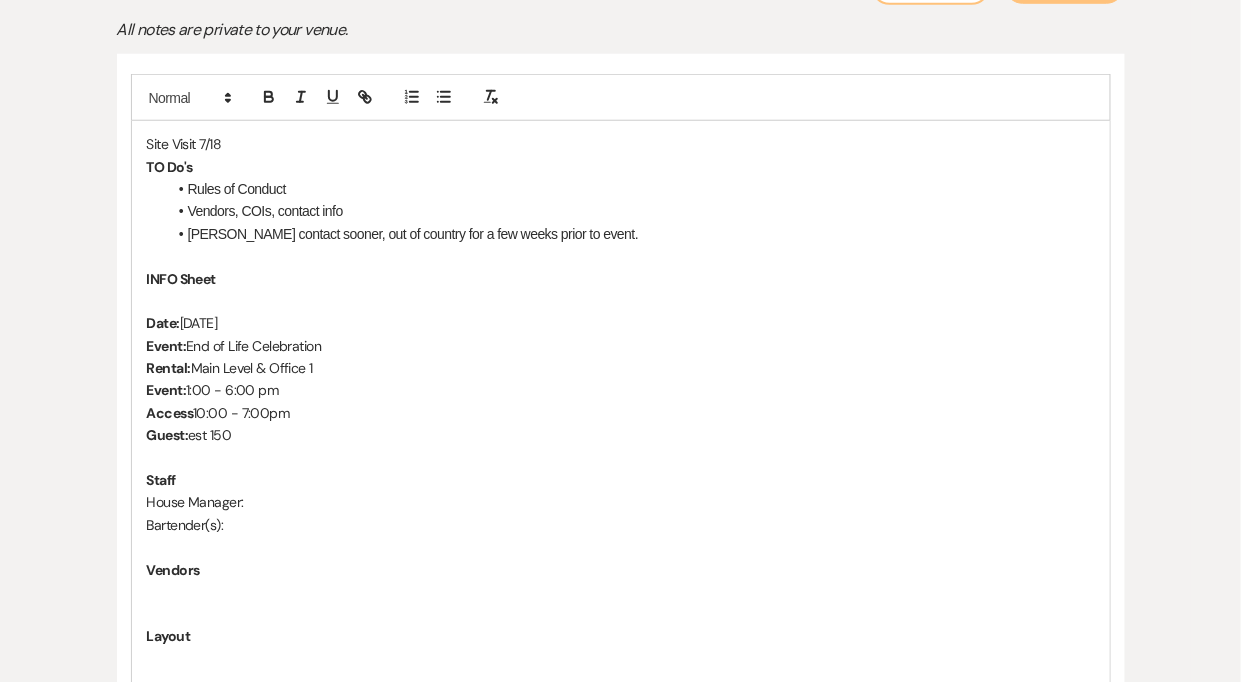 scroll, scrollTop: 411, scrollLeft: 0, axis: vertical 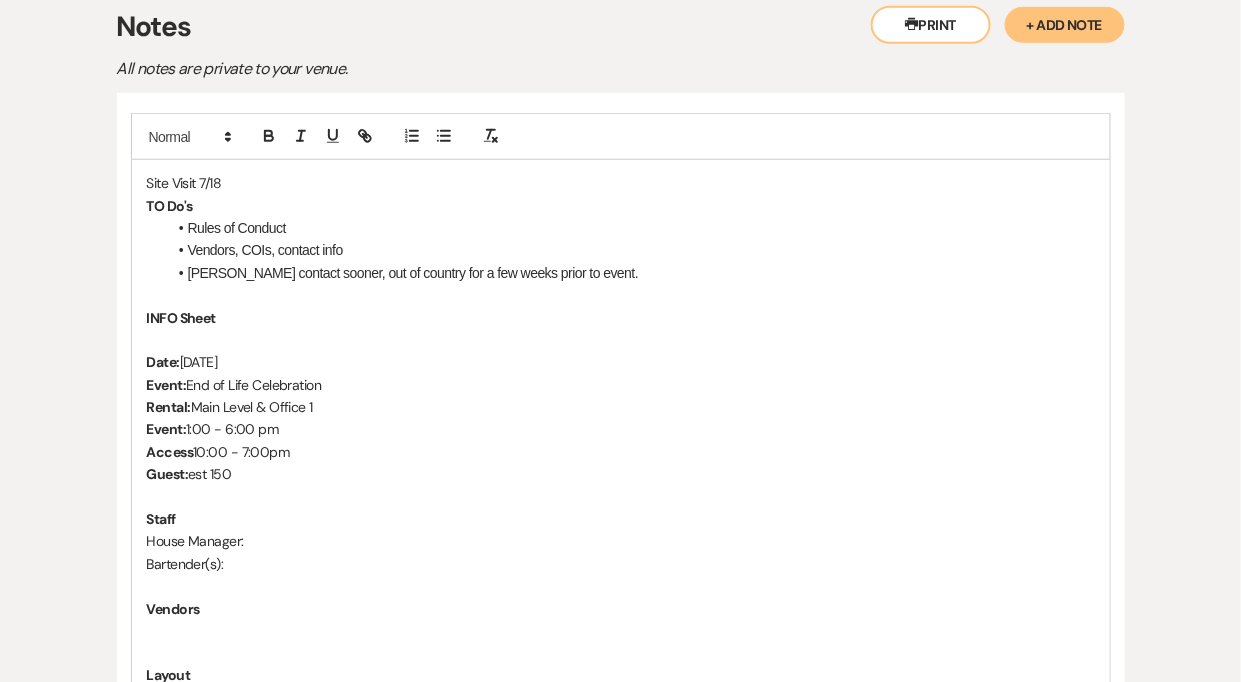 click on "[PERSON_NAME] contact sooner, out of country for a few weeks prior to event." at bounding box center (631, 273) 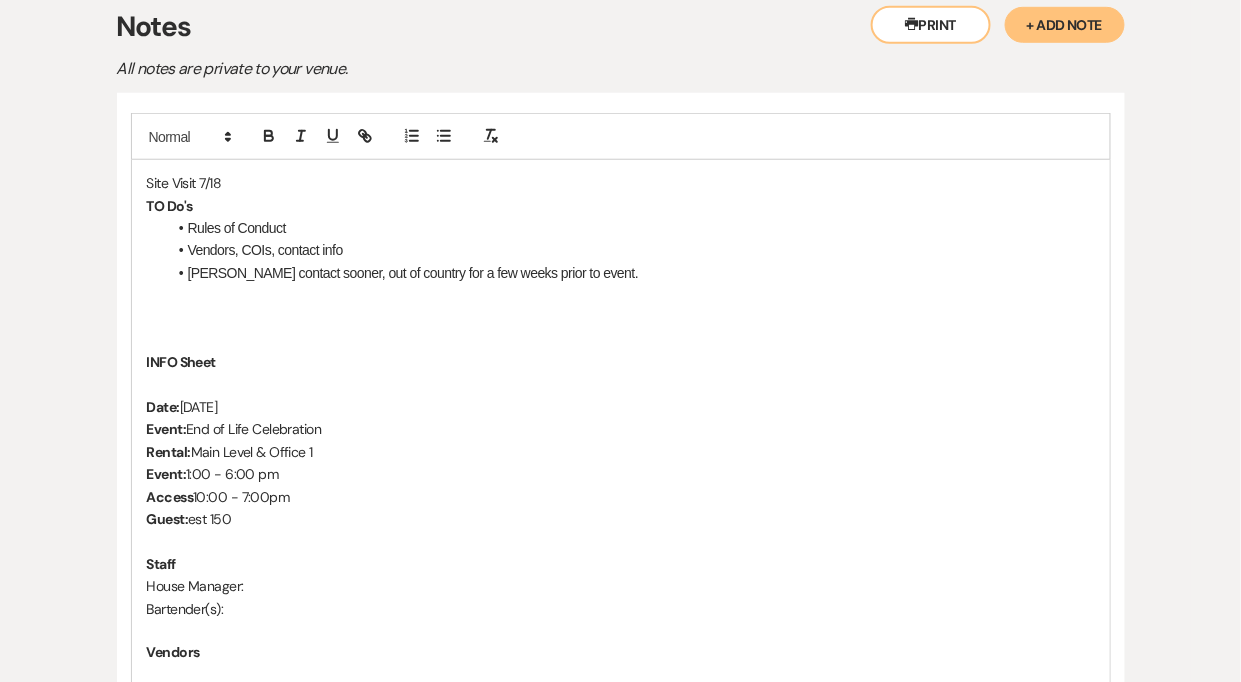 type 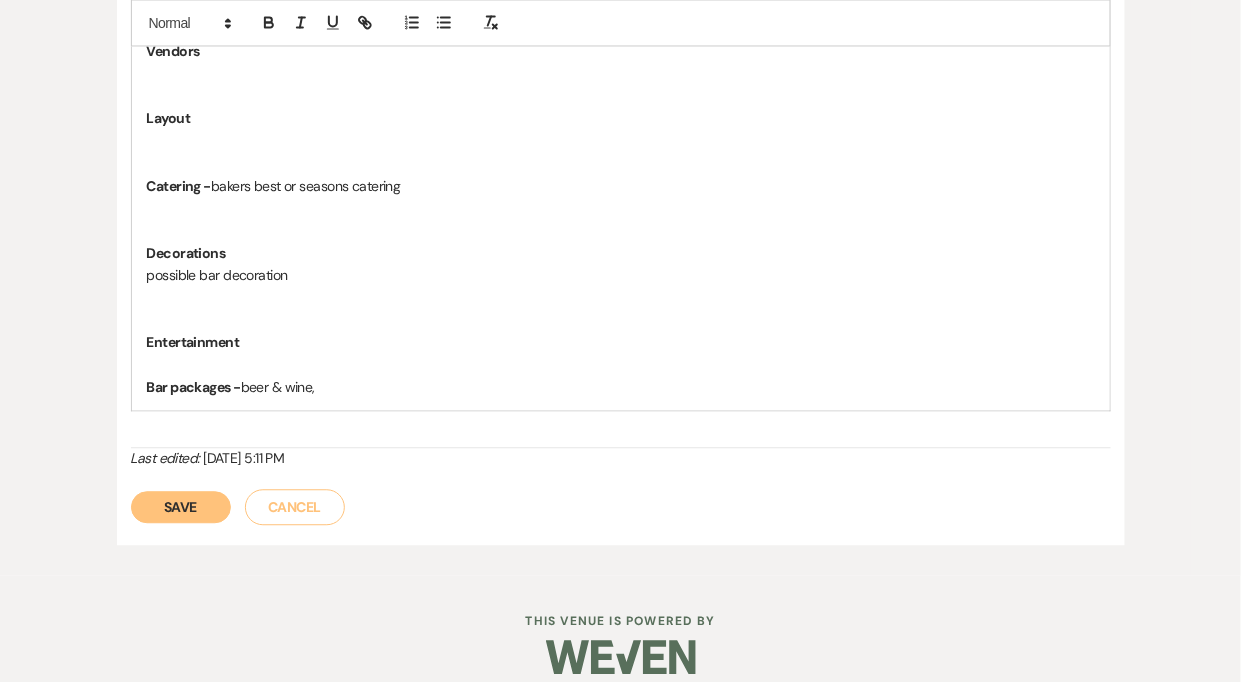 scroll, scrollTop: 1078, scrollLeft: 0, axis: vertical 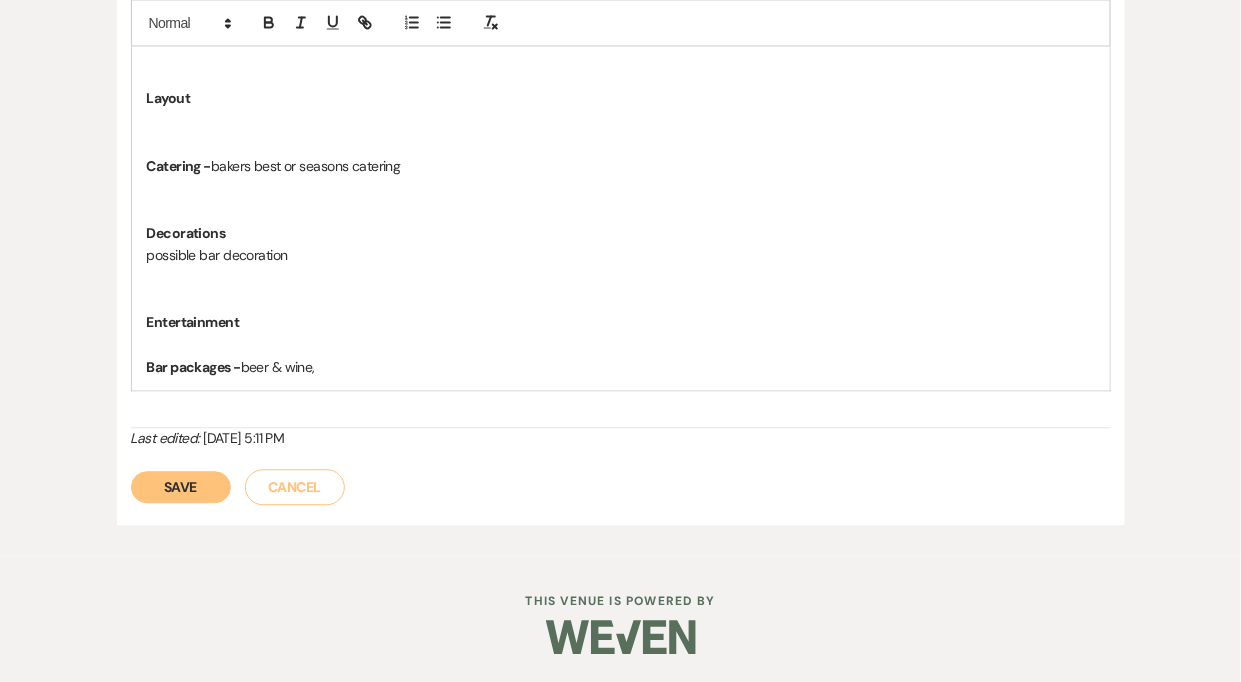 click on "Save" at bounding box center (181, 487) 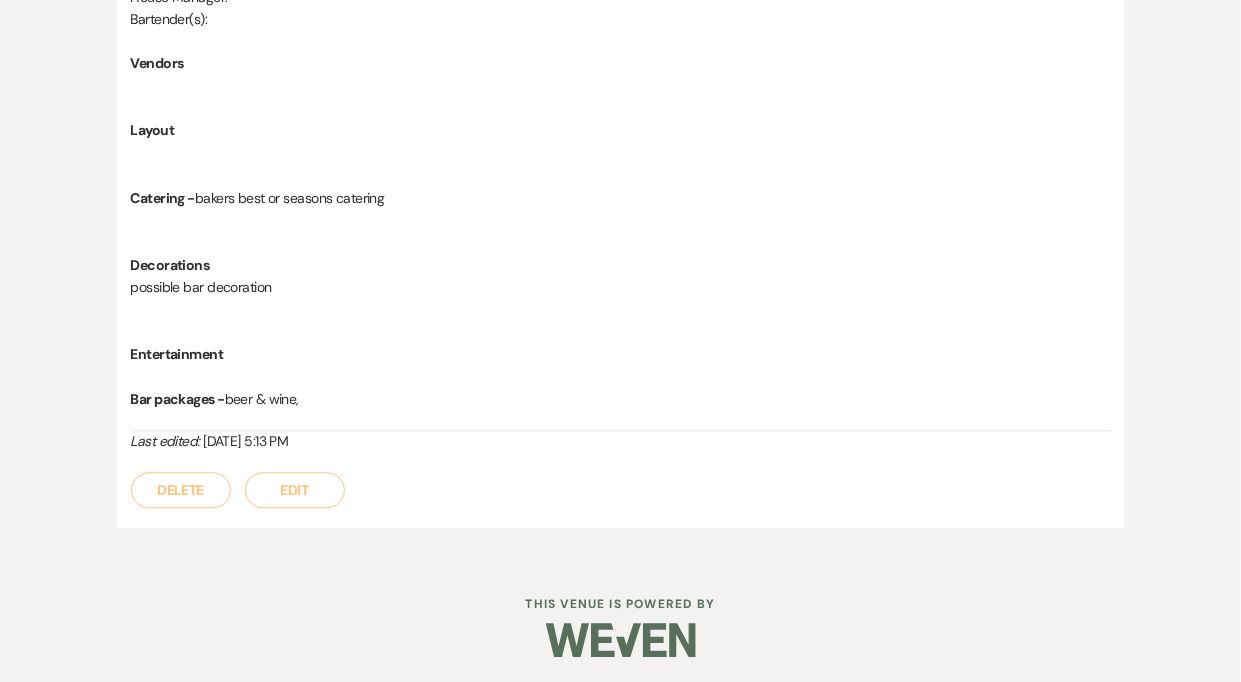 scroll, scrollTop: 991, scrollLeft: 0, axis: vertical 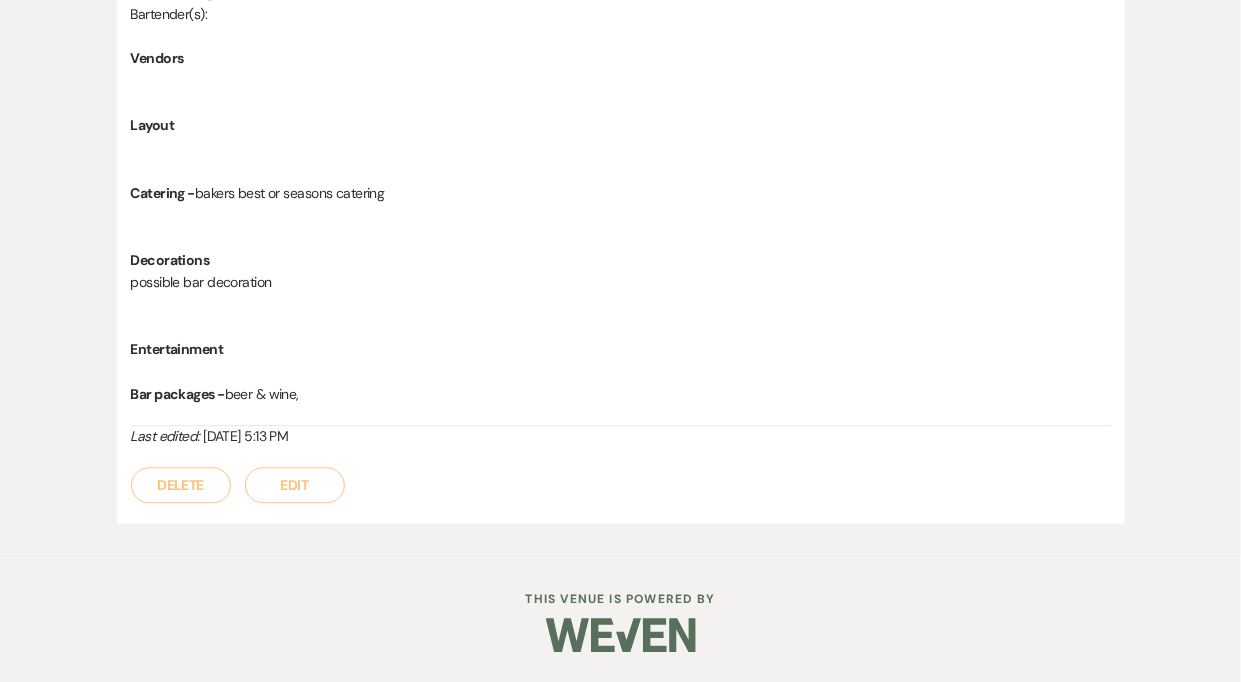 click on "Edit" at bounding box center [295, 486] 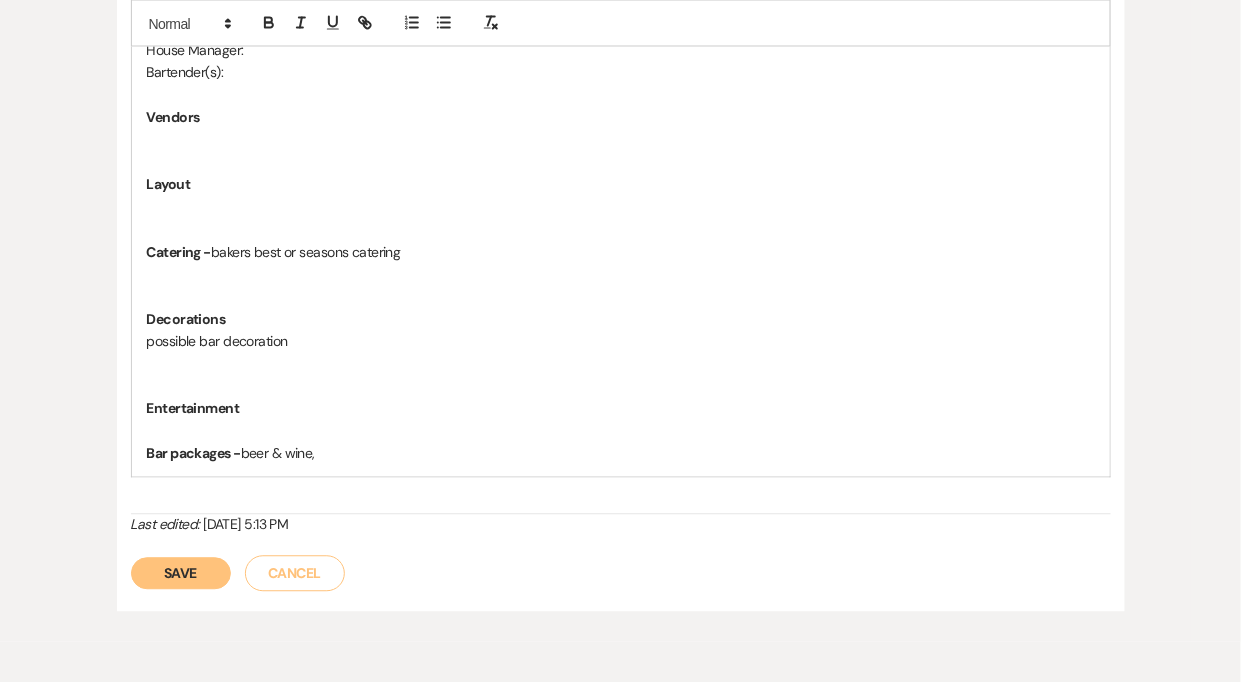 click on "Layout" at bounding box center (621, 185) 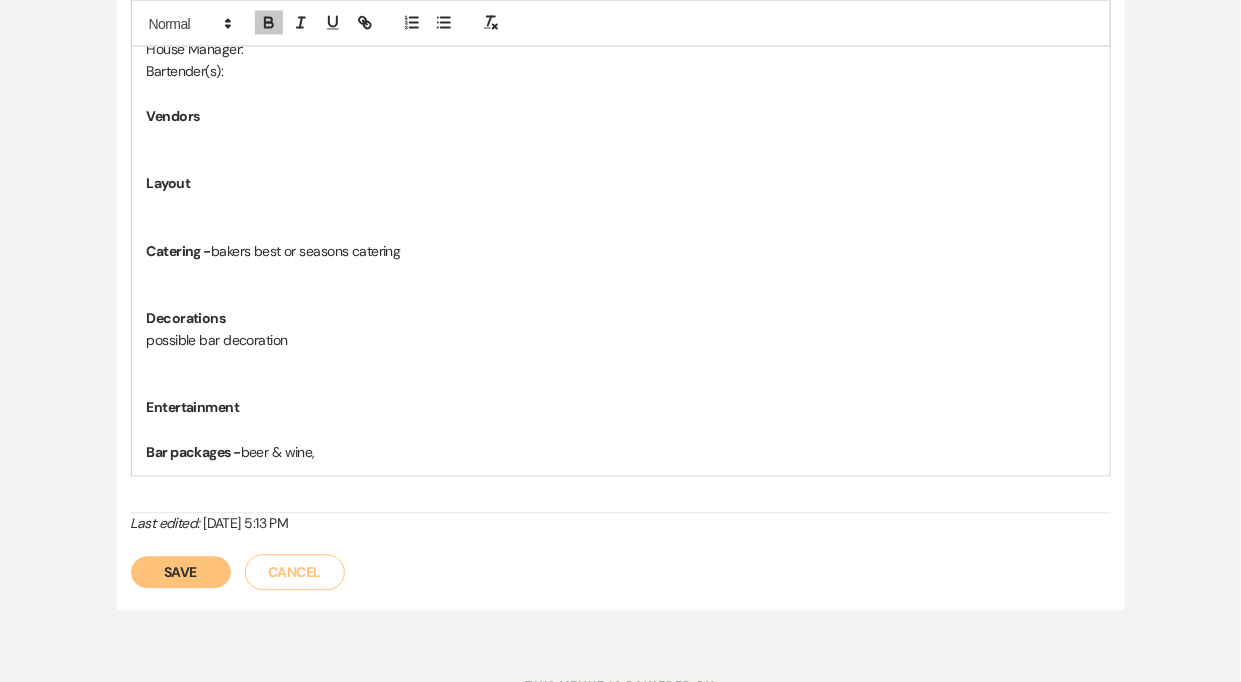 scroll, scrollTop: 989, scrollLeft: 0, axis: vertical 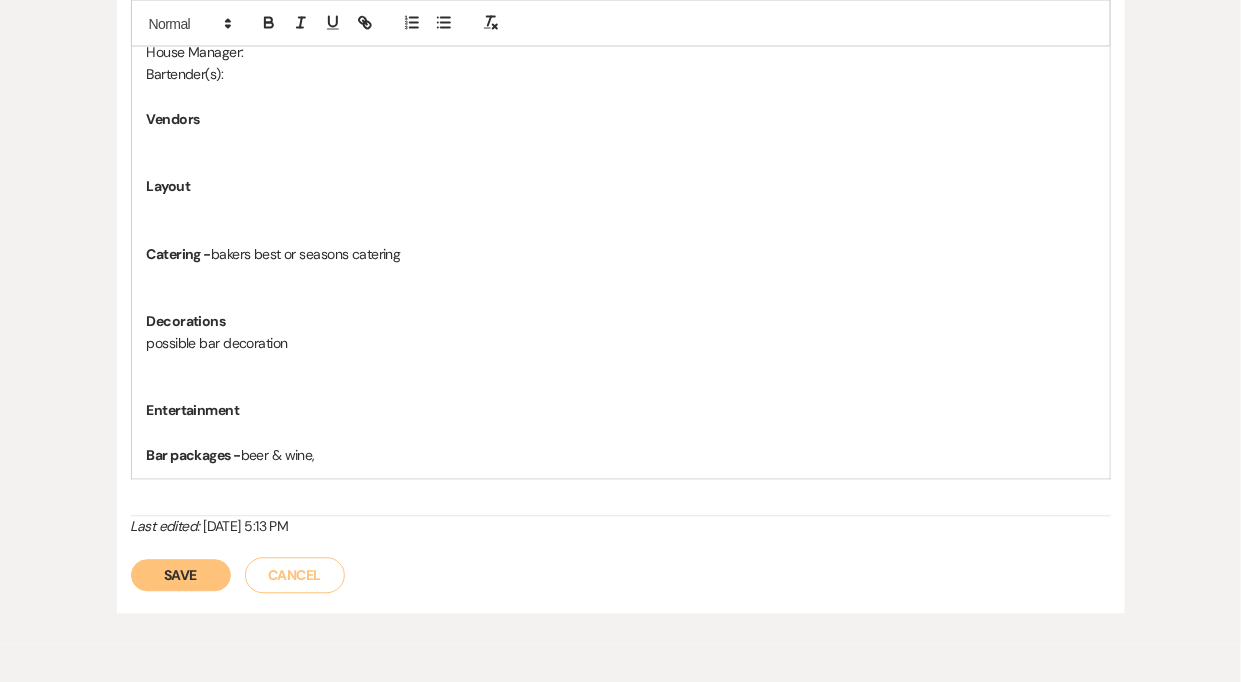 type 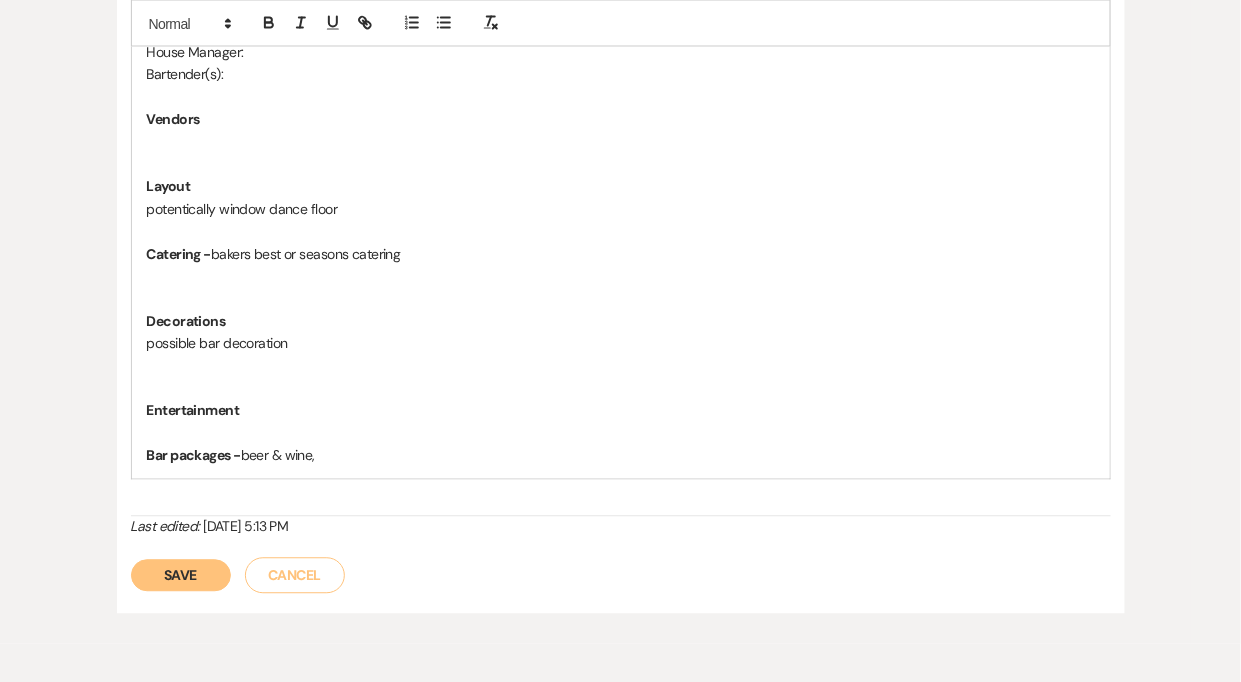 click on "potentically window dance floor" at bounding box center [621, 210] 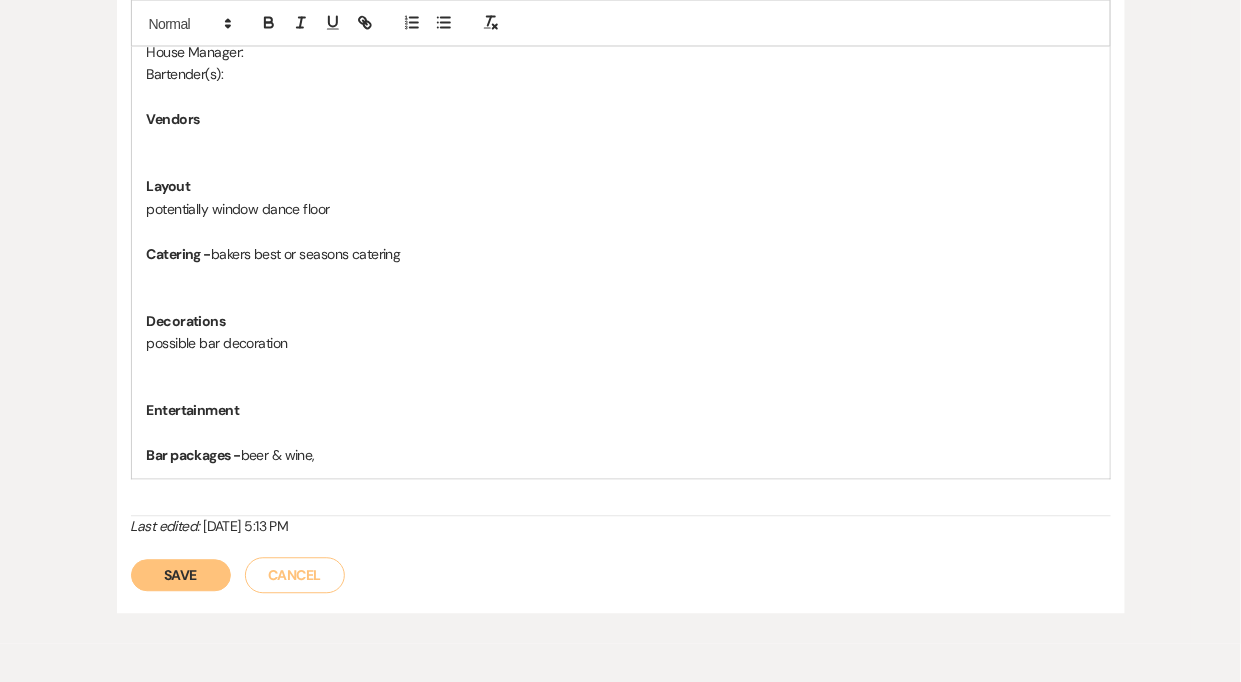 click on "potentially window dance floor" at bounding box center [621, 210] 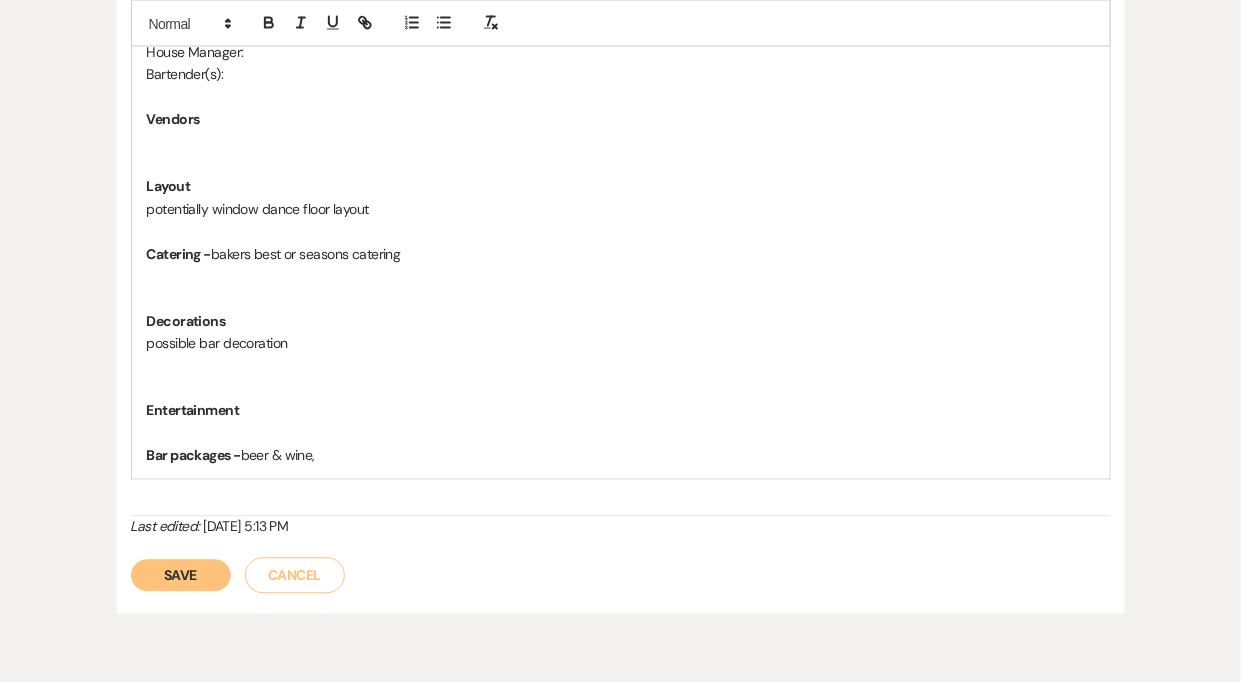 click at bounding box center [621, 143] 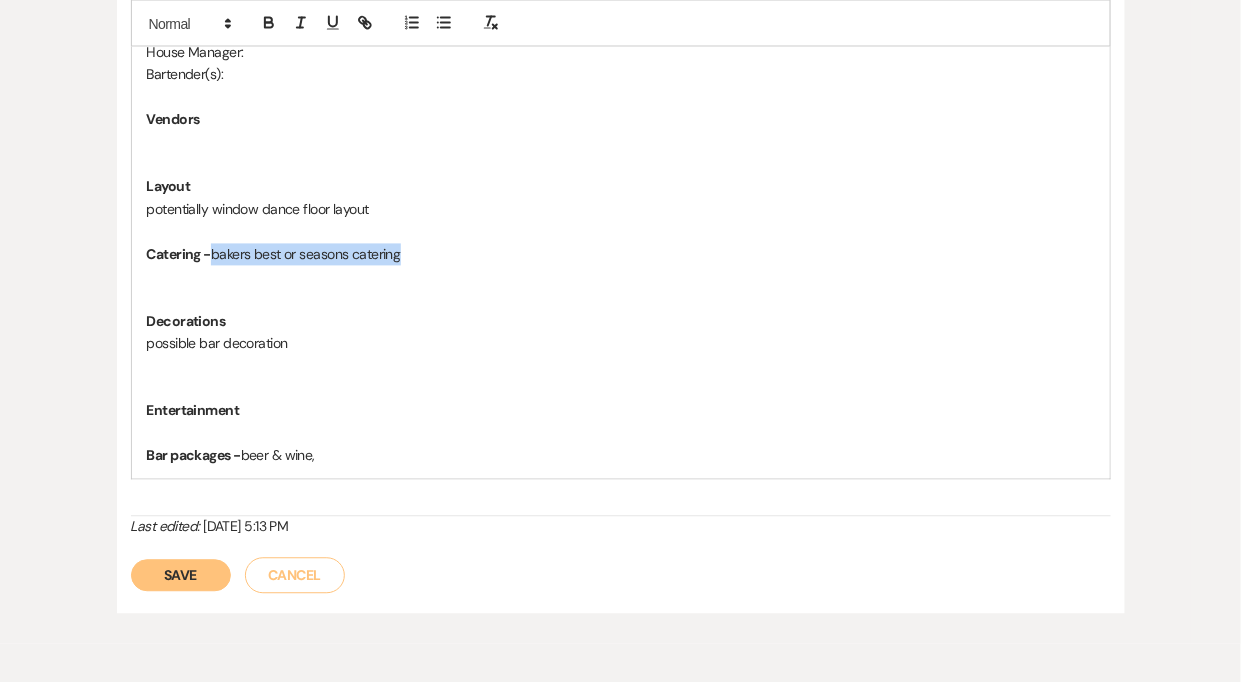 drag, startPoint x: 415, startPoint y: 253, endPoint x: 213, endPoint y: 254, distance: 202.00247 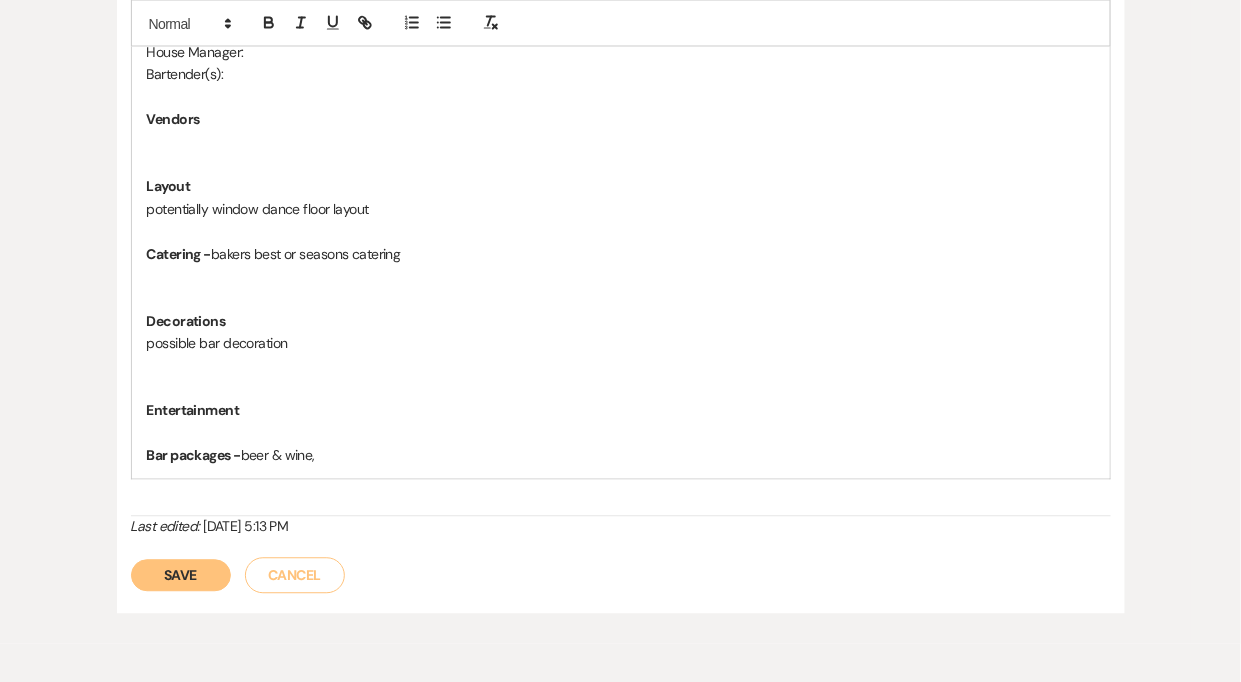 click at bounding box center [621, 143] 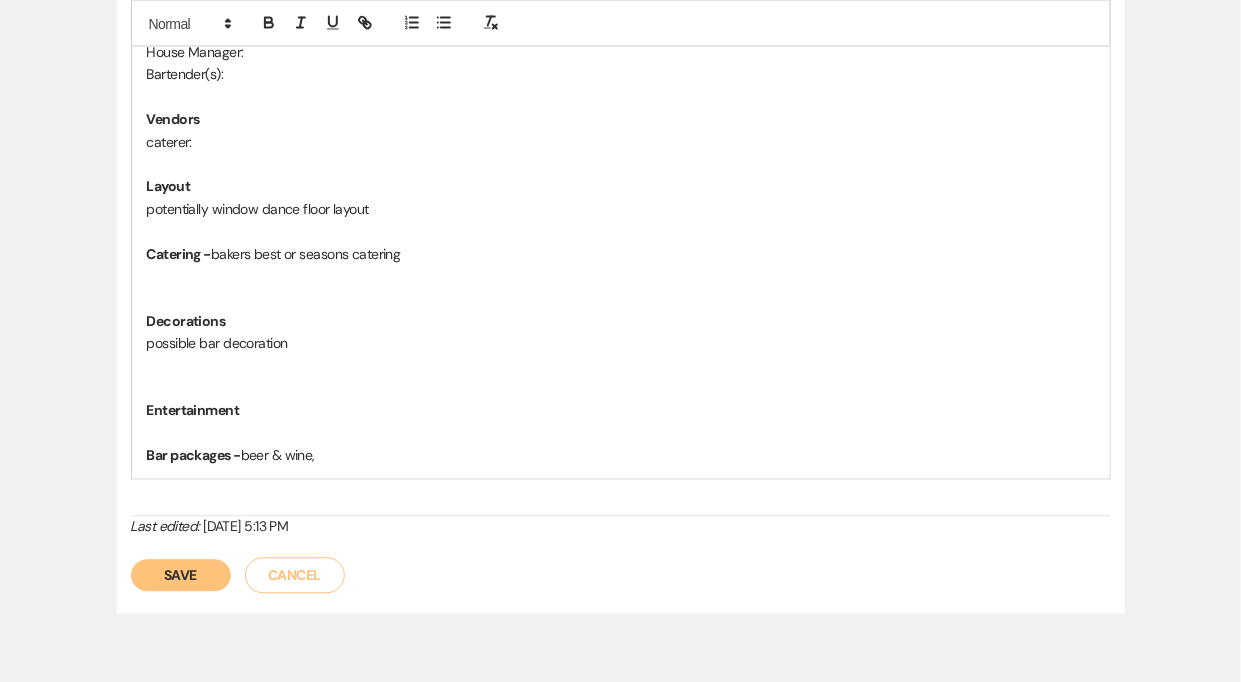 click at bounding box center [621, 434] 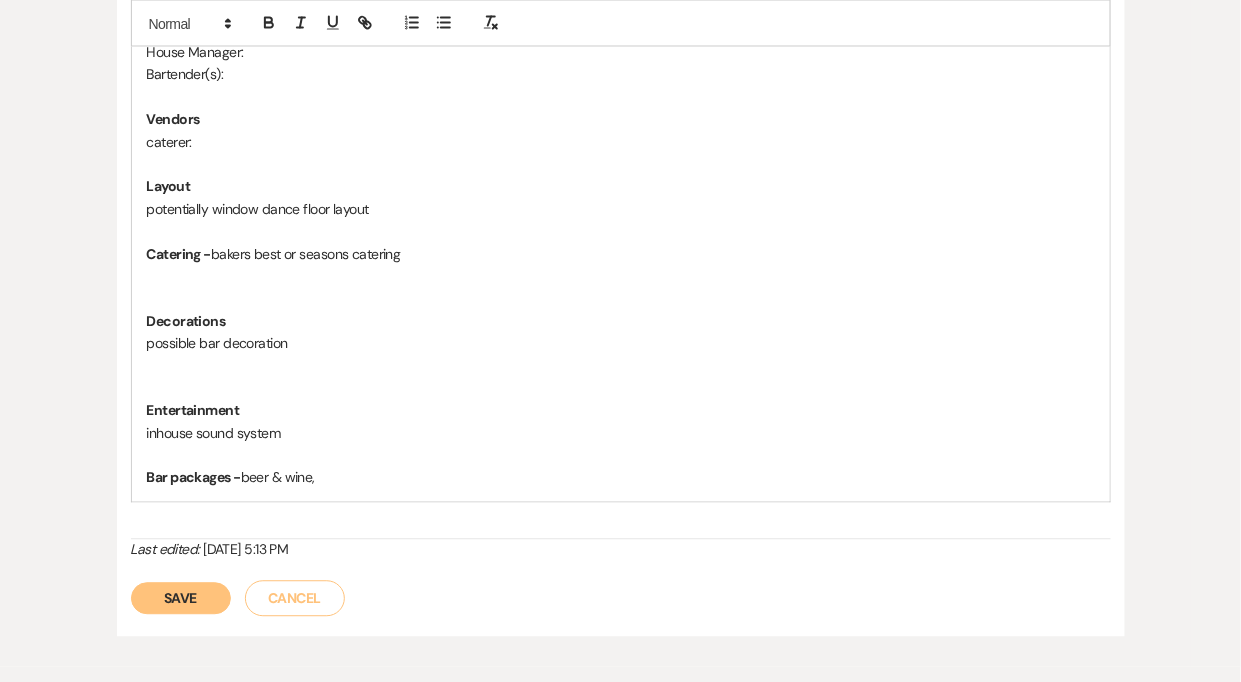 click on "inhouse sound system" at bounding box center [621, 434] 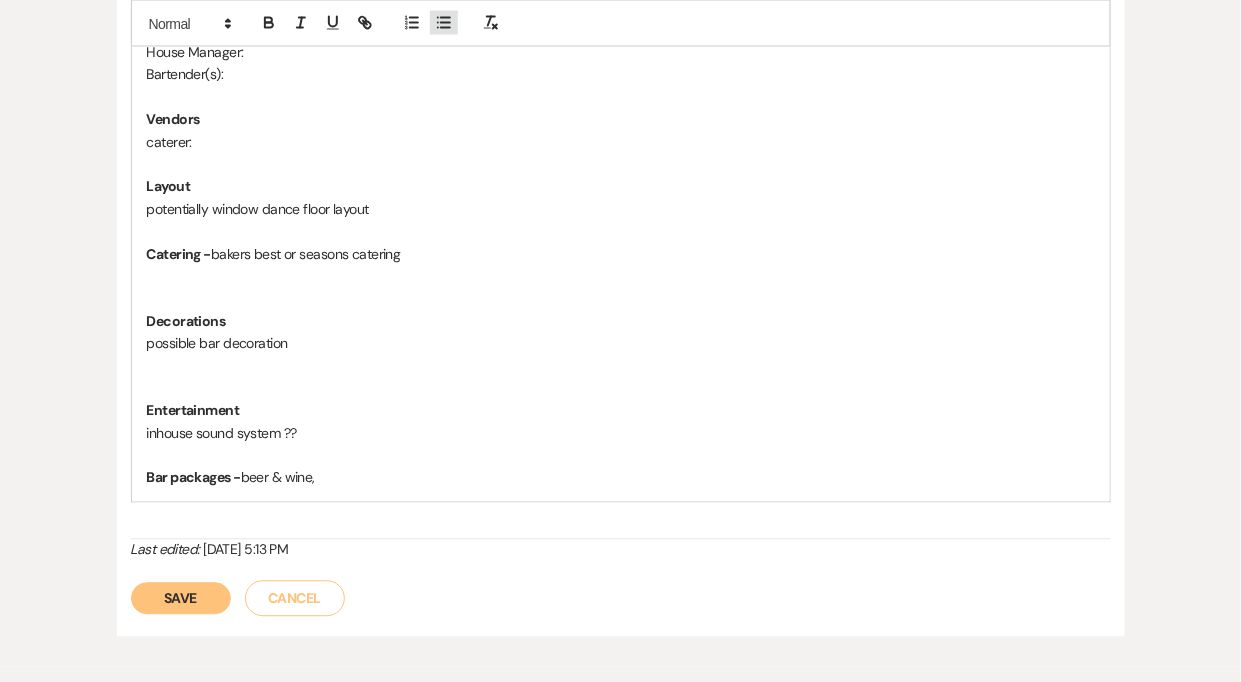 click 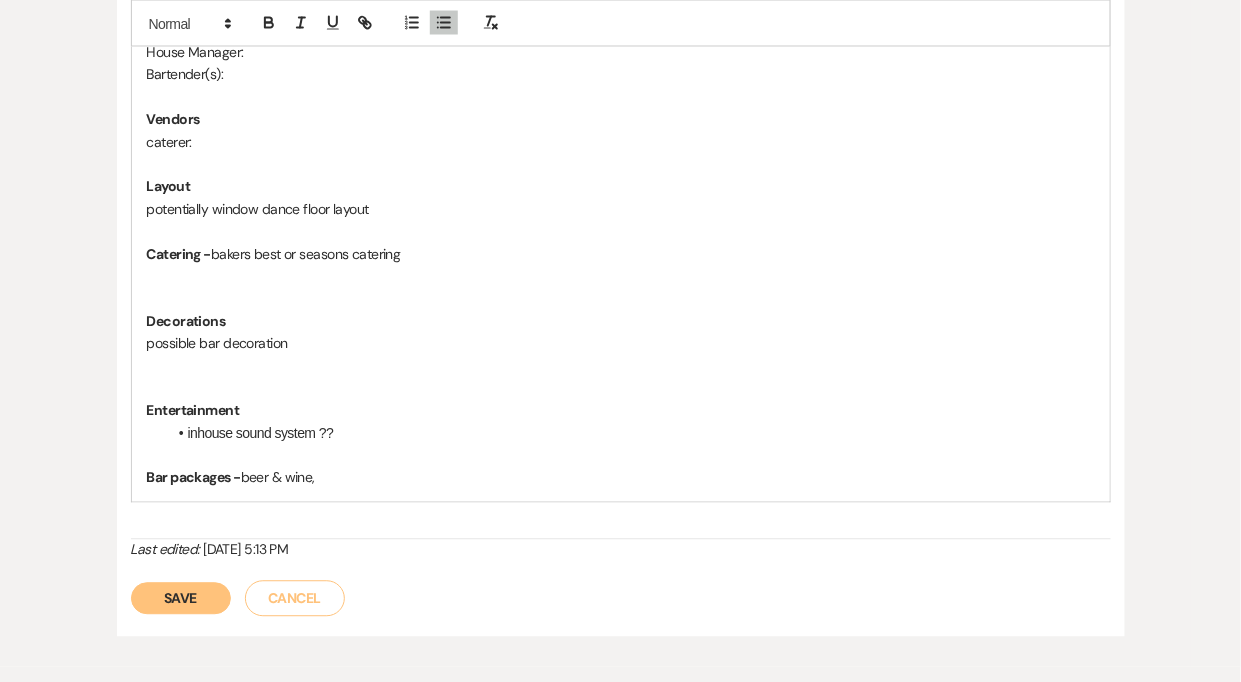 click on "potentially window dance floor layout" at bounding box center (621, 210) 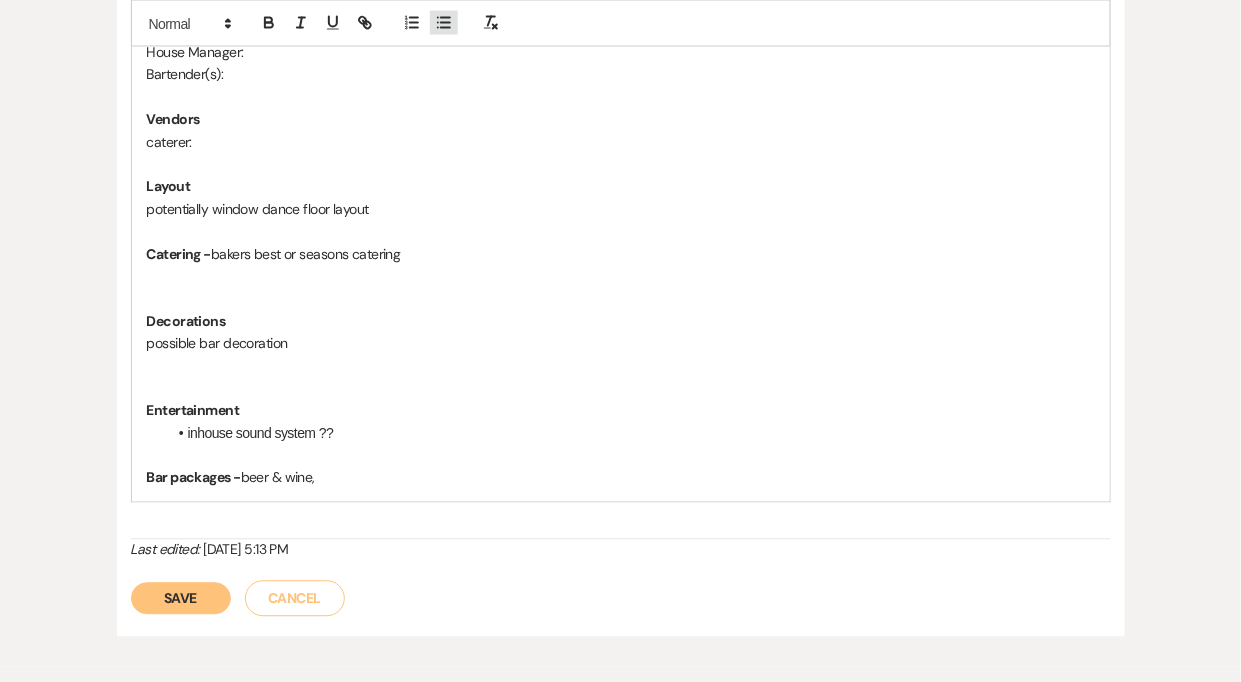 click 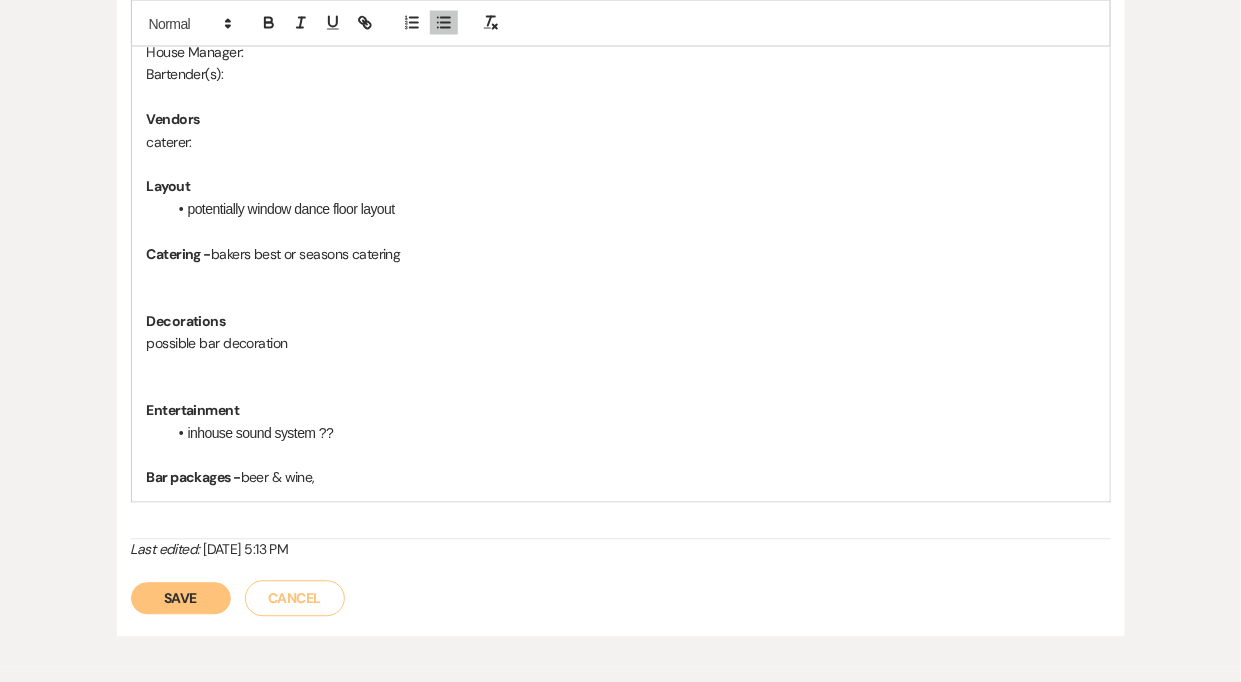 click on "Catering -  bakers best or seasons catering" at bounding box center [621, 255] 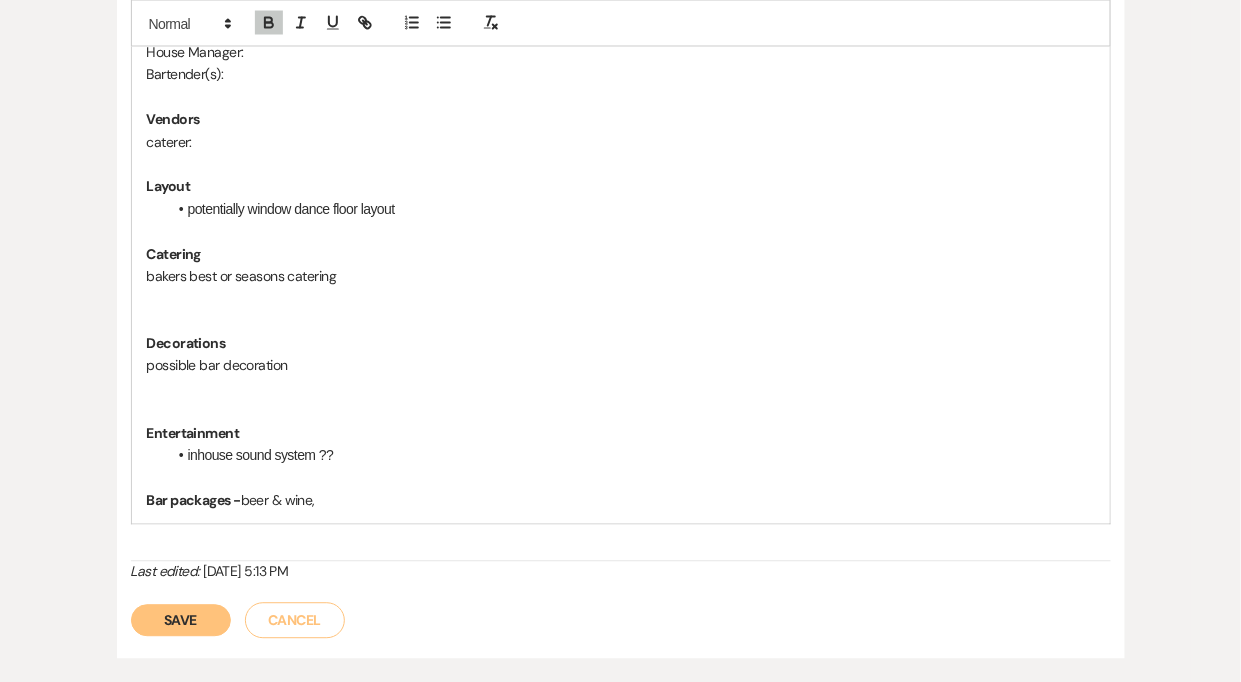 click on "Catering" at bounding box center [621, 255] 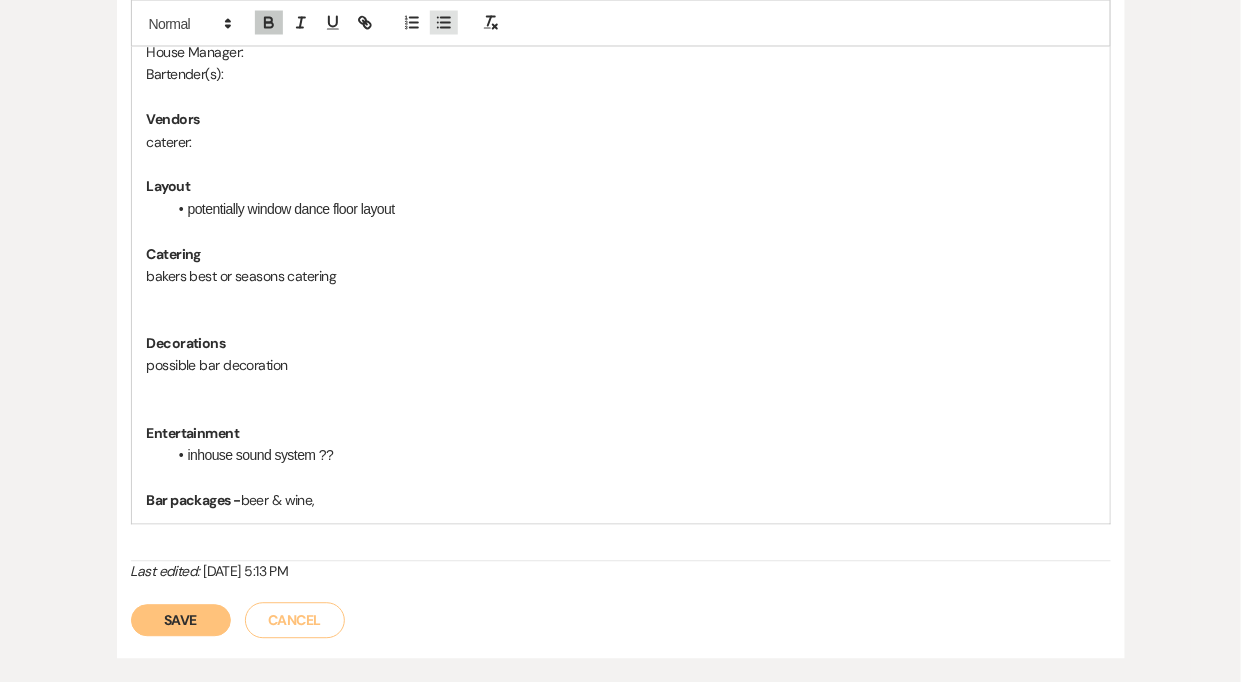 click 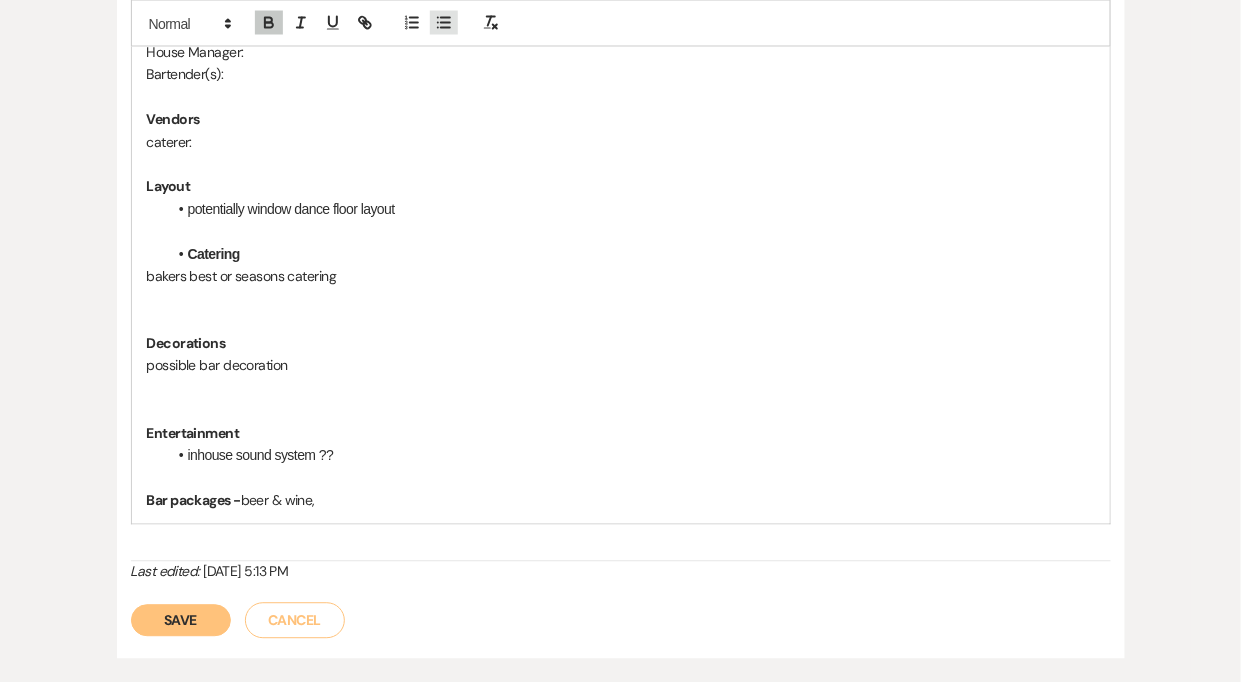click 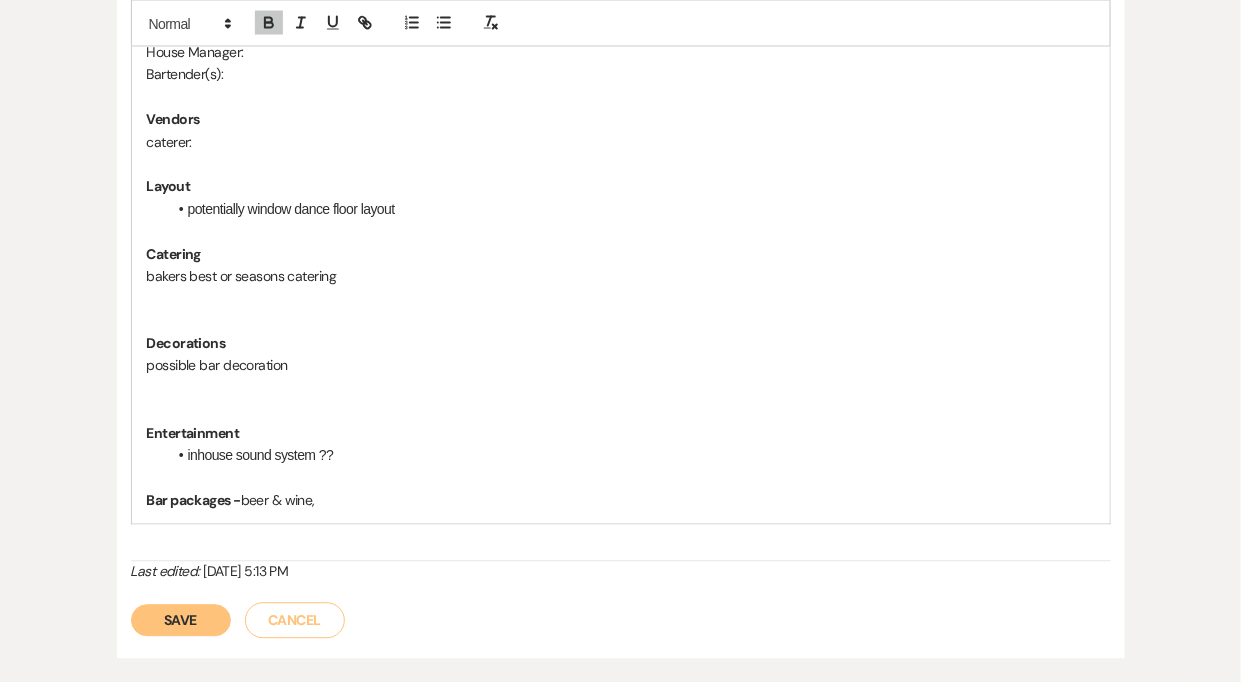 click on "bakers best or seasons catering" at bounding box center [621, 277] 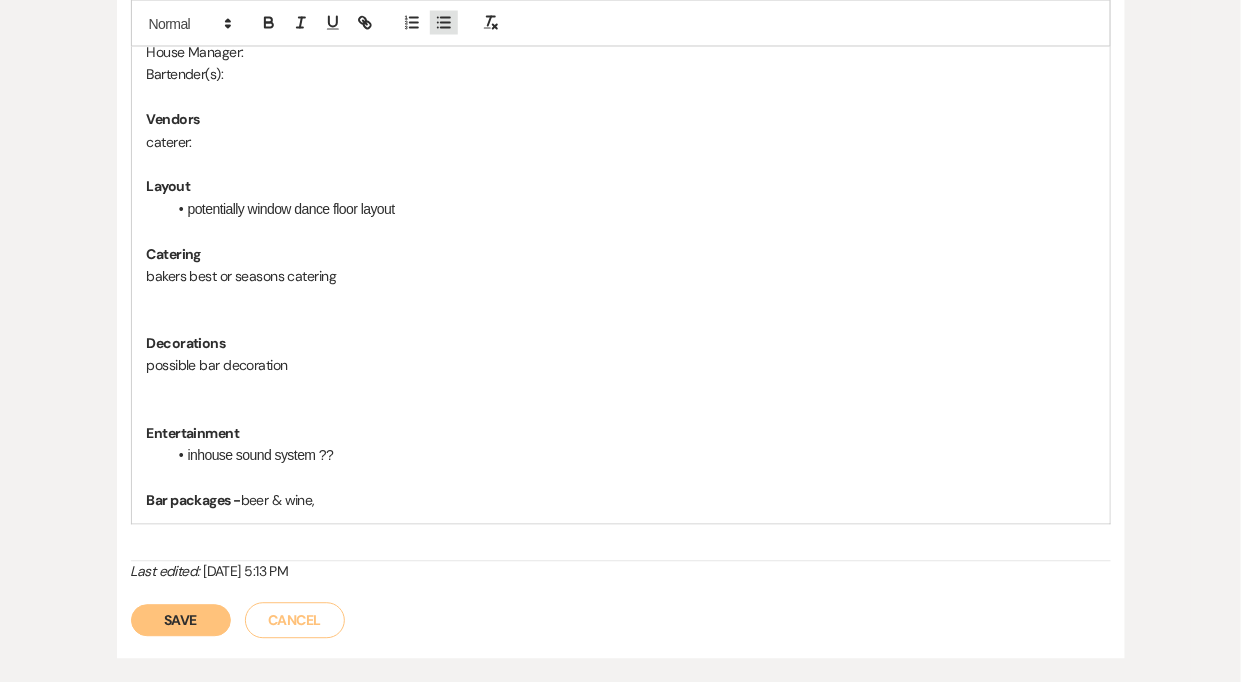 click 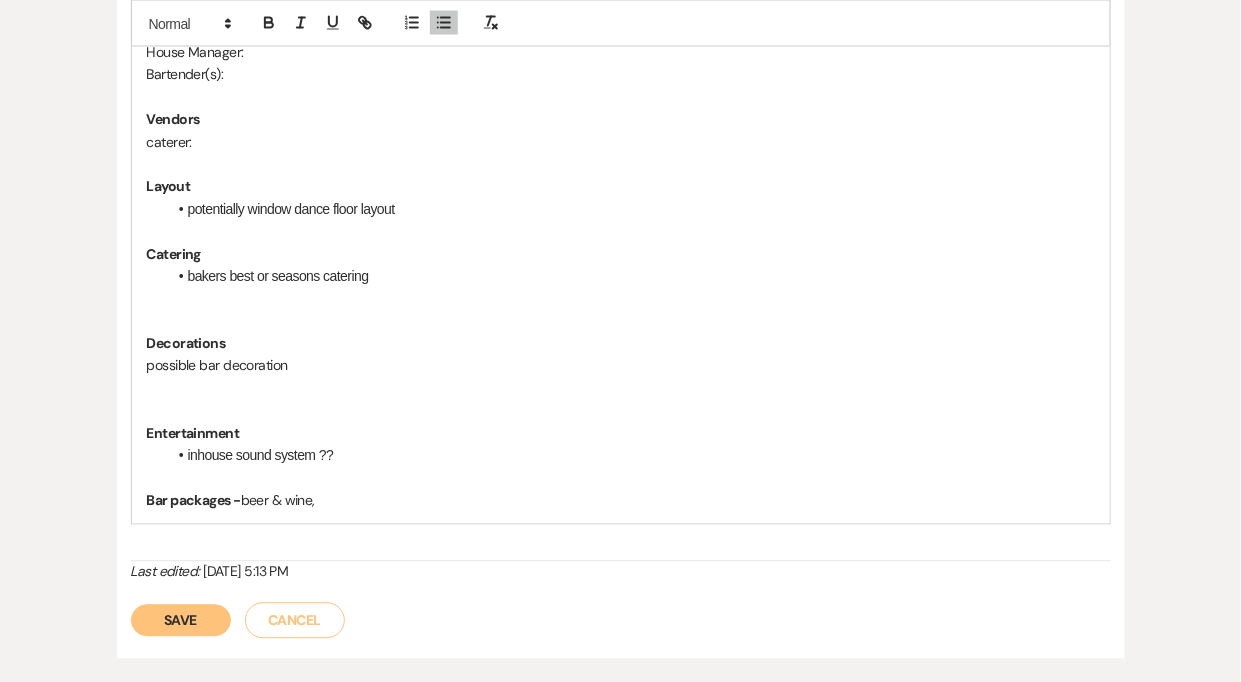 click on "bakers best or seasons catering" at bounding box center (631, 277) 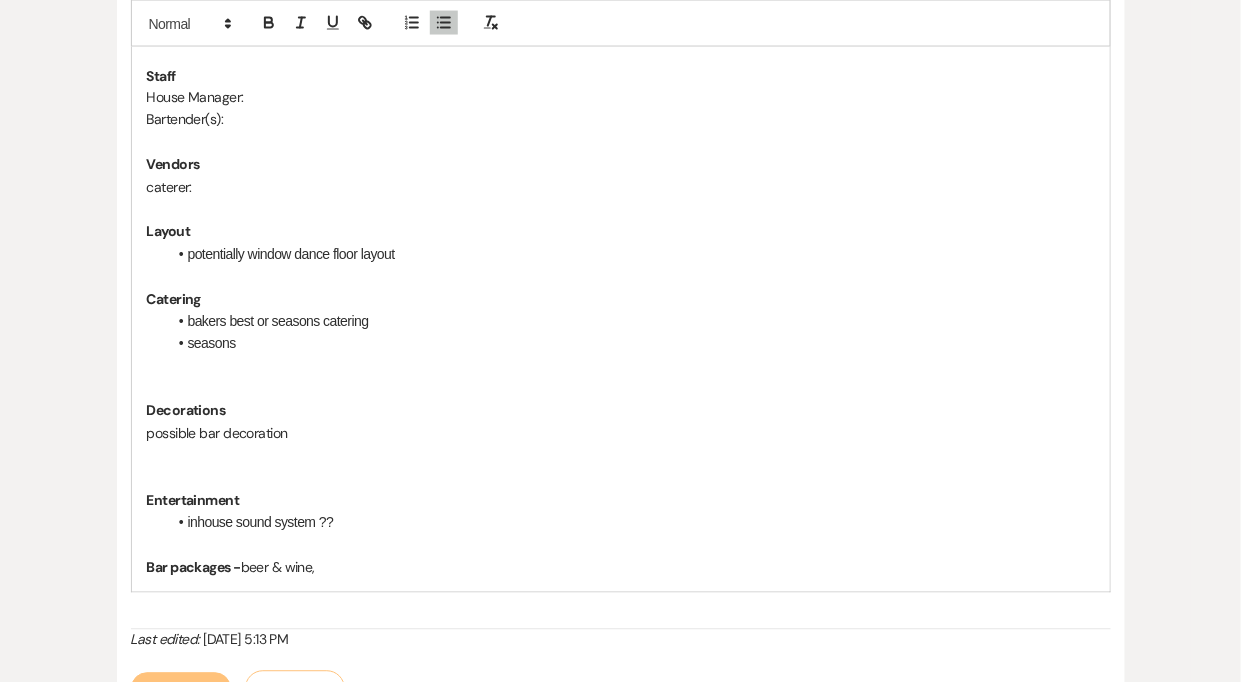 scroll, scrollTop: 946, scrollLeft: 0, axis: vertical 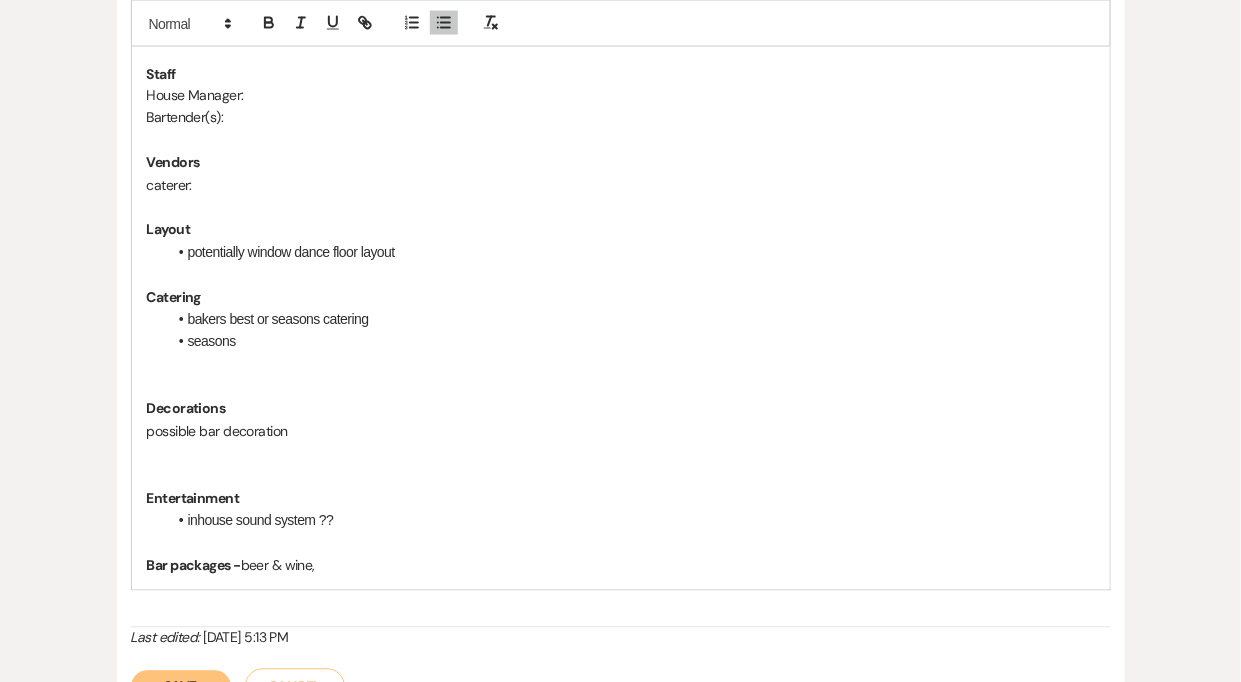 click on "caterer:" at bounding box center (621, 186) 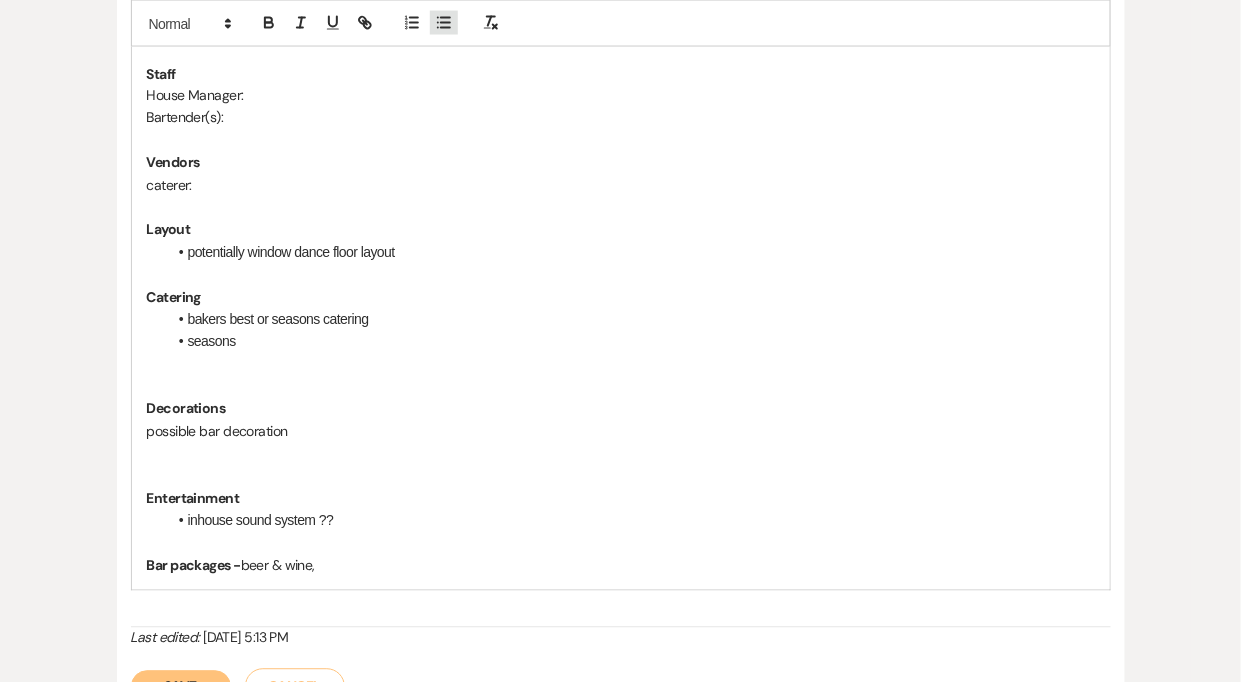 click 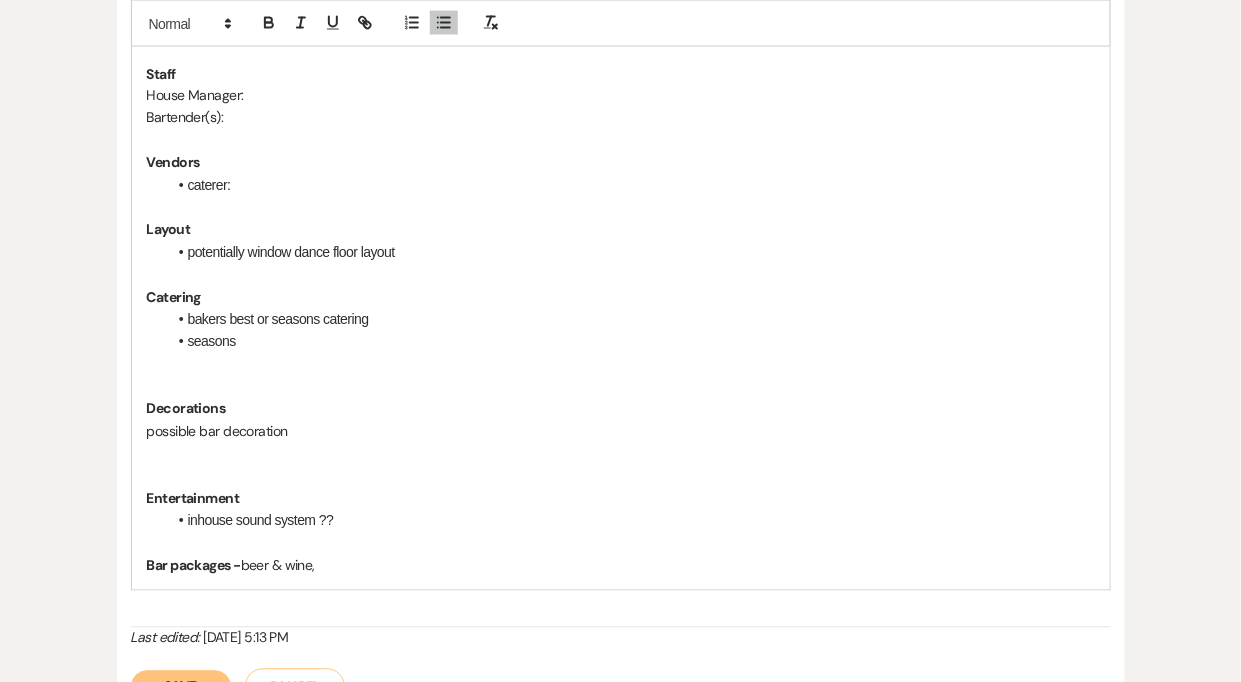click on "caterer:" at bounding box center [631, 186] 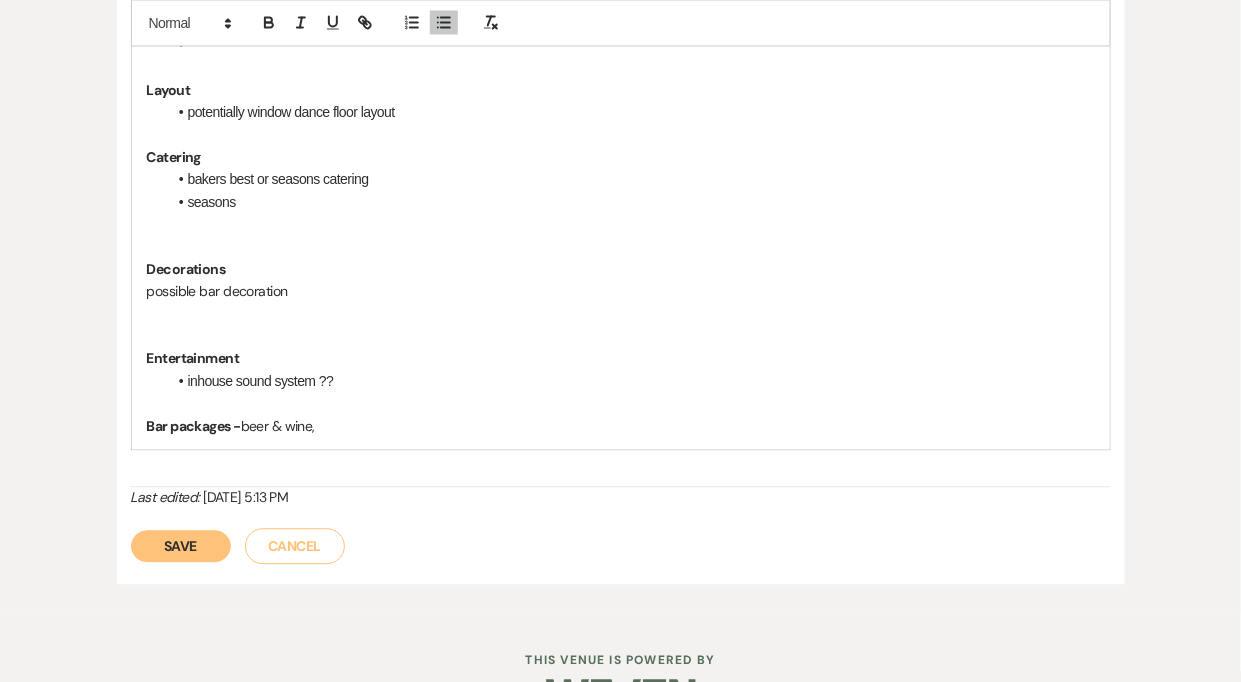 scroll, scrollTop: 1110, scrollLeft: 0, axis: vertical 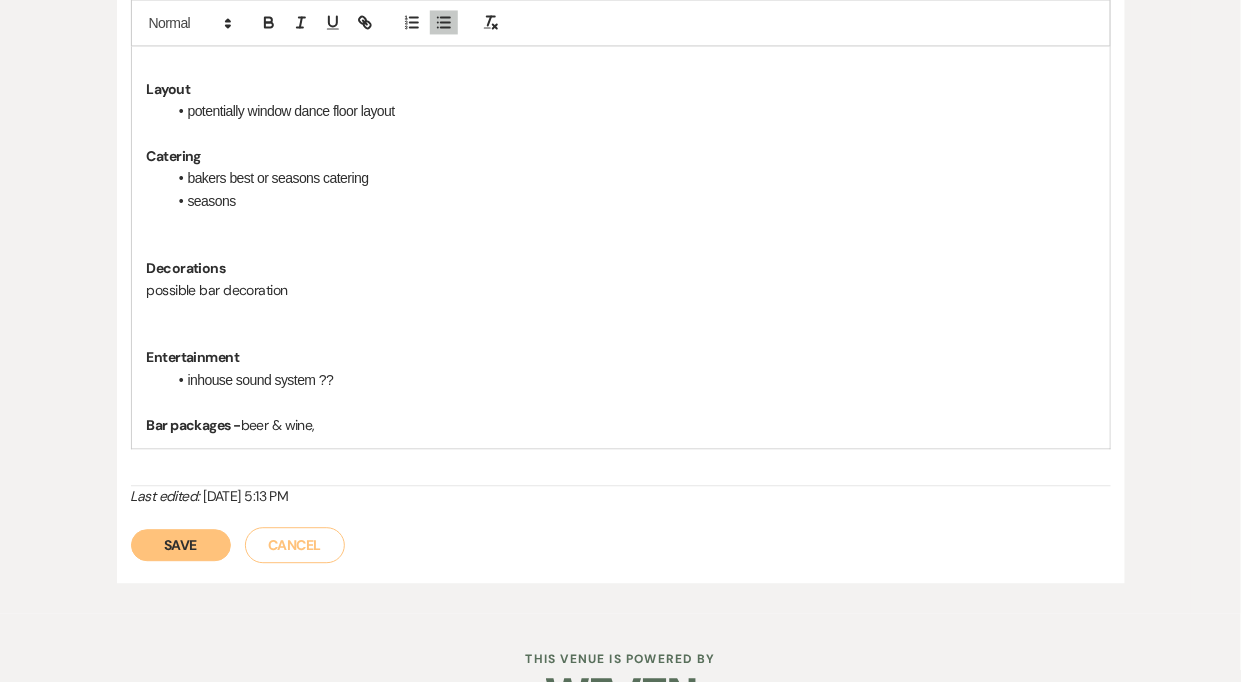 click on "Save" at bounding box center [181, 545] 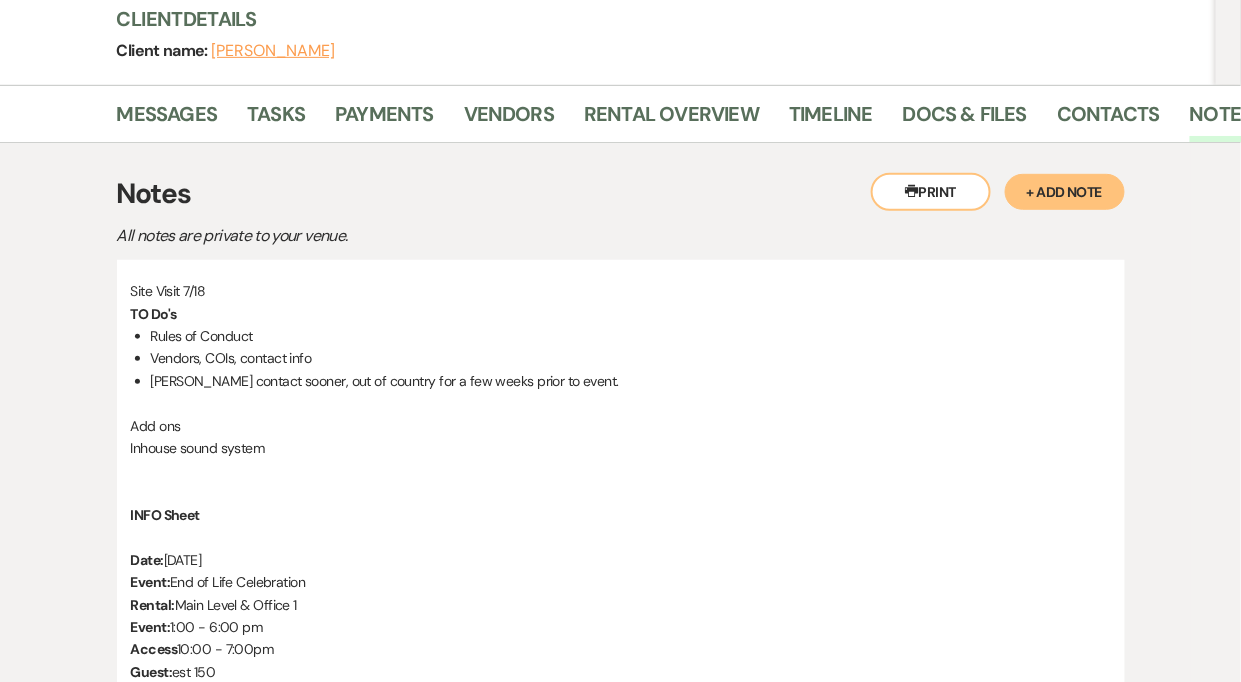 scroll, scrollTop: 0, scrollLeft: 0, axis: both 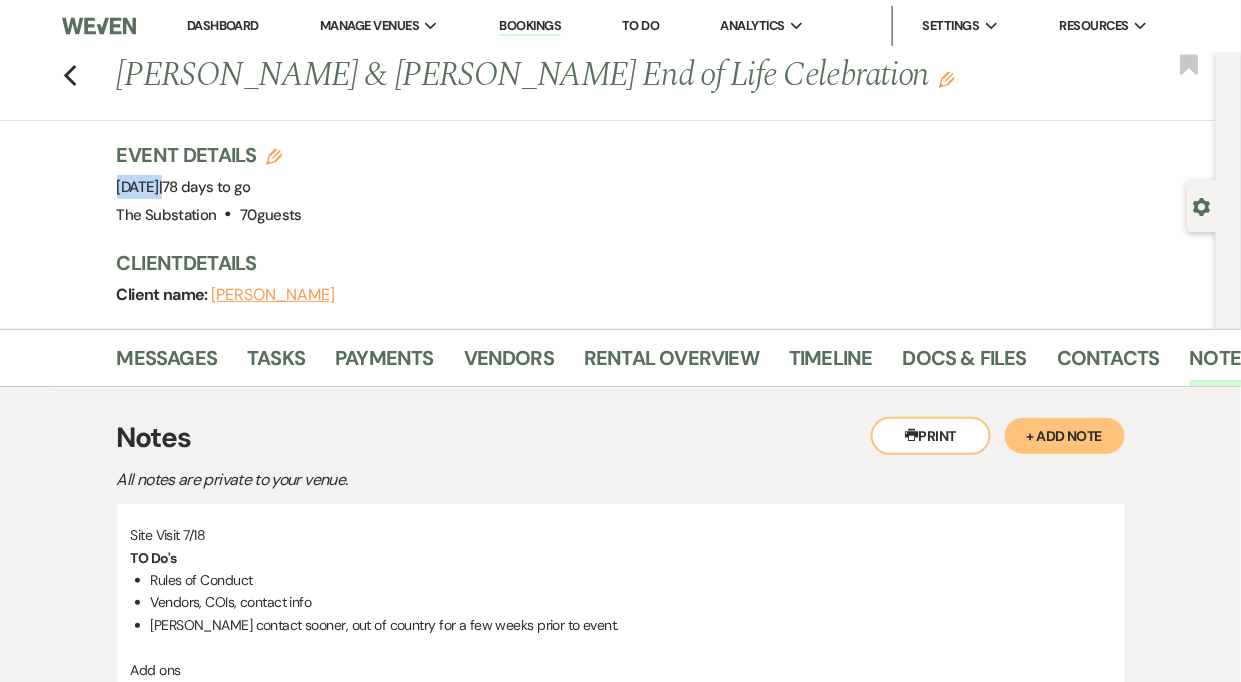 drag, startPoint x: 117, startPoint y: 188, endPoint x: 293, endPoint y: 192, distance: 176.04546 